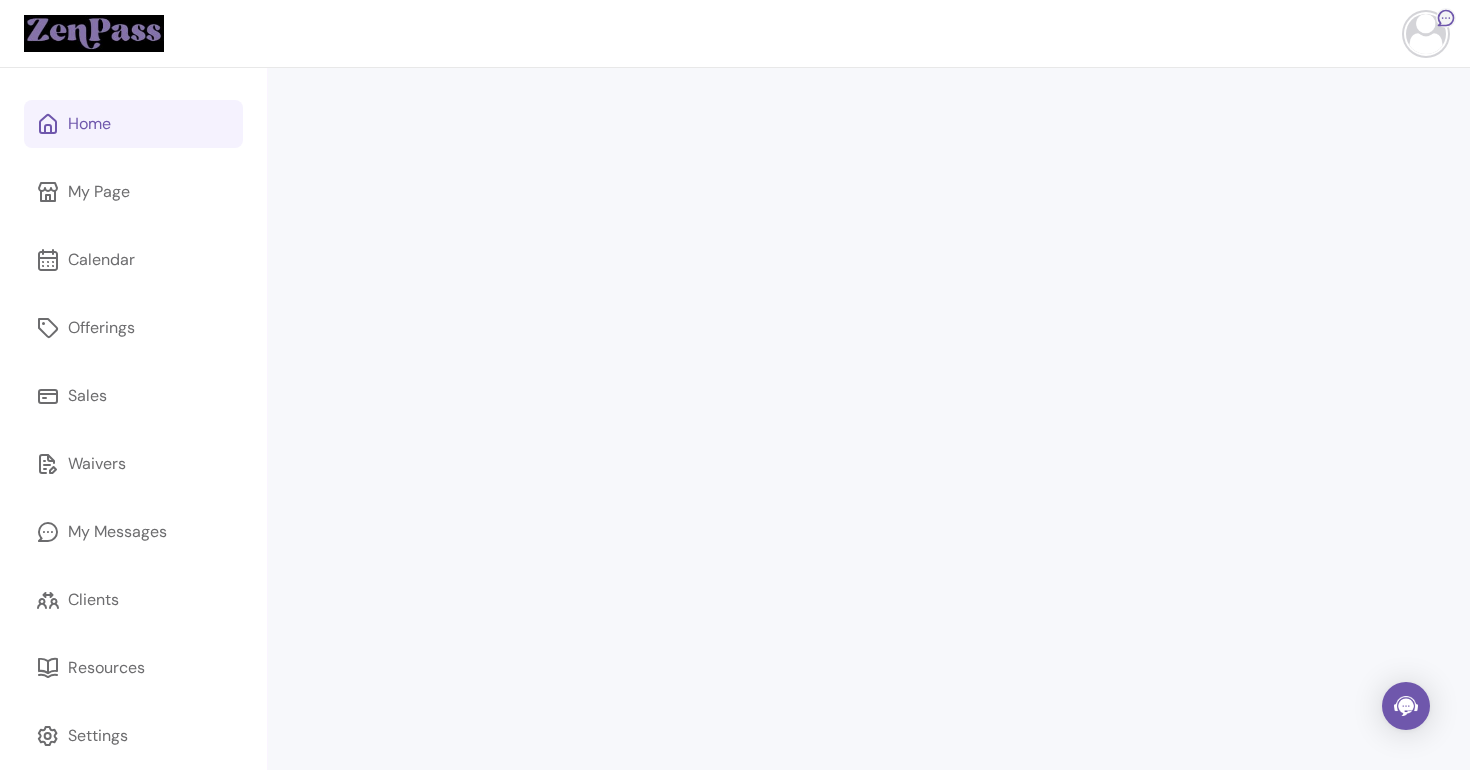 scroll, scrollTop: 0, scrollLeft: 0, axis: both 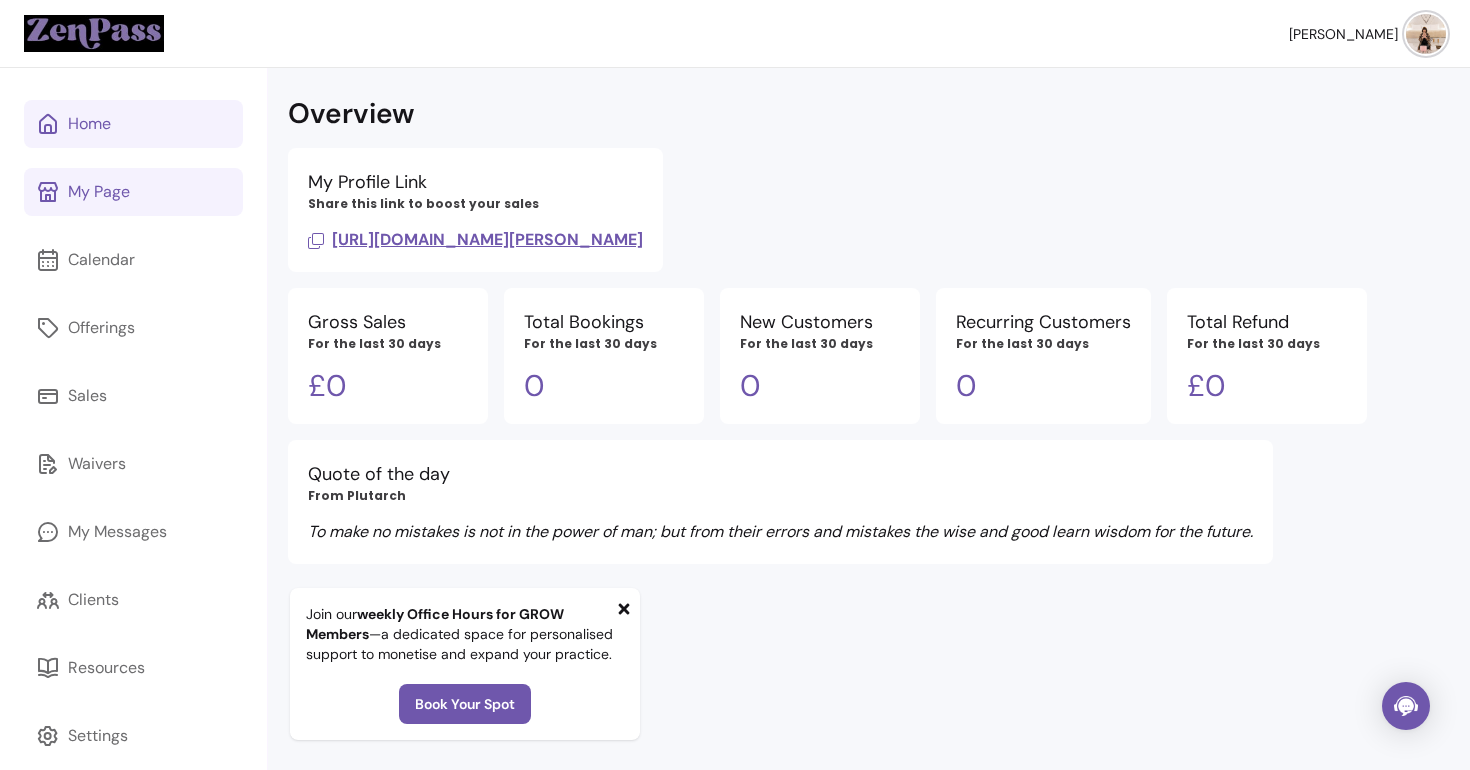 click on "My Page" at bounding box center [133, 192] 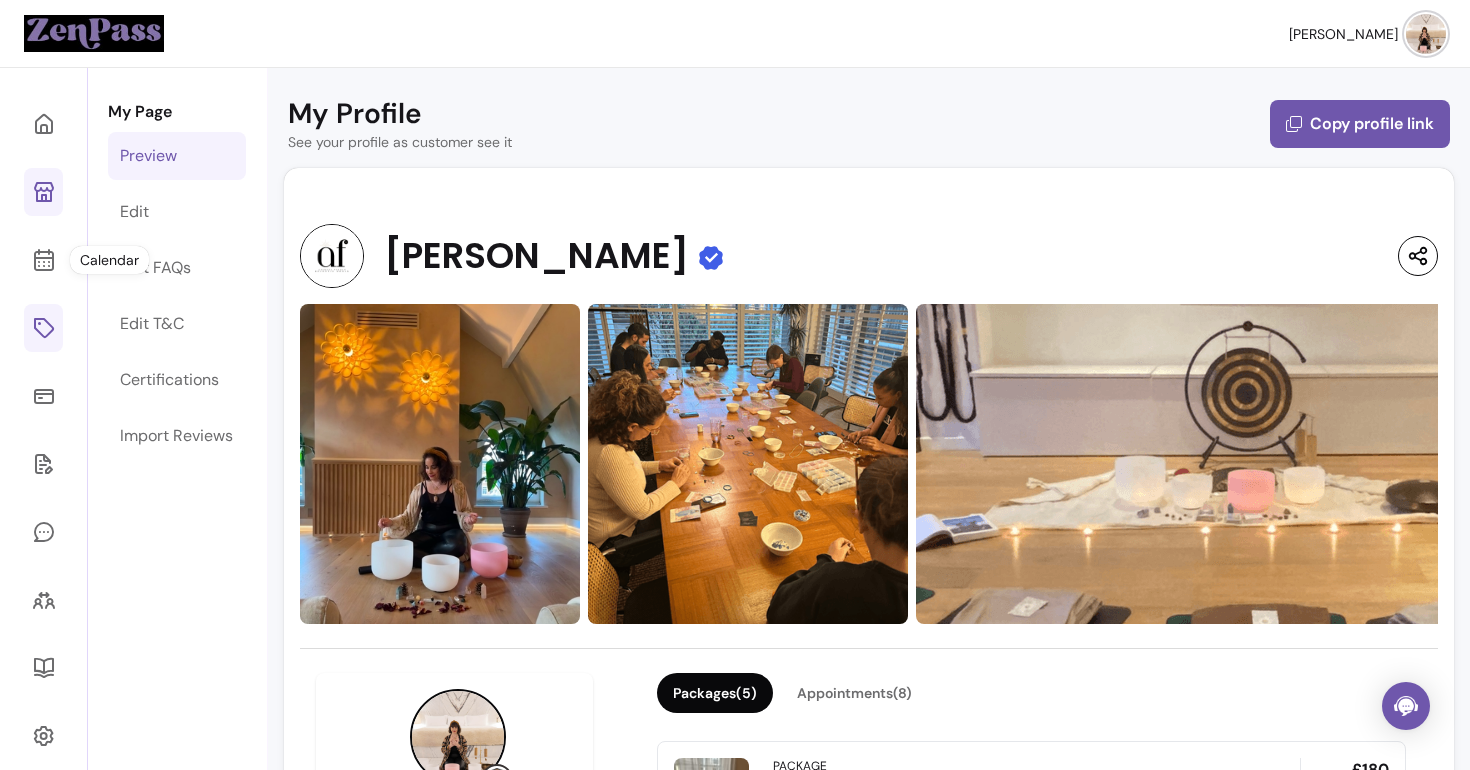click at bounding box center (43, 328) 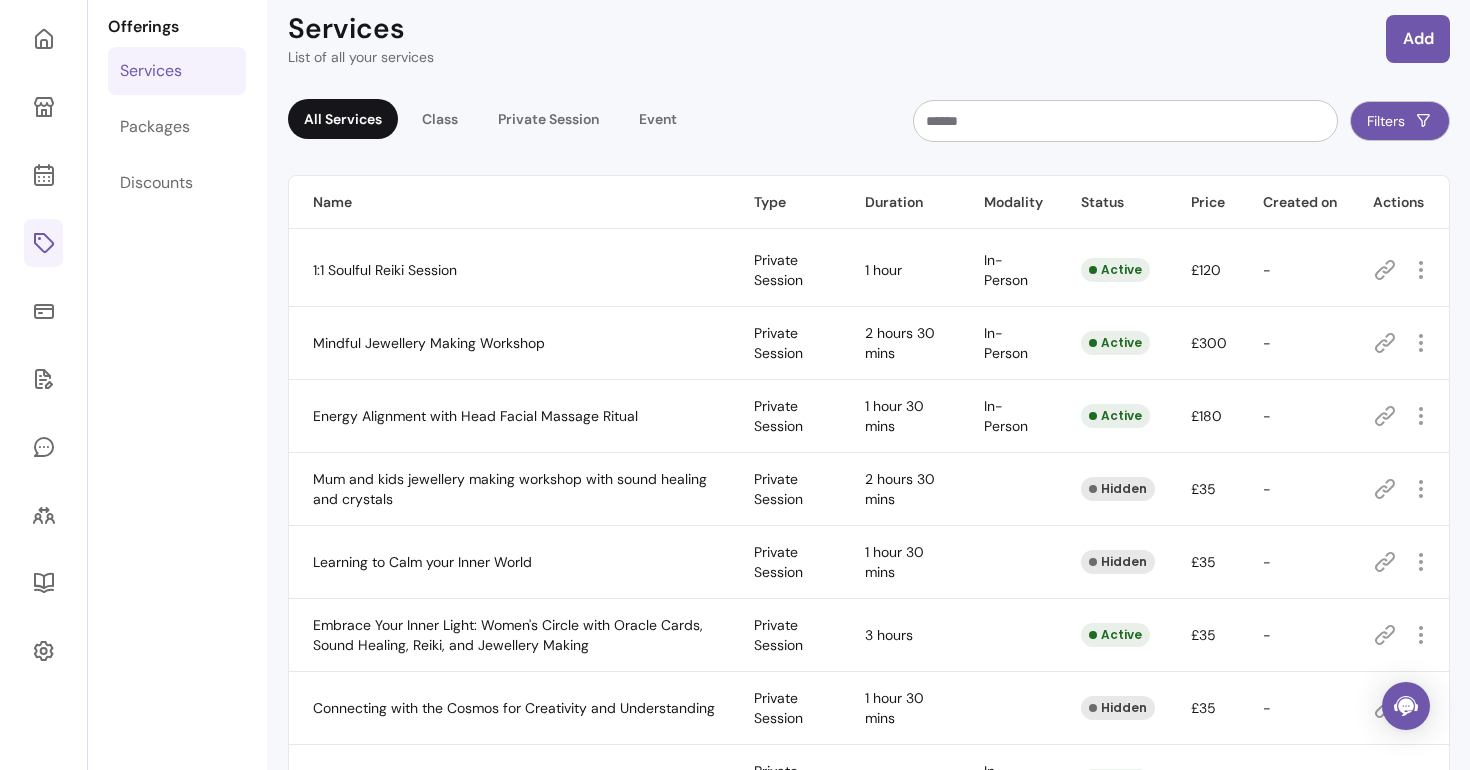 scroll, scrollTop: 86, scrollLeft: 0, axis: vertical 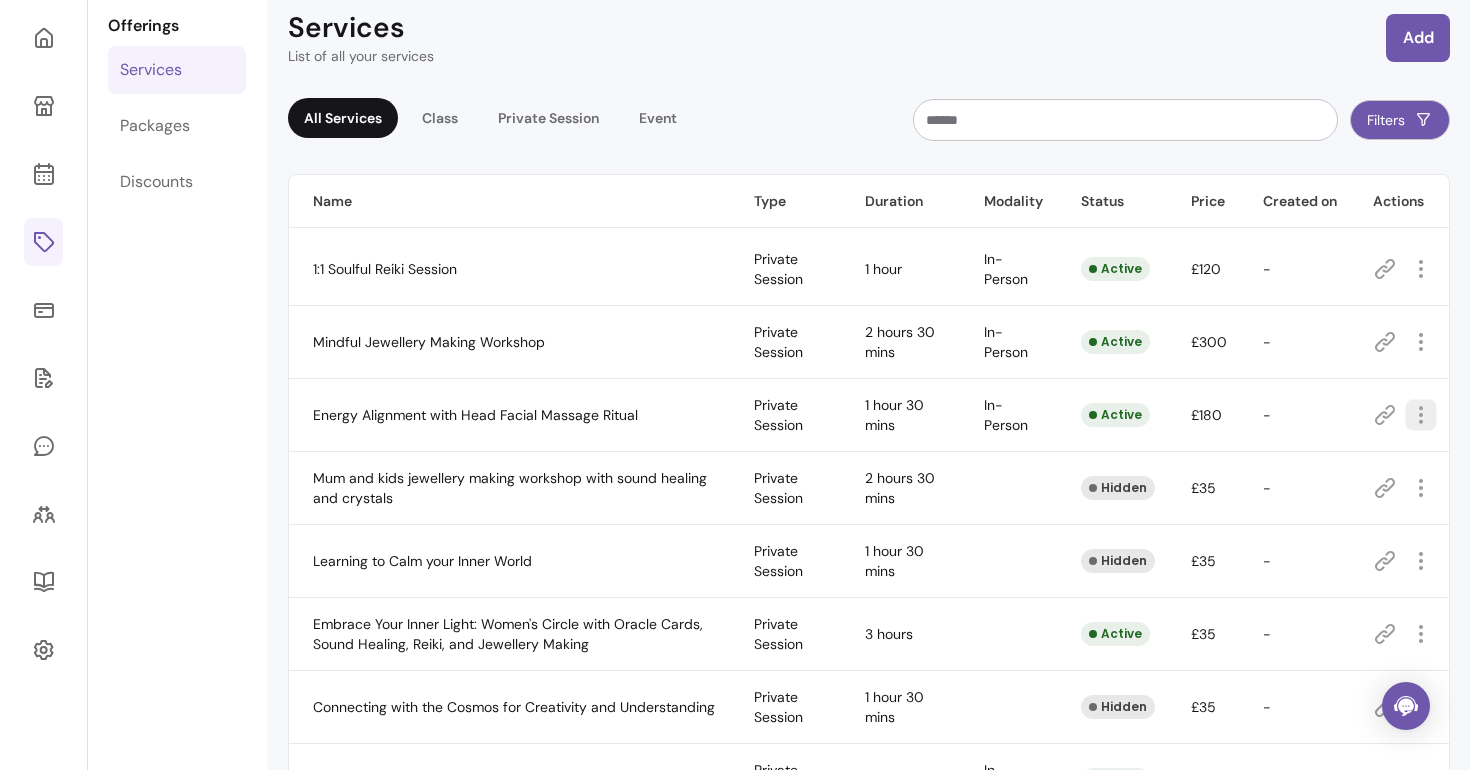 click 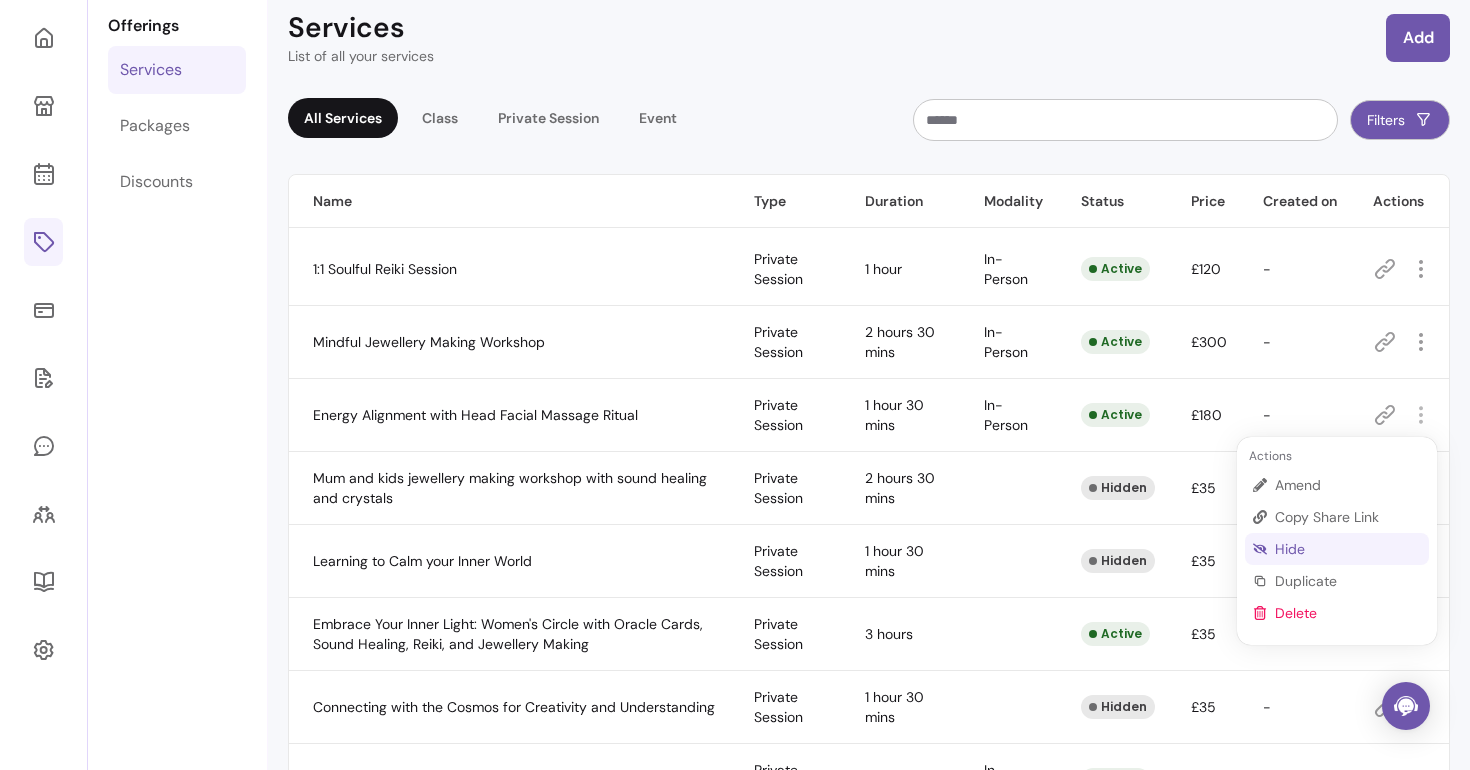click on "Hide" at bounding box center [1348, 549] 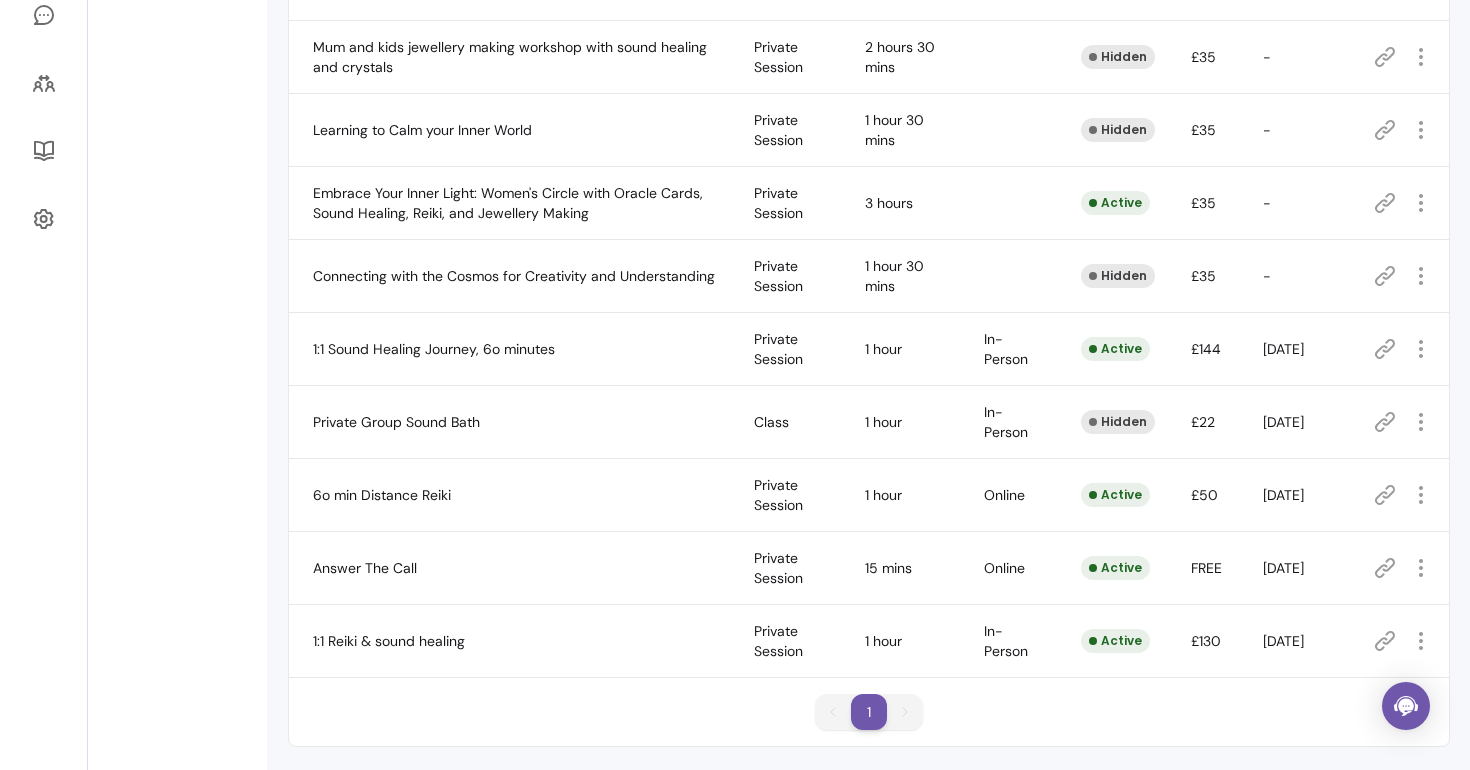 scroll, scrollTop: 522, scrollLeft: 0, axis: vertical 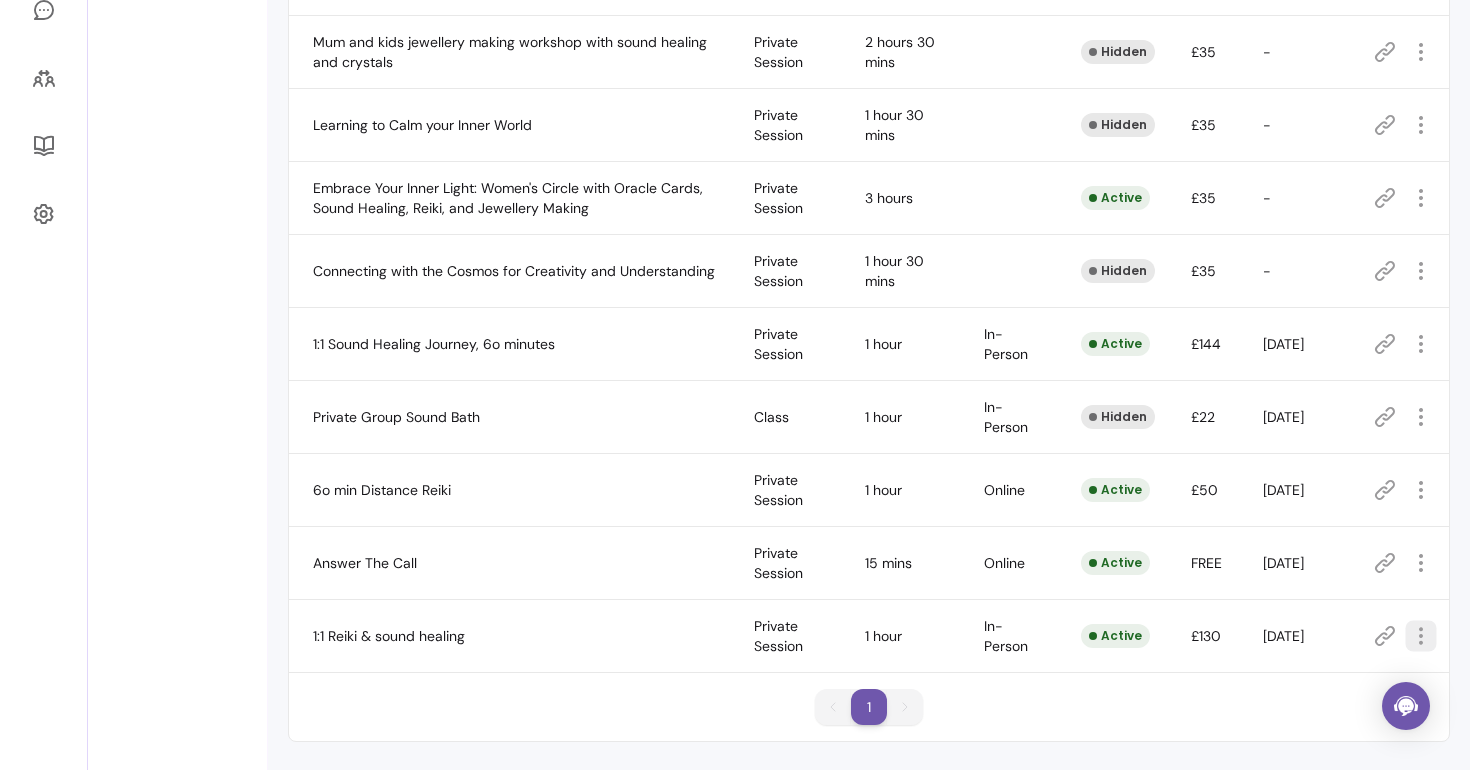 click 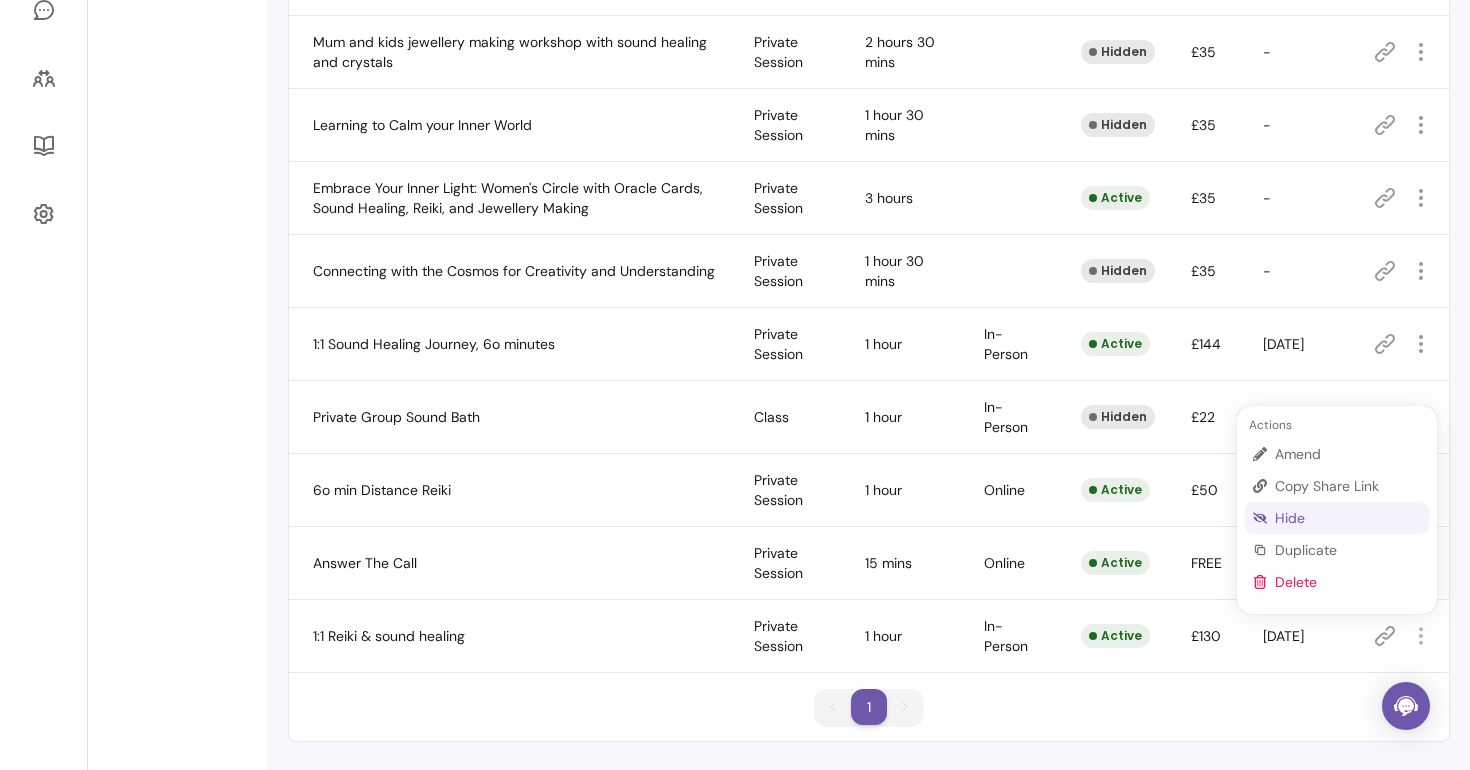 click on "Hide" at bounding box center (1337, 518) 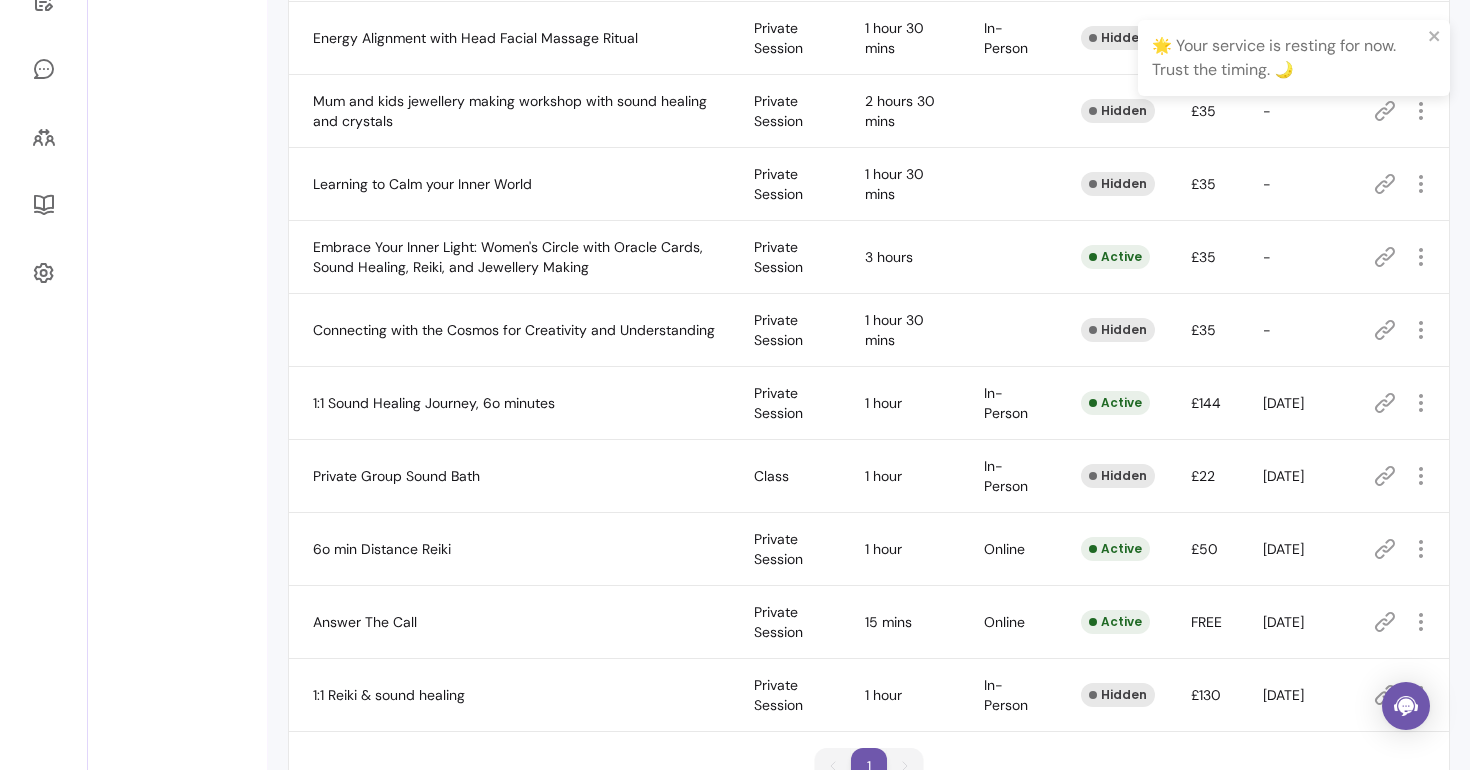 scroll, scrollTop: 460, scrollLeft: 0, axis: vertical 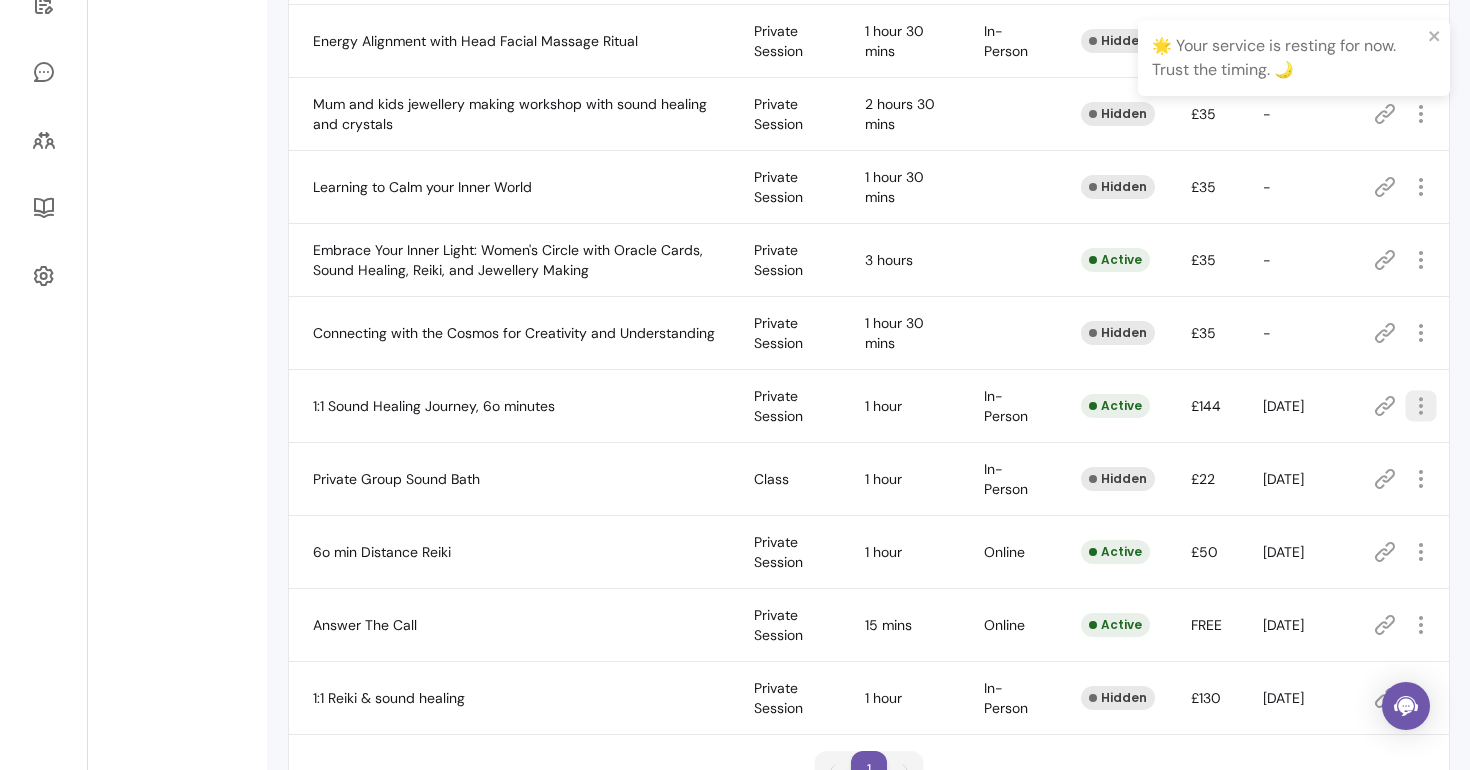 click 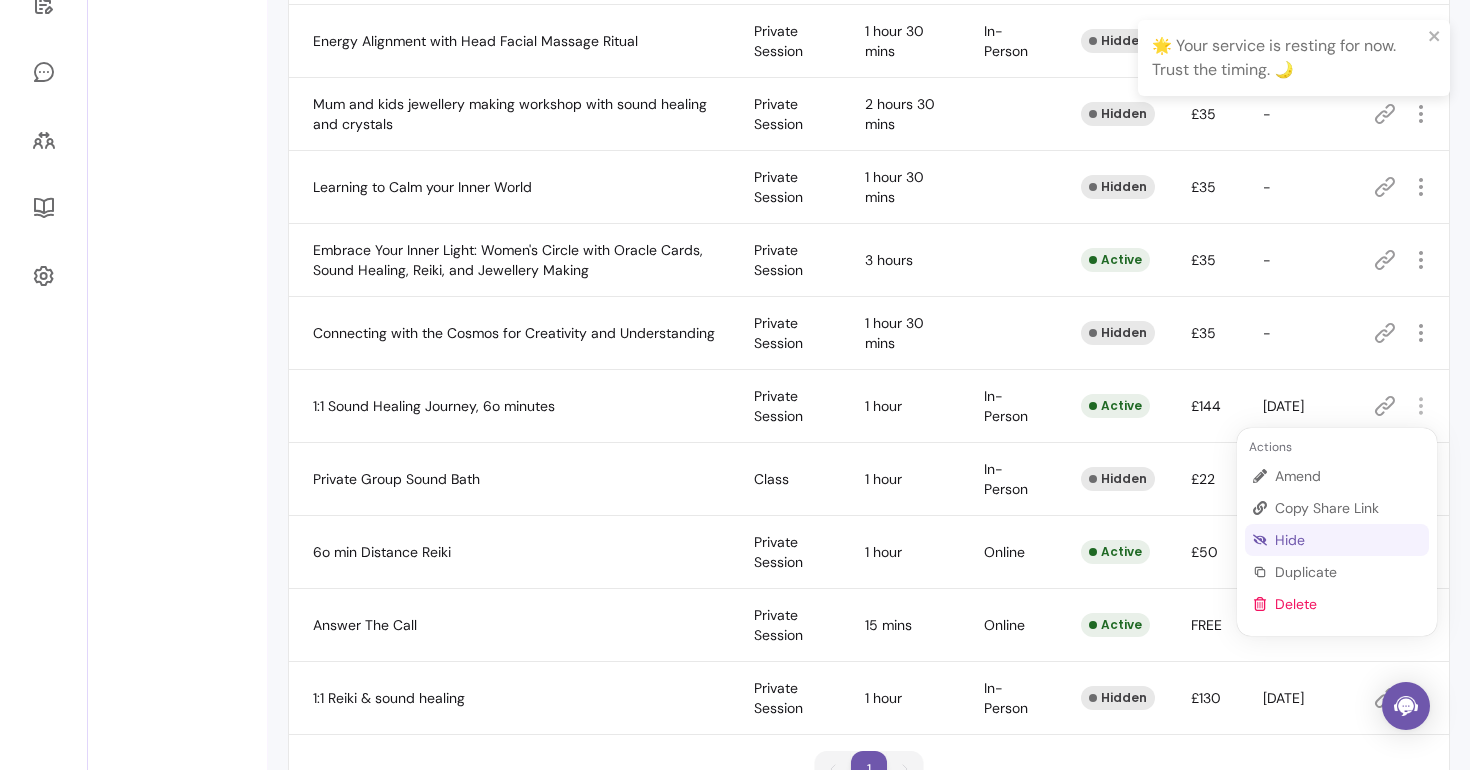 click on "Hide" at bounding box center [1348, 540] 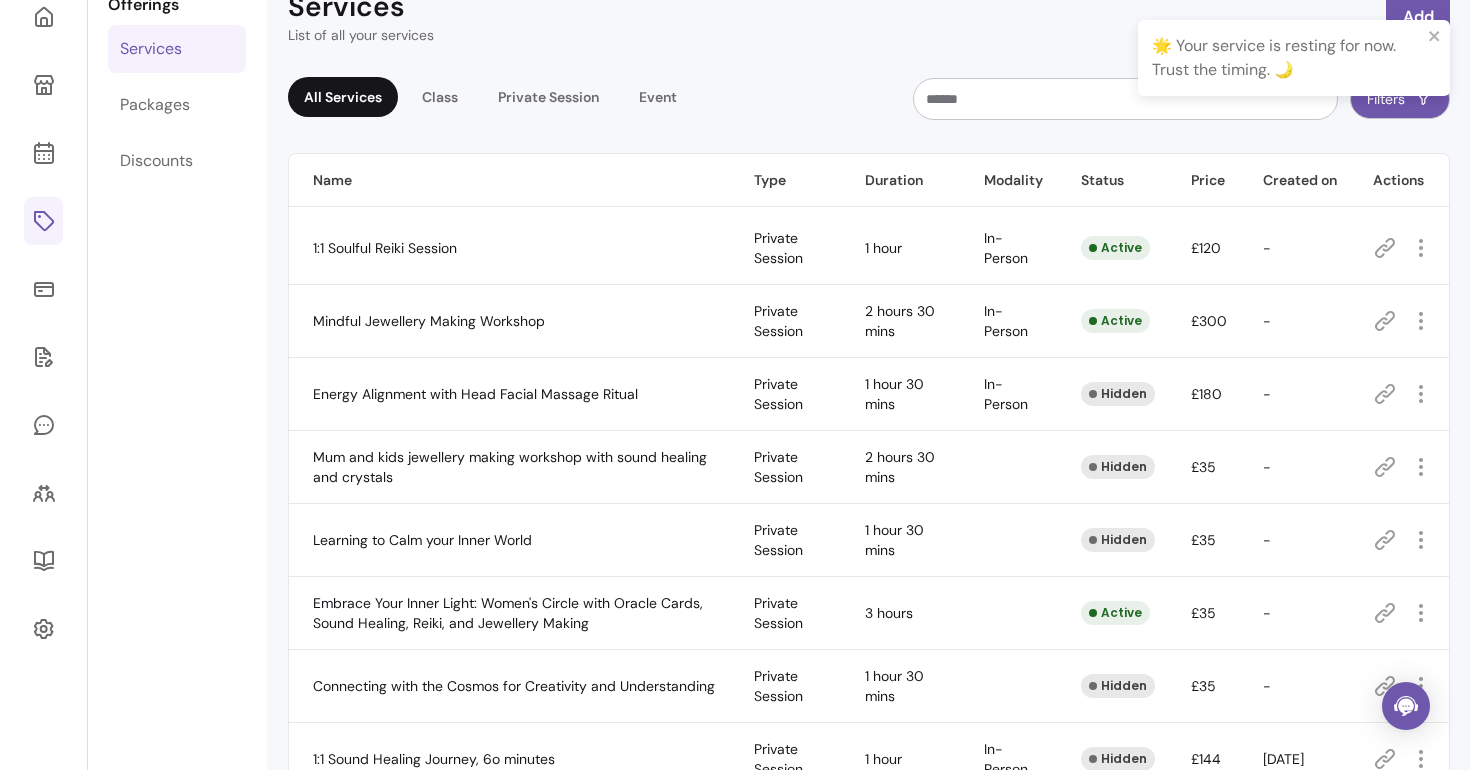 scroll, scrollTop: 104, scrollLeft: 0, axis: vertical 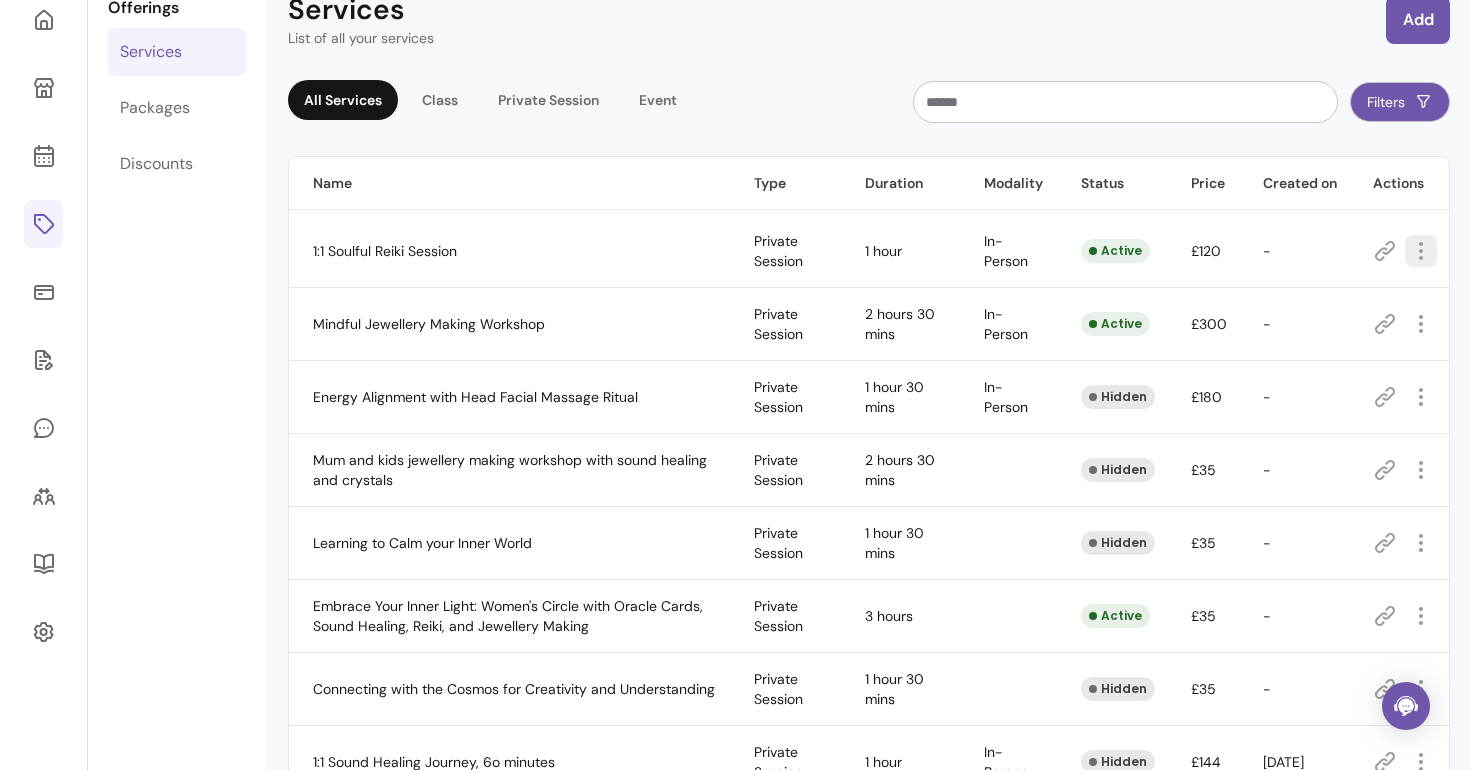 click 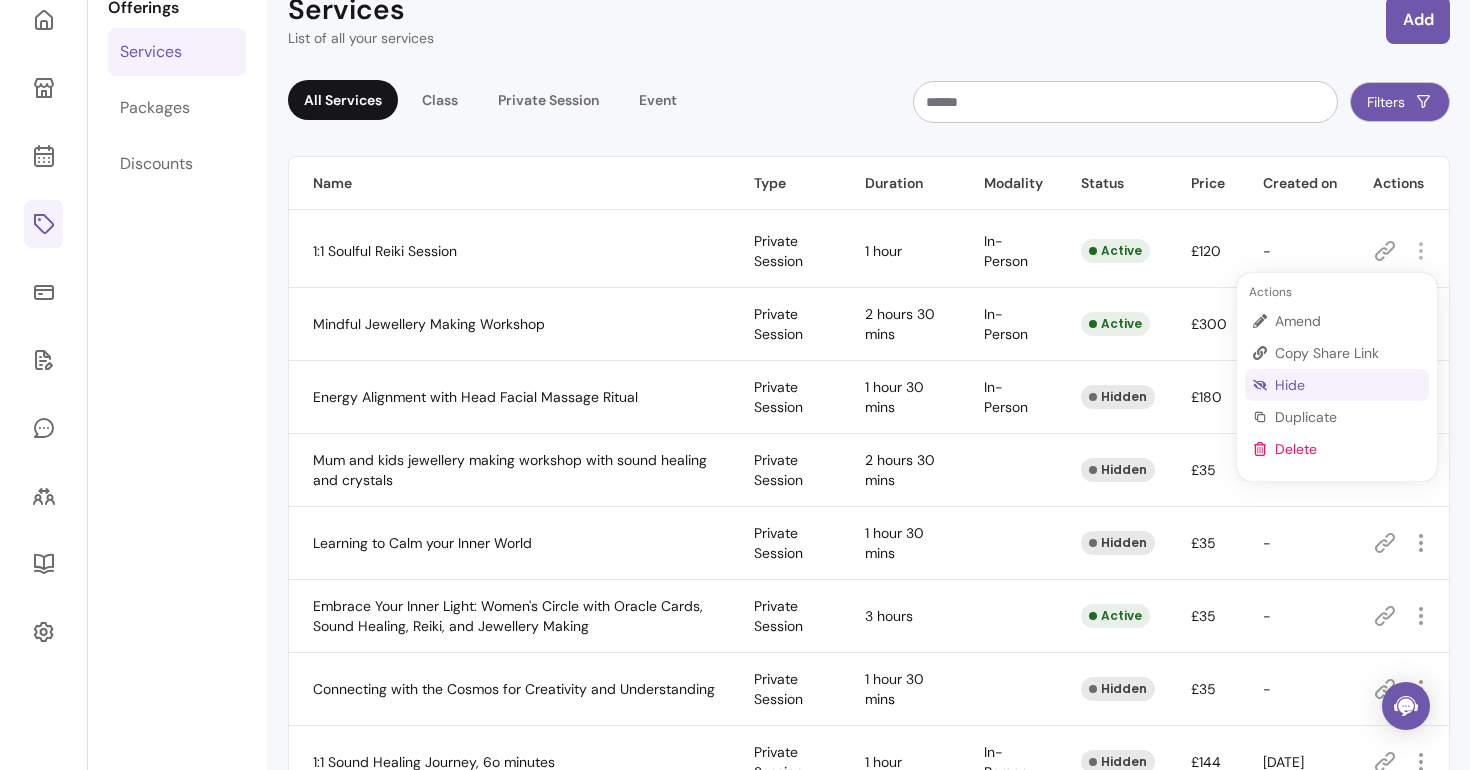 click on "Hide" at bounding box center (1348, 385) 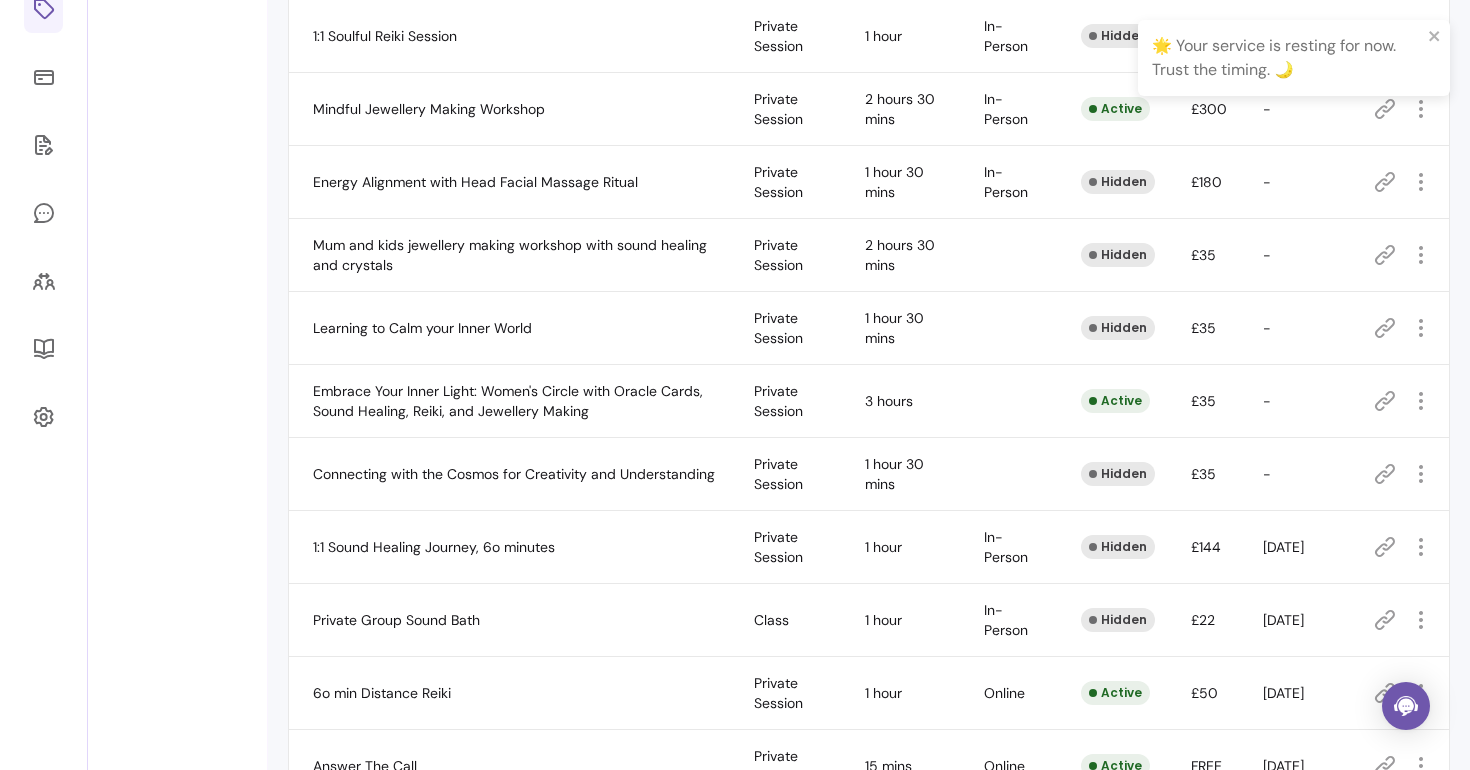 scroll, scrollTop: 0, scrollLeft: 0, axis: both 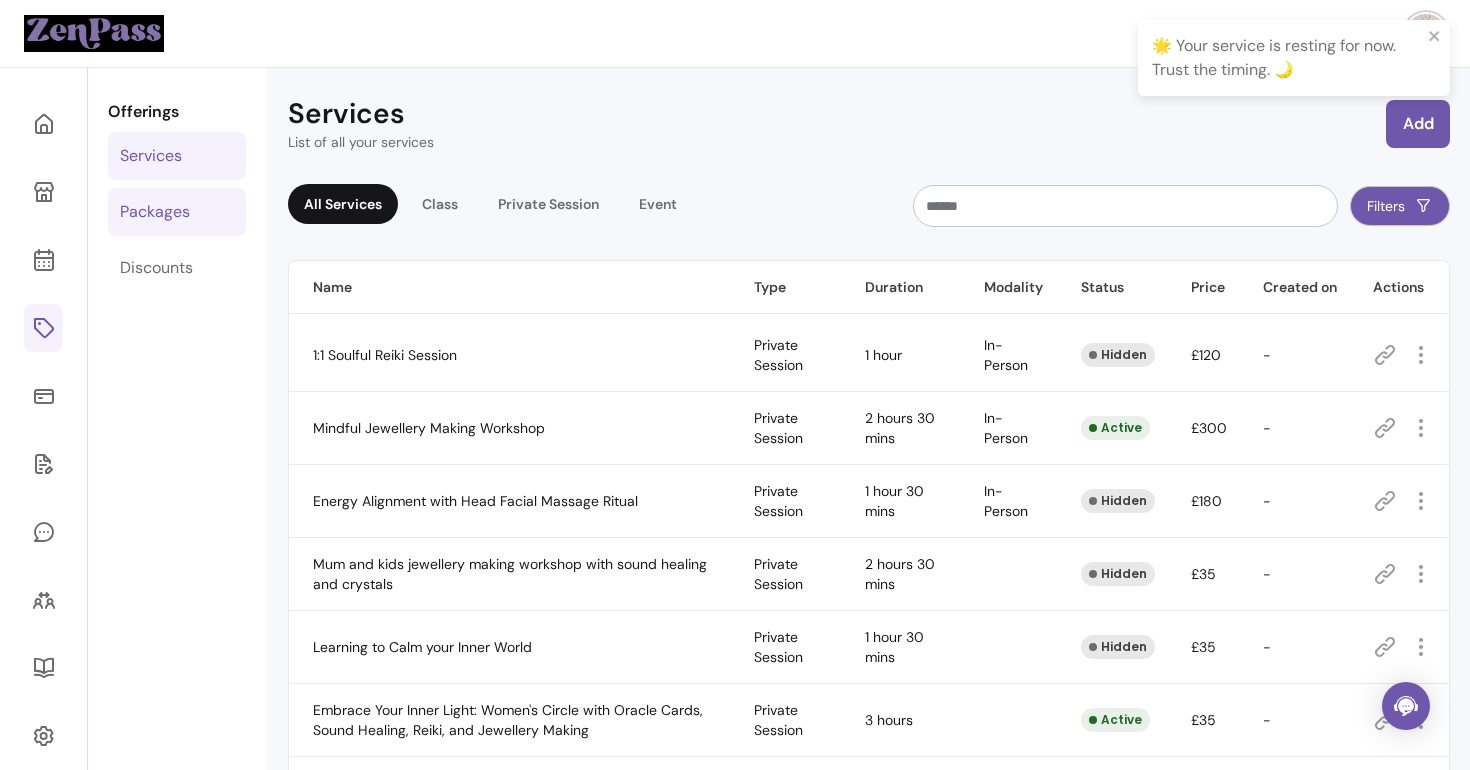 click on "Packages" at bounding box center [155, 212] 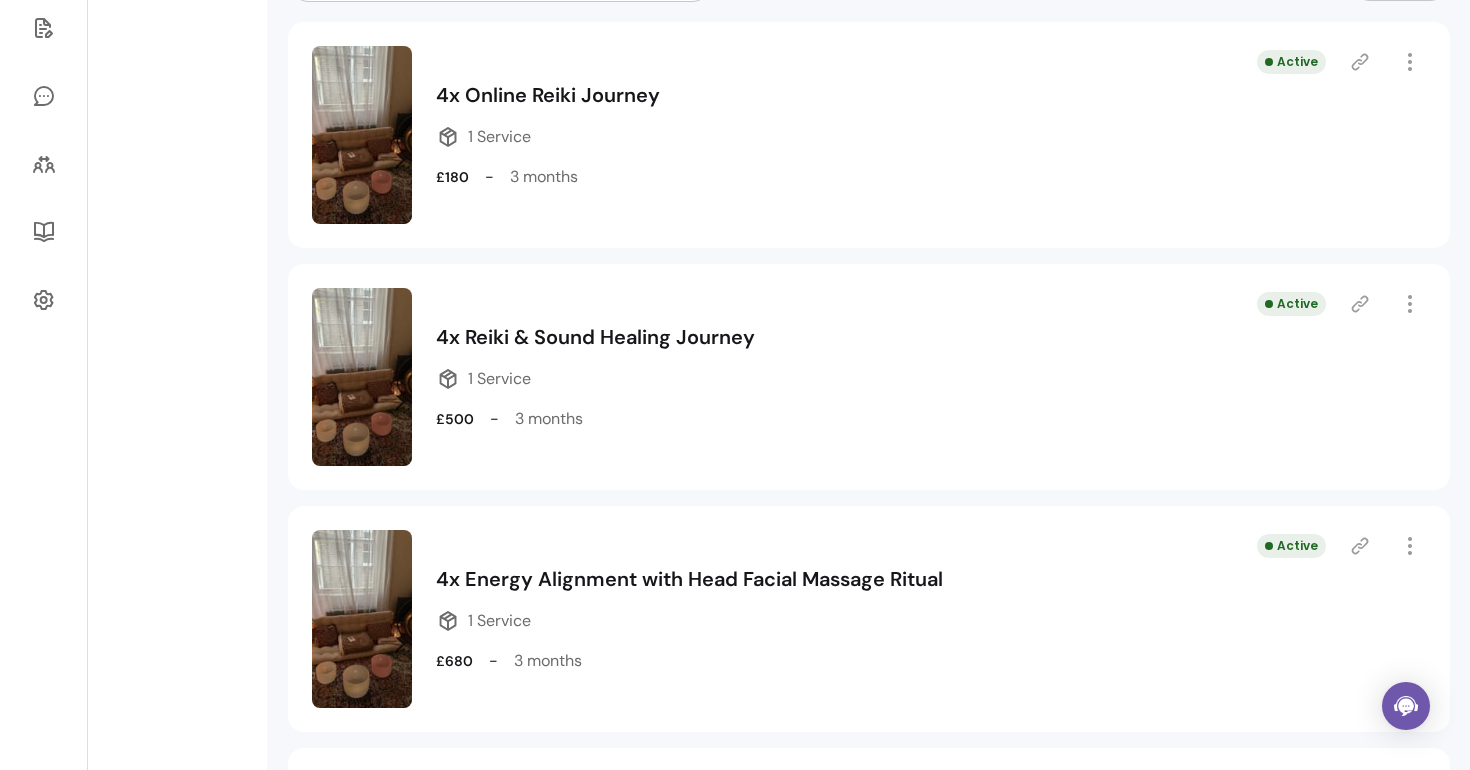 scroll, scrollTop: 463, scrollLeft: 0, axis: vertical 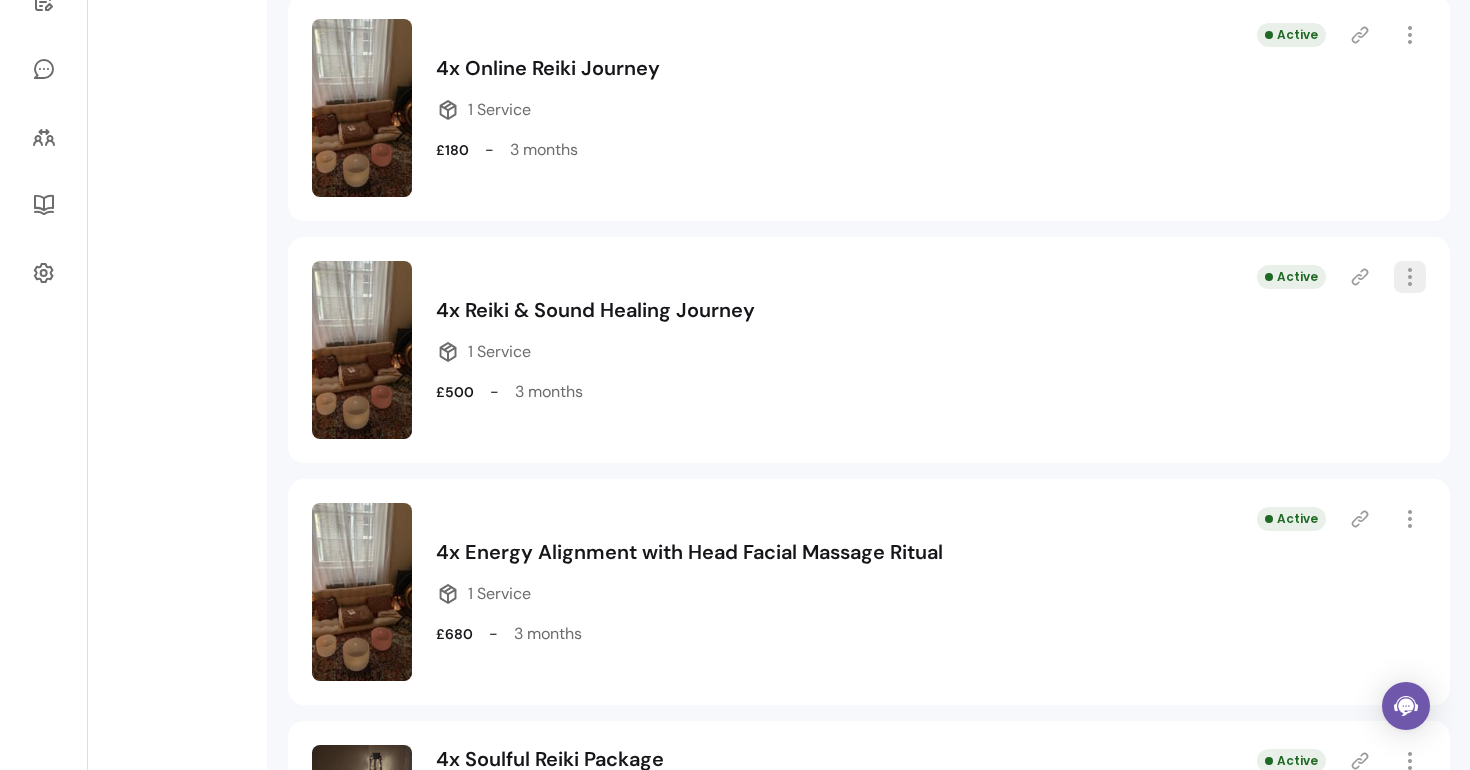 click 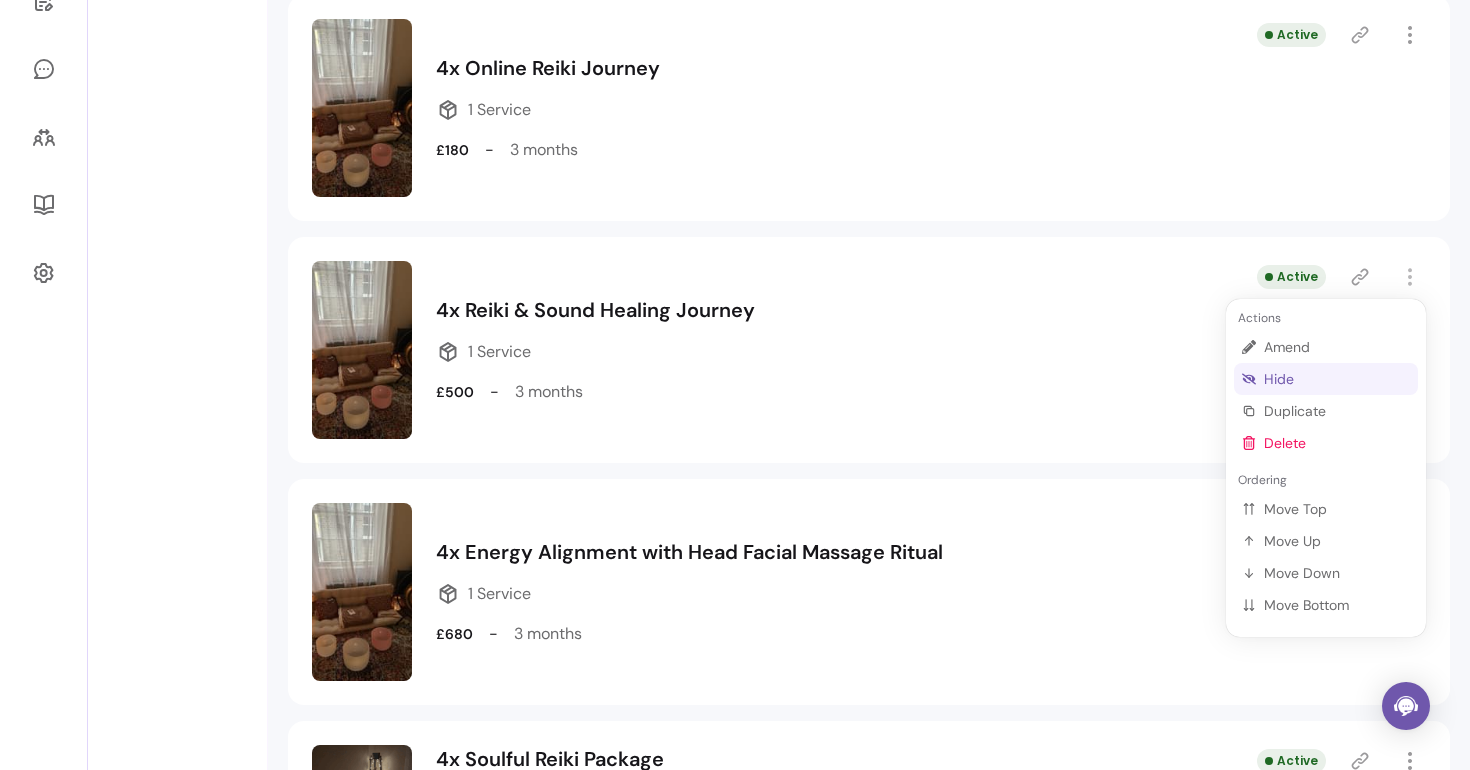 click on "Hide" at bounding box center [1337, 379] 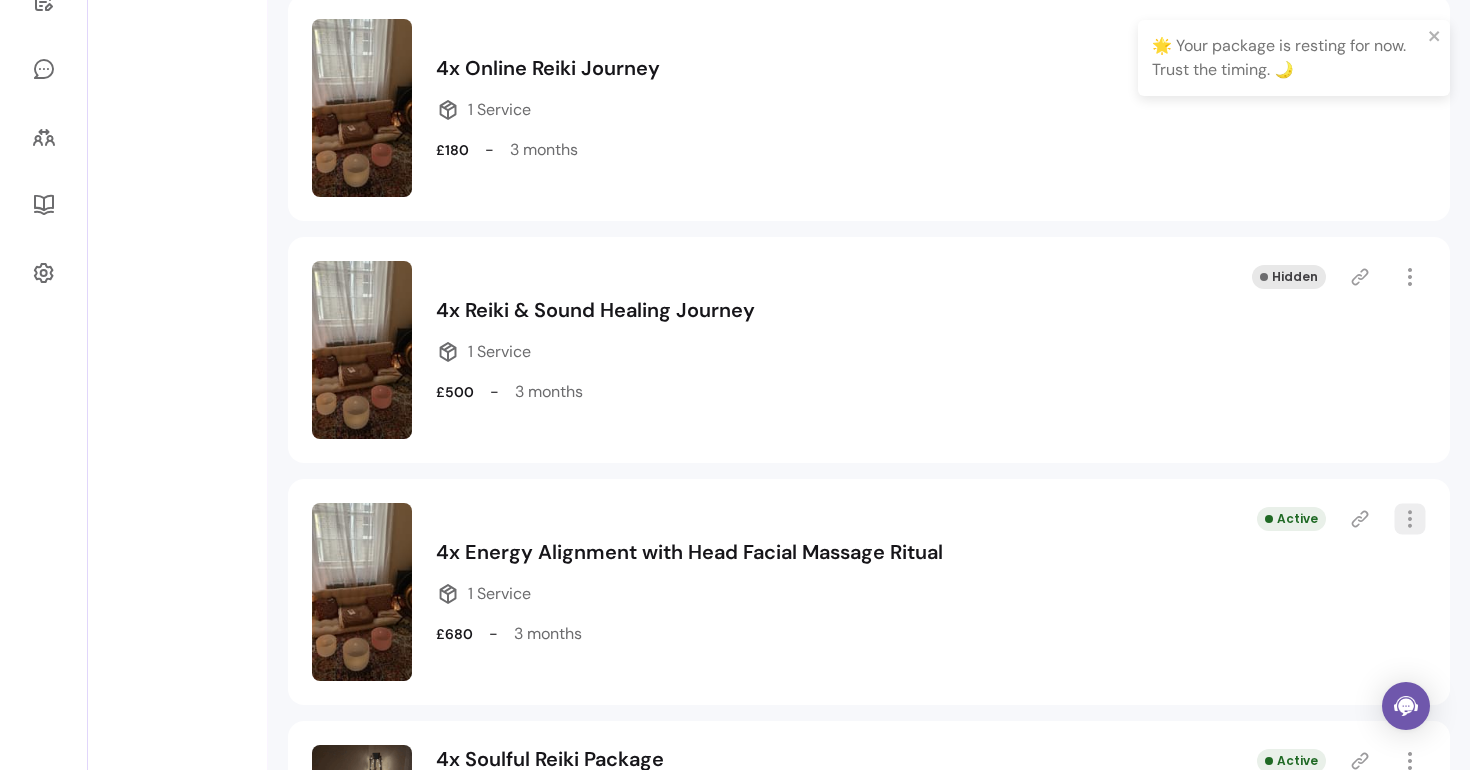 click 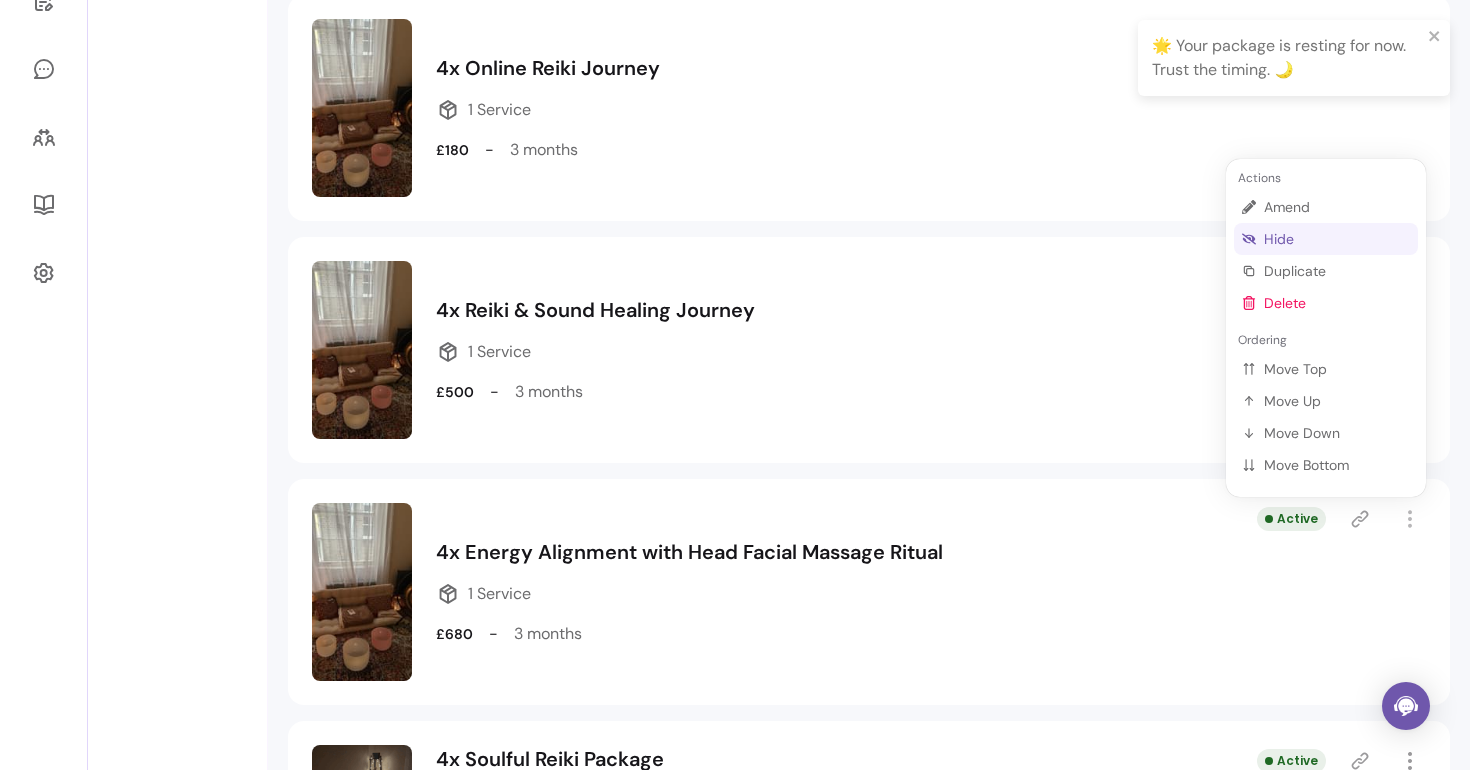 click on "Hide" at bounding box center (1337, 239) 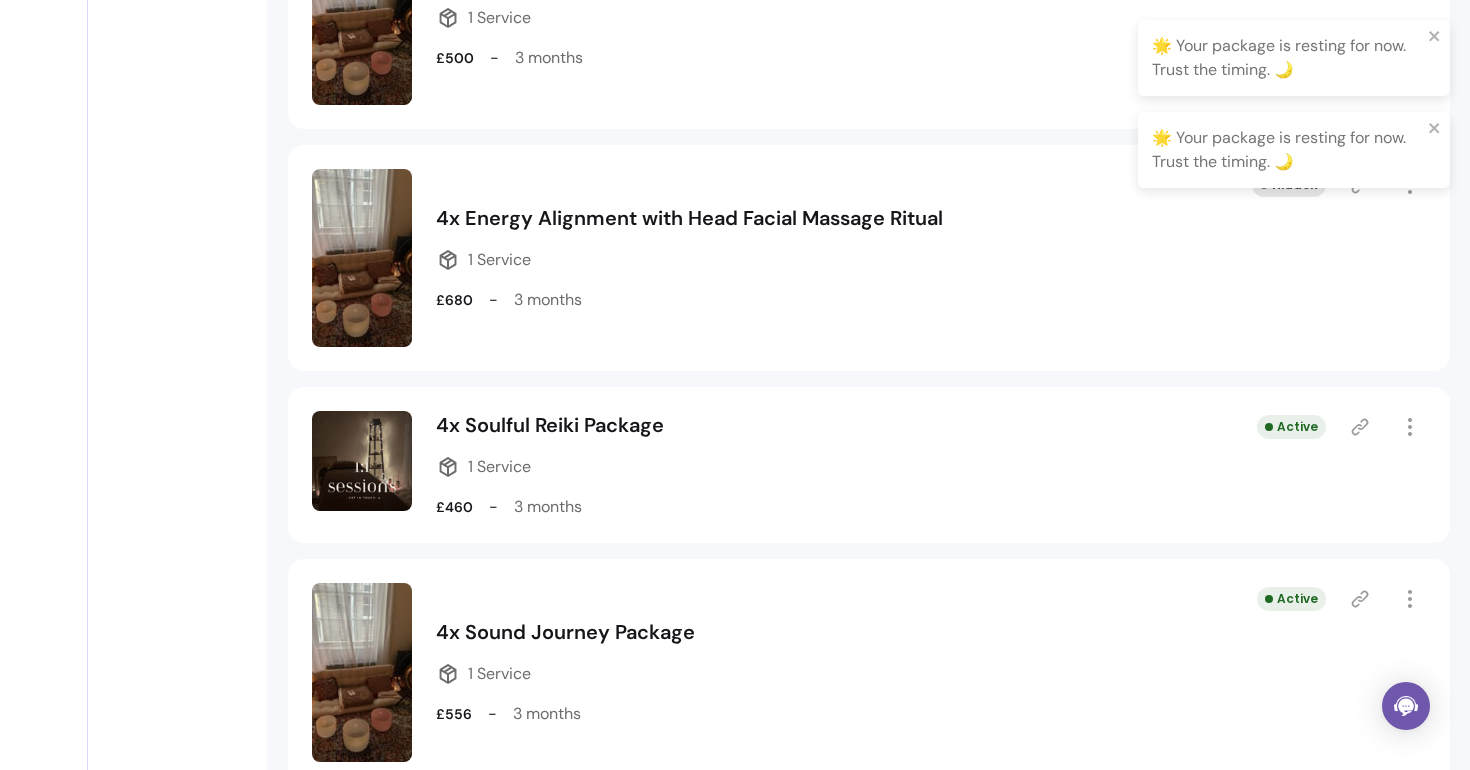 scroll, scrollTop: 839, scrollLeft: 0, axis: vertical 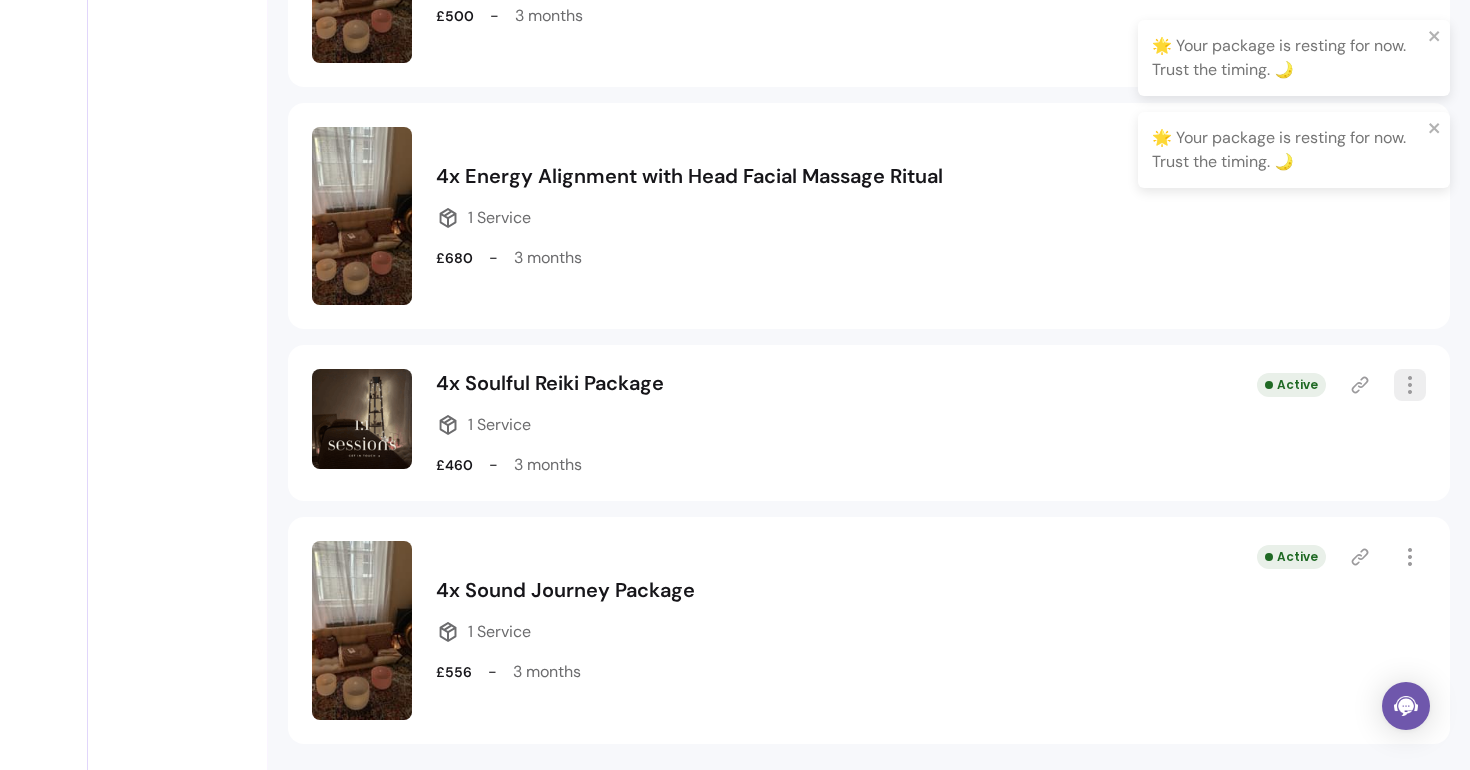 click 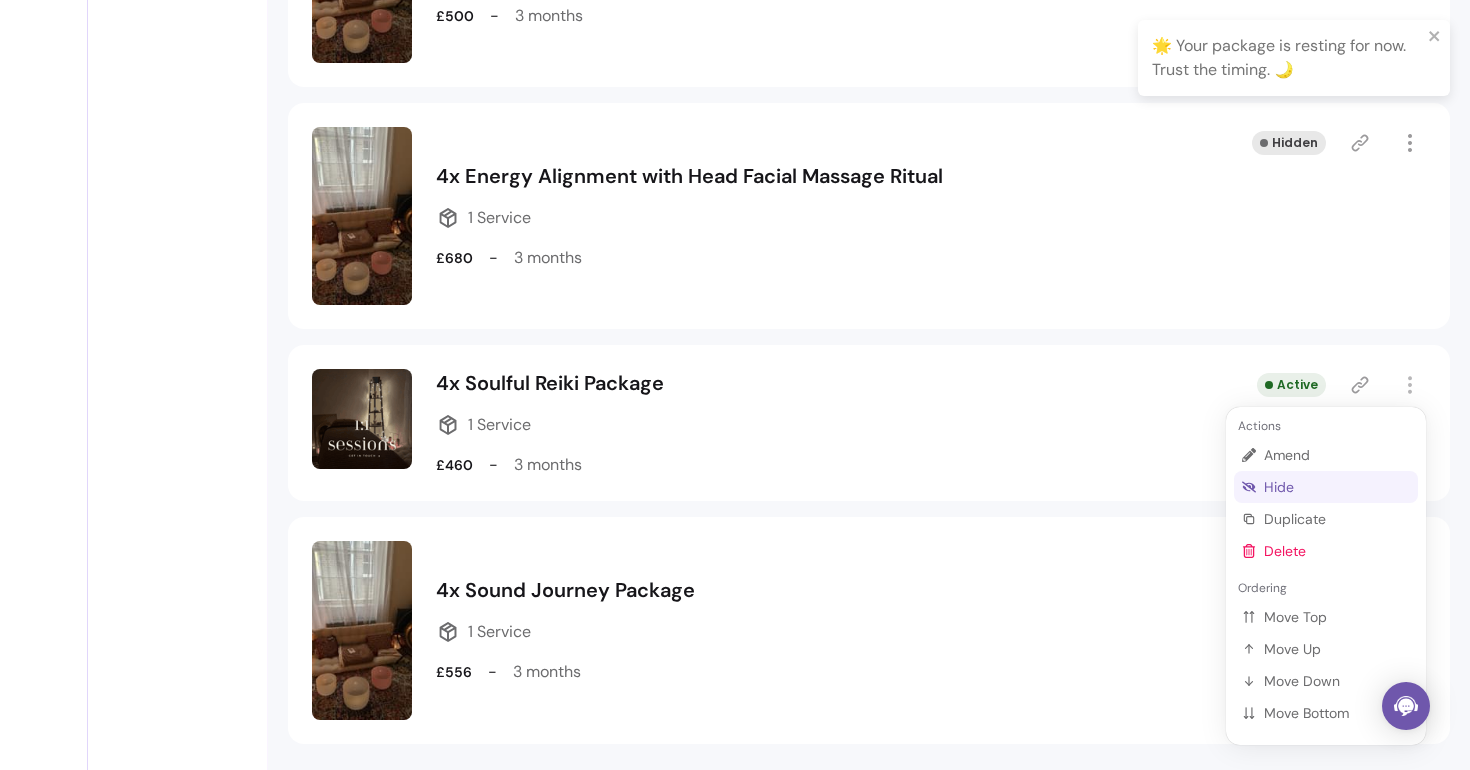 click on "Hide" at bounding box center [1337, 487] 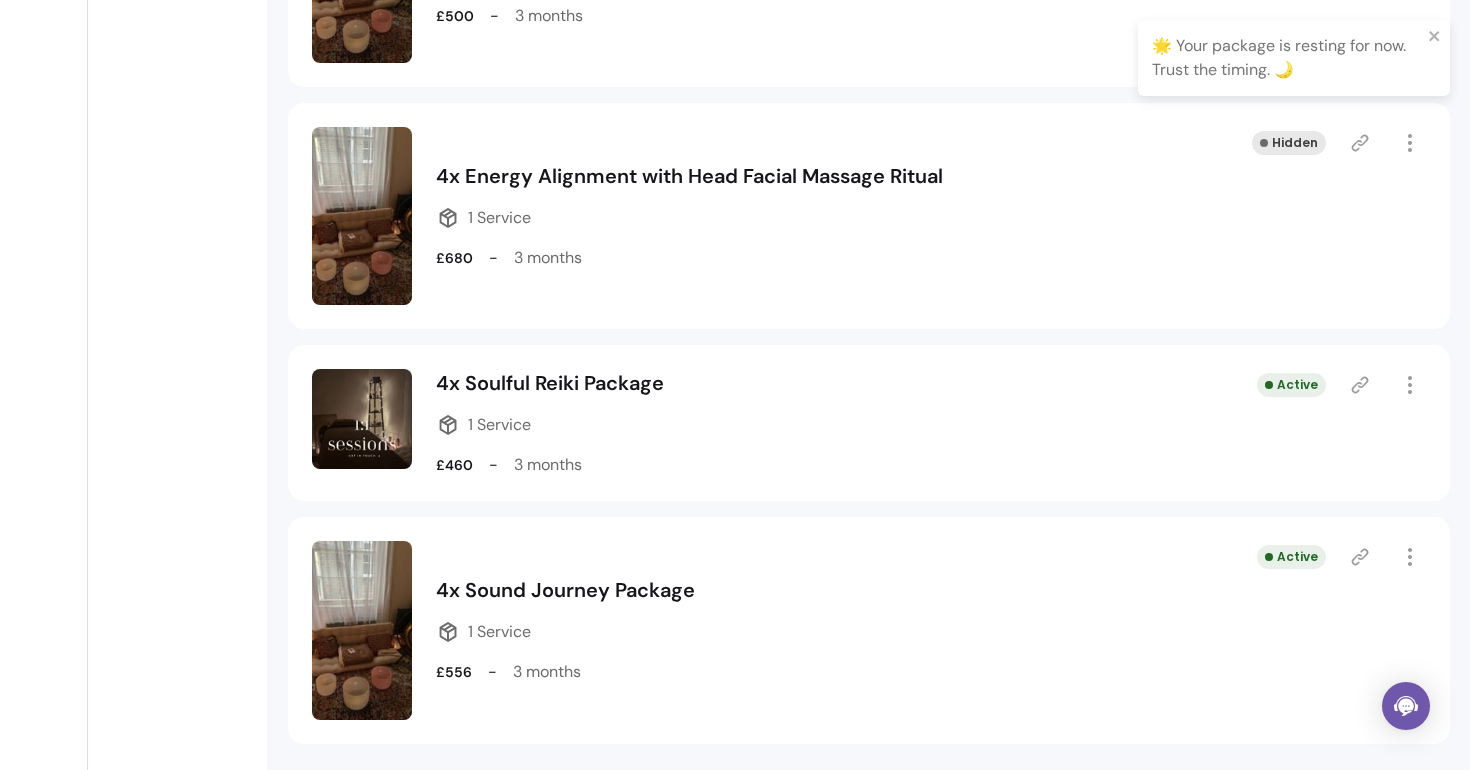 scroll, scrollTop: 840, scrollLeft: 0, axis: vertical 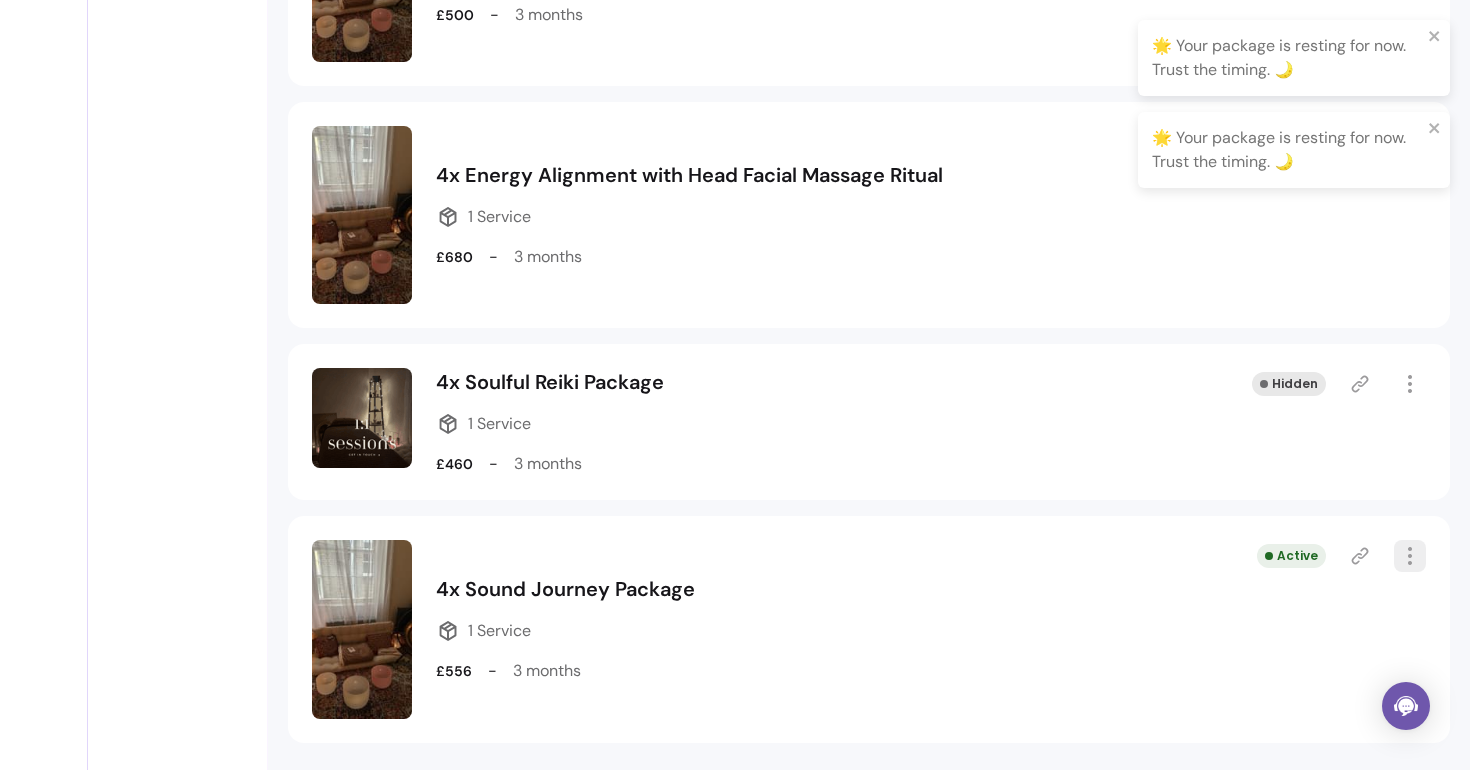 click 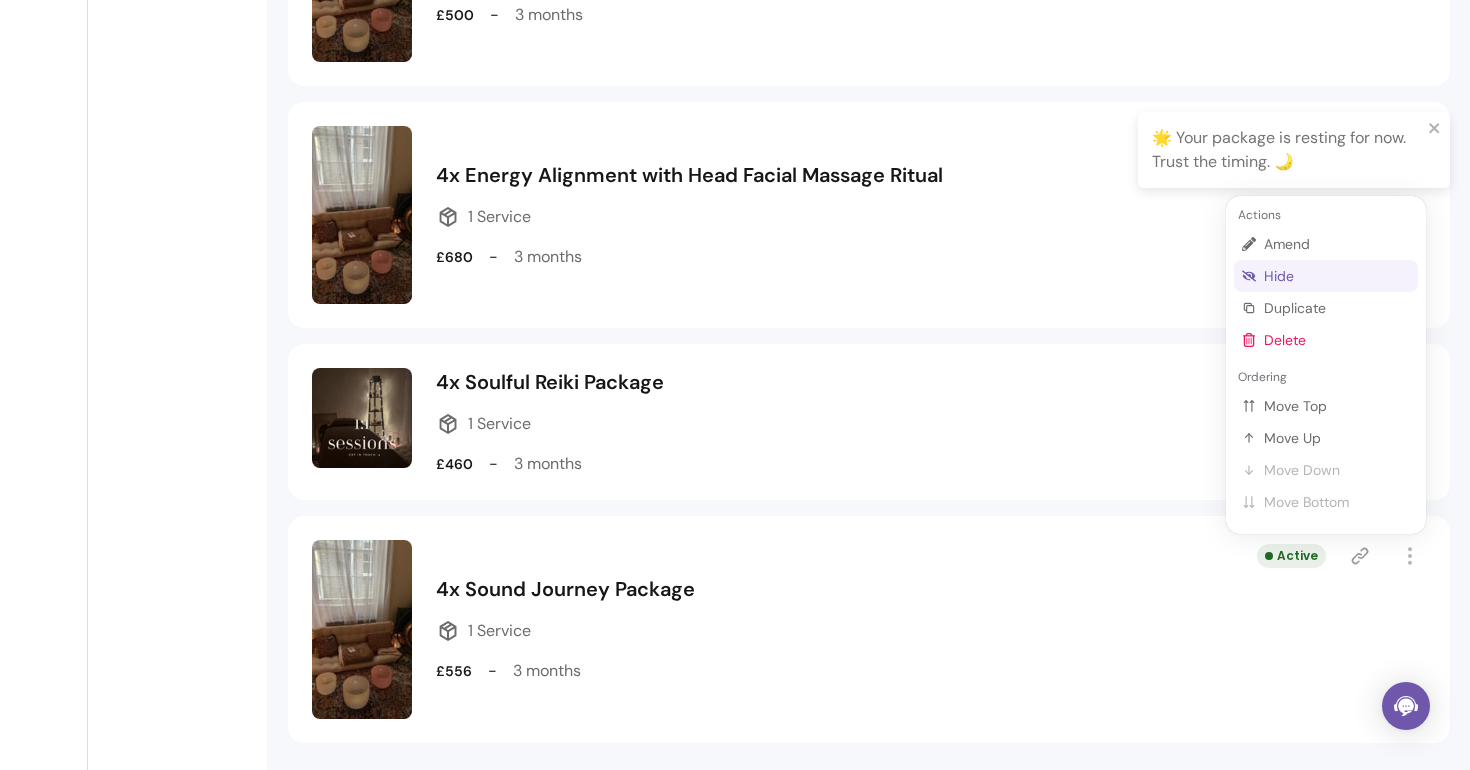 click on "Hide" at bounding box center (1326, 276) 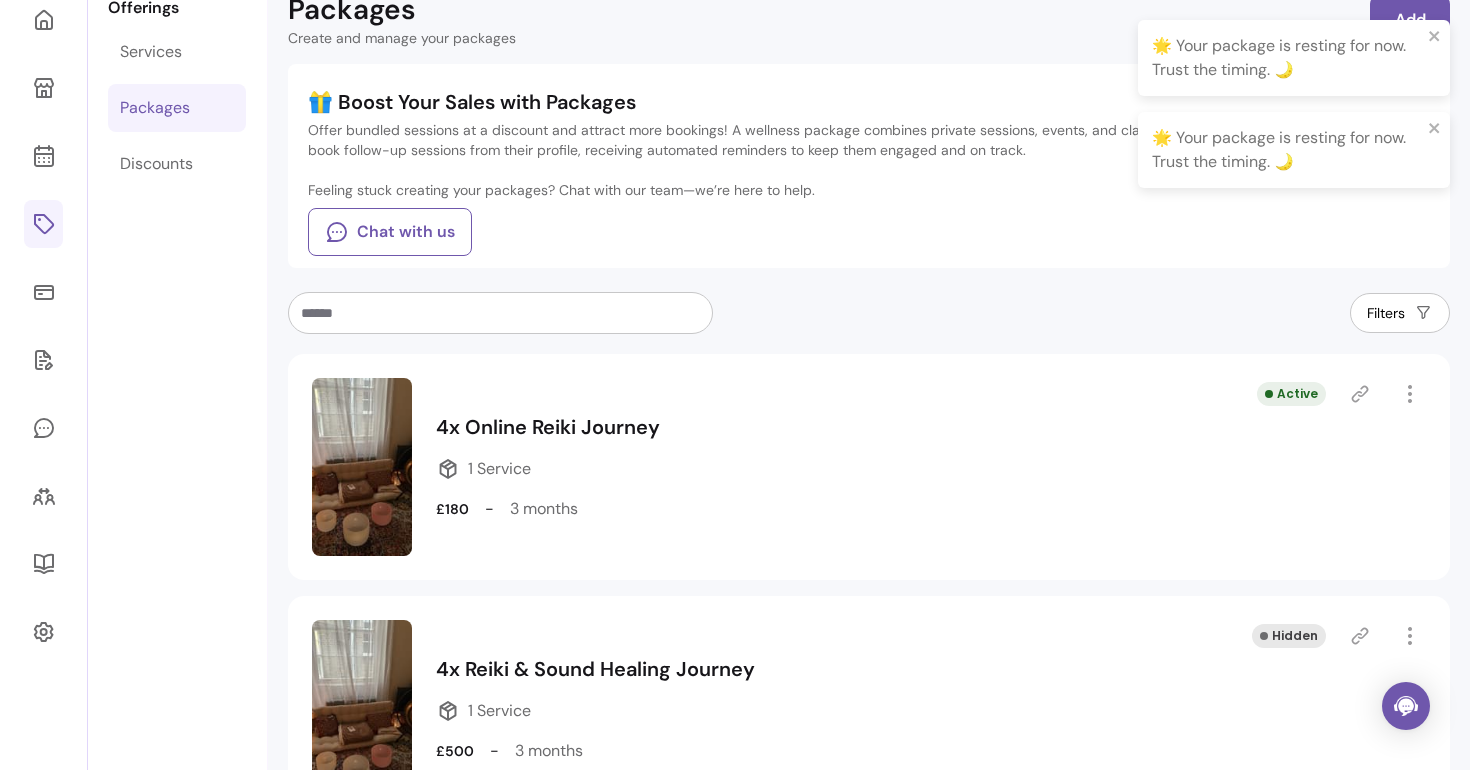 scroll, scrollTop: 67, scrollLeft: 0, axis: vertical 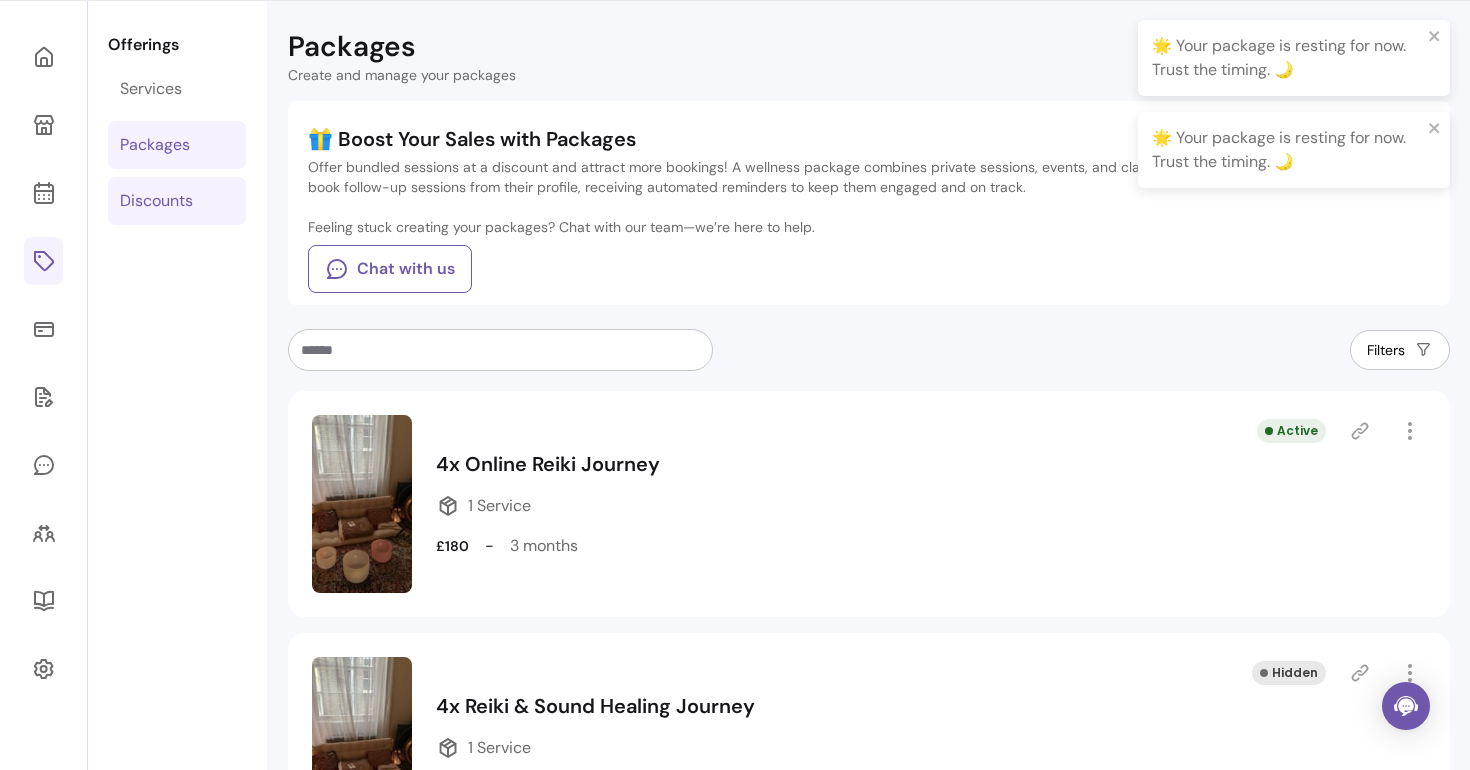 click on "Discounts" at bounding box center [177, 201] 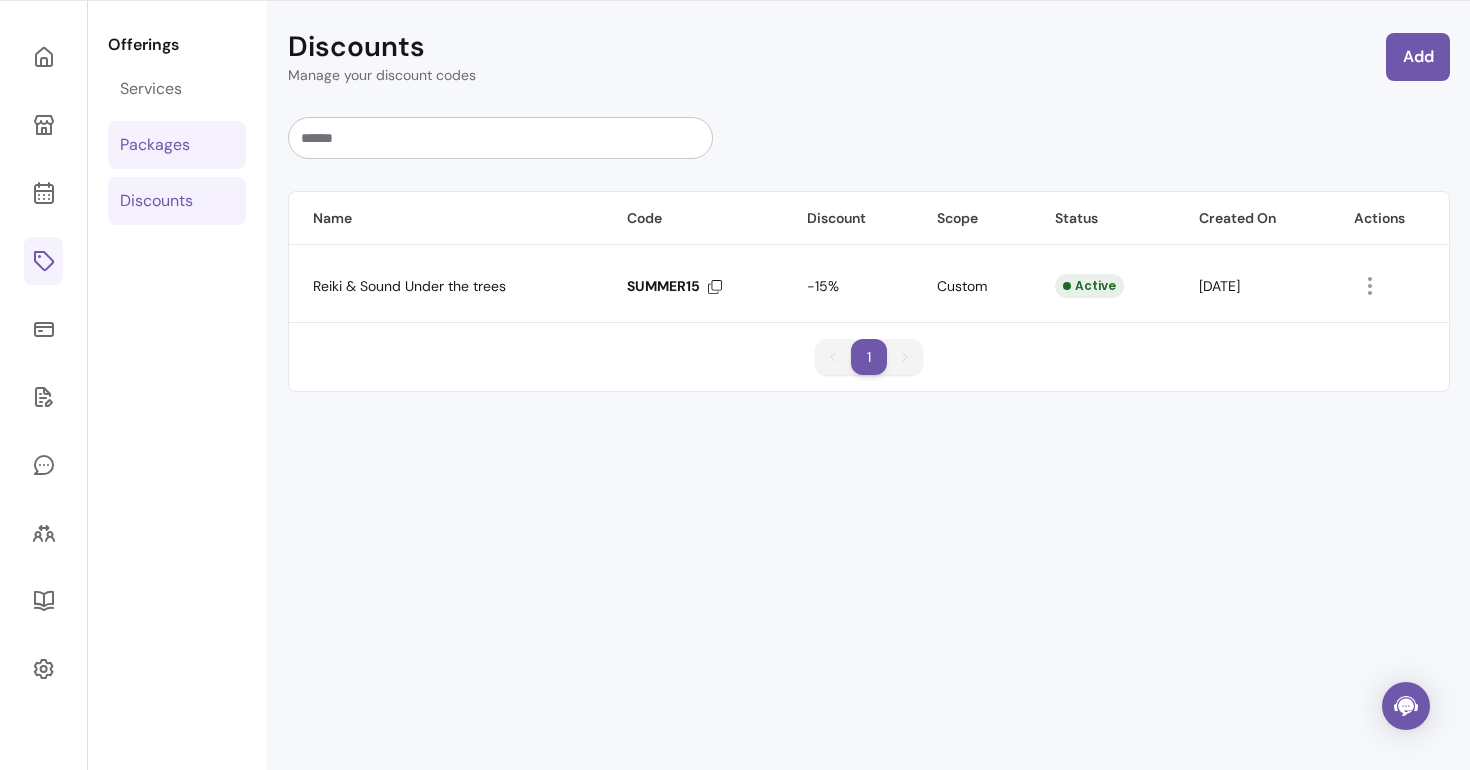 click on "Packages" at bounding box center (155, 145) 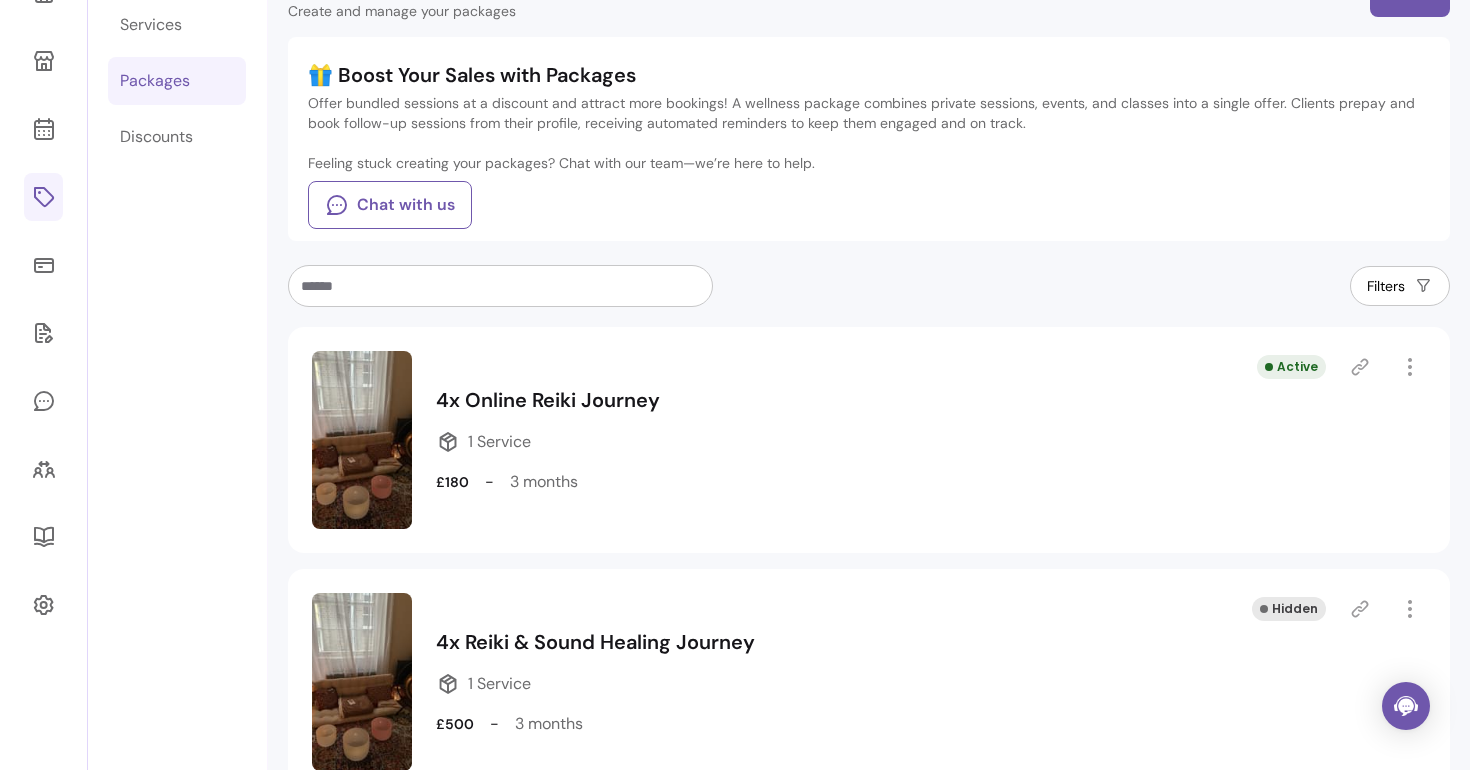 scroll, scrollTop: 121, scrollLeft: 0, axis: vertical 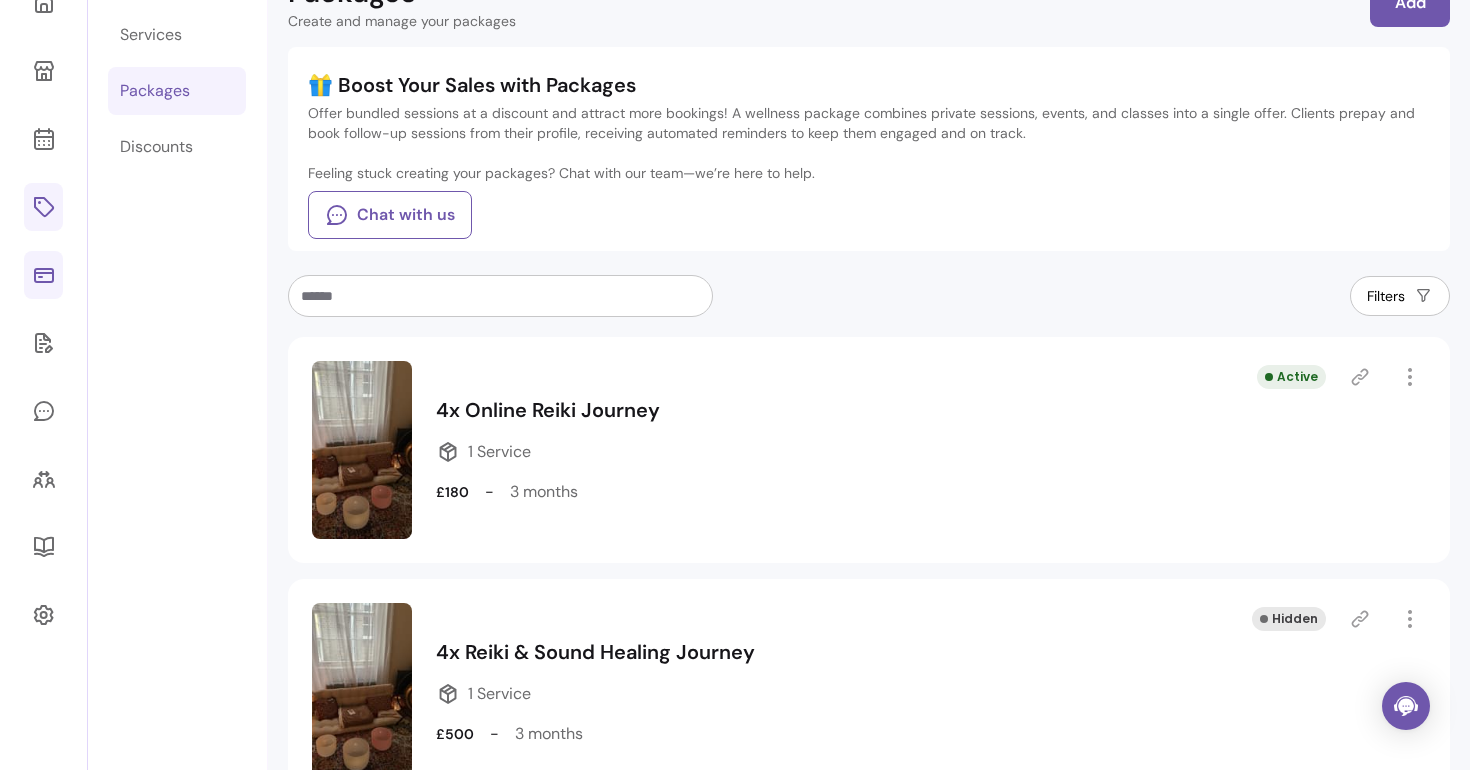 click 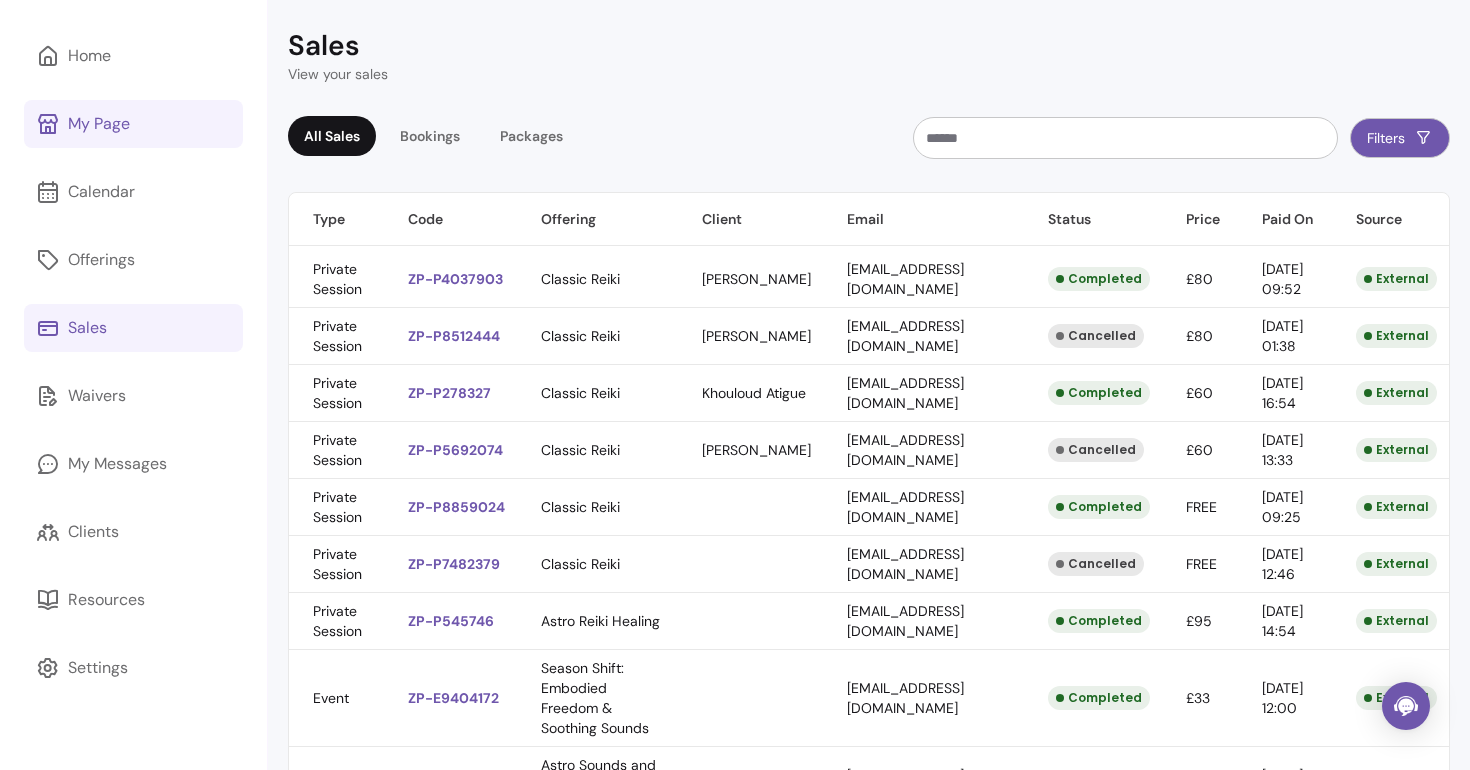 scroll, scrollTop: 121, scrollLeft: 0, axis: vertical 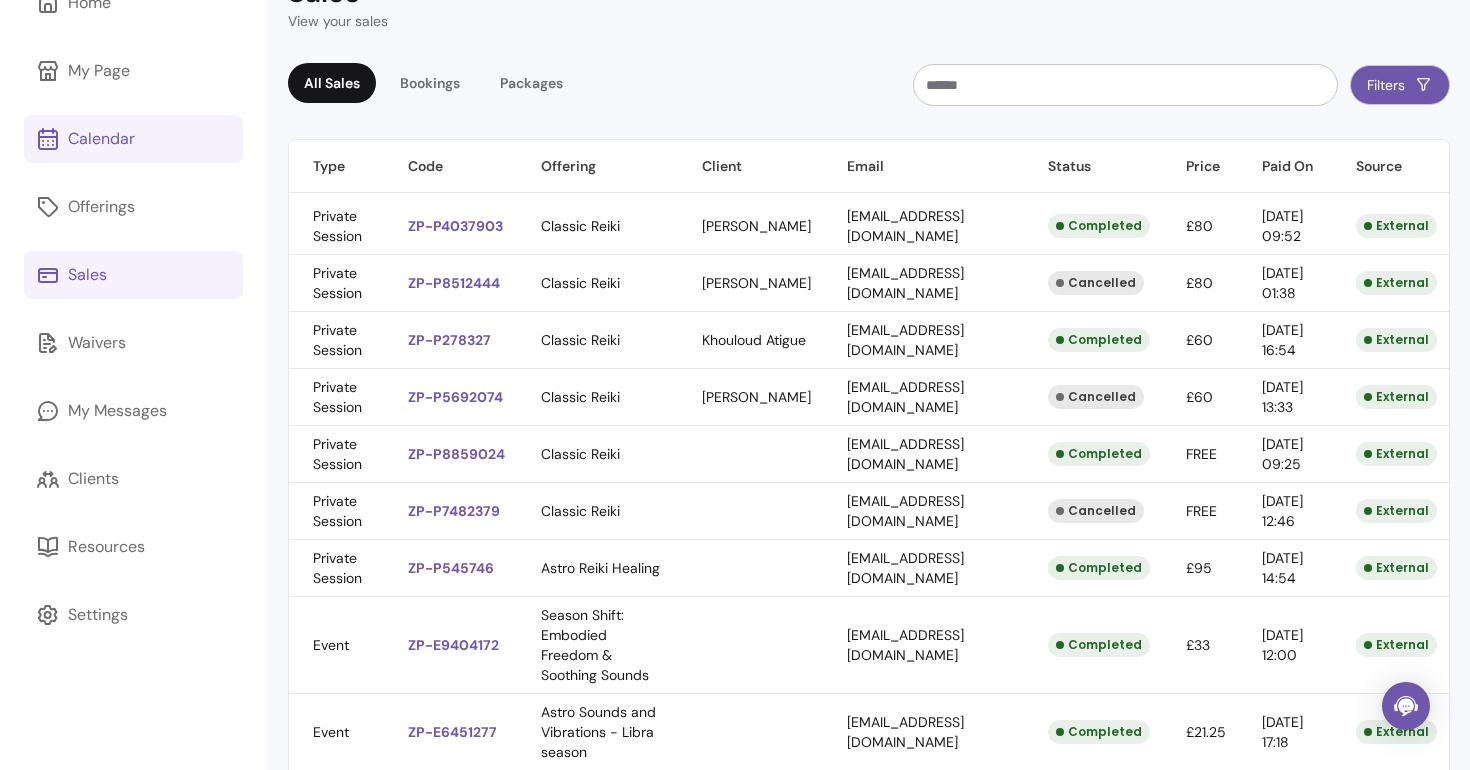 click on "Calendar" at bounding box center (101, 139) 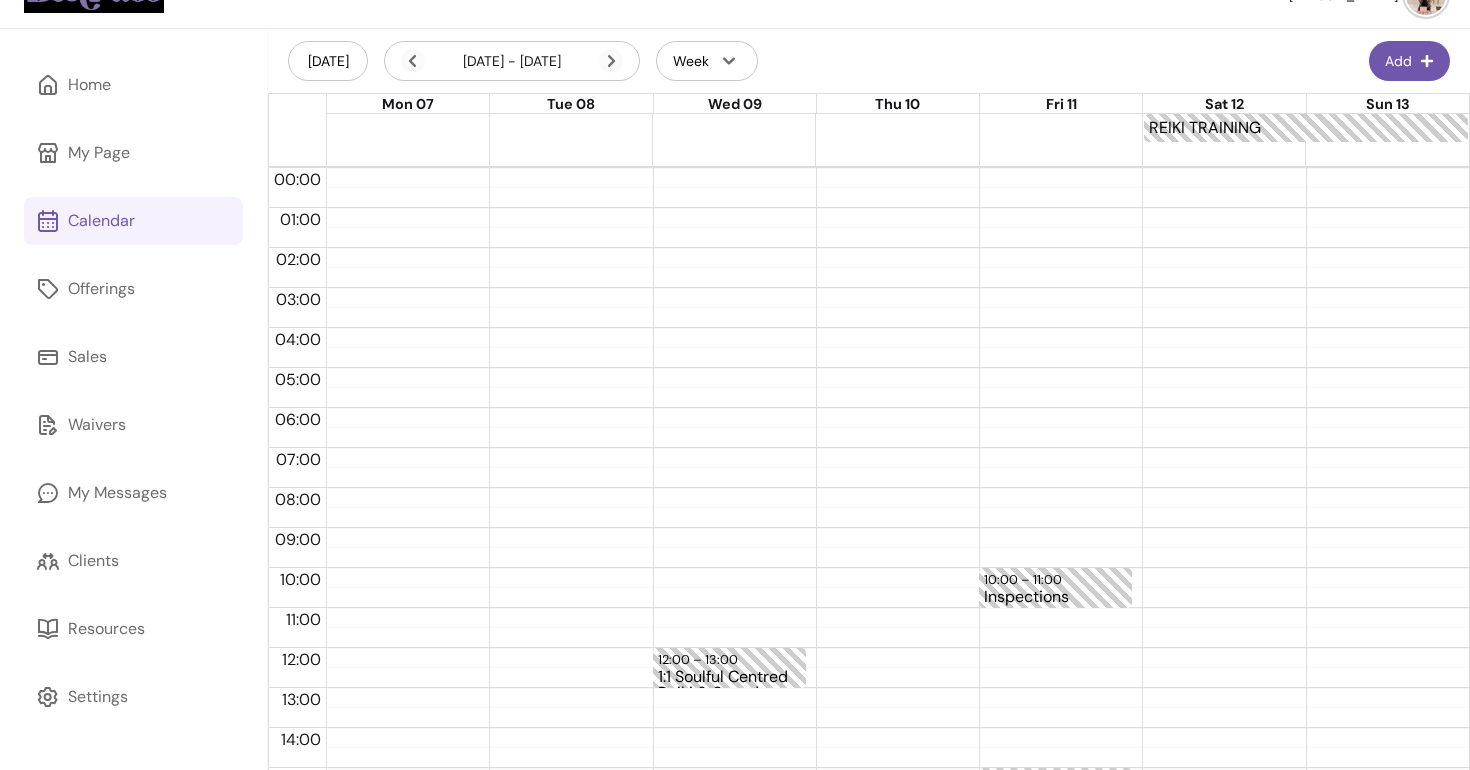 scroll, scrollTop: 0, scrollLeft: 0, axis: both 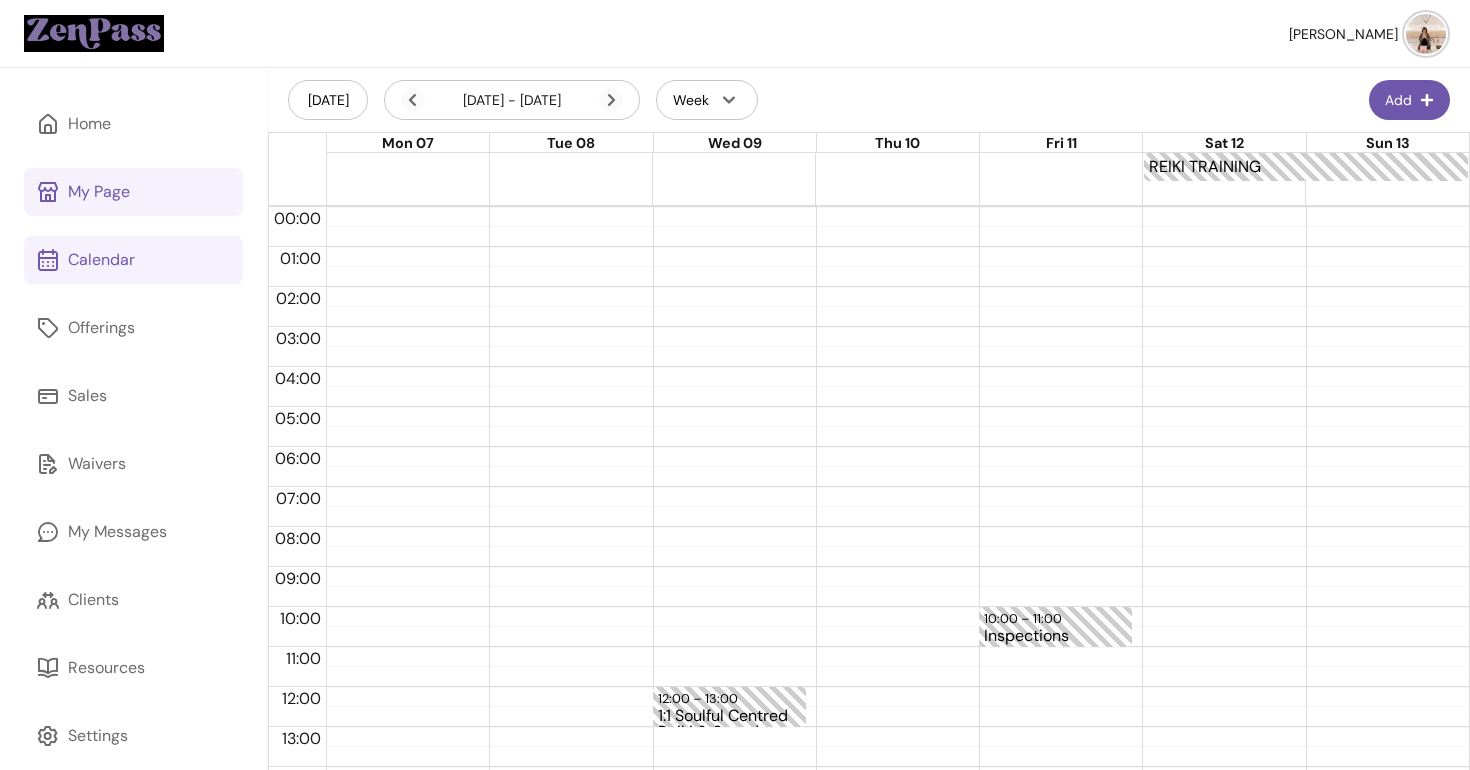 click on "My Page" at bounding box center (133, 192) 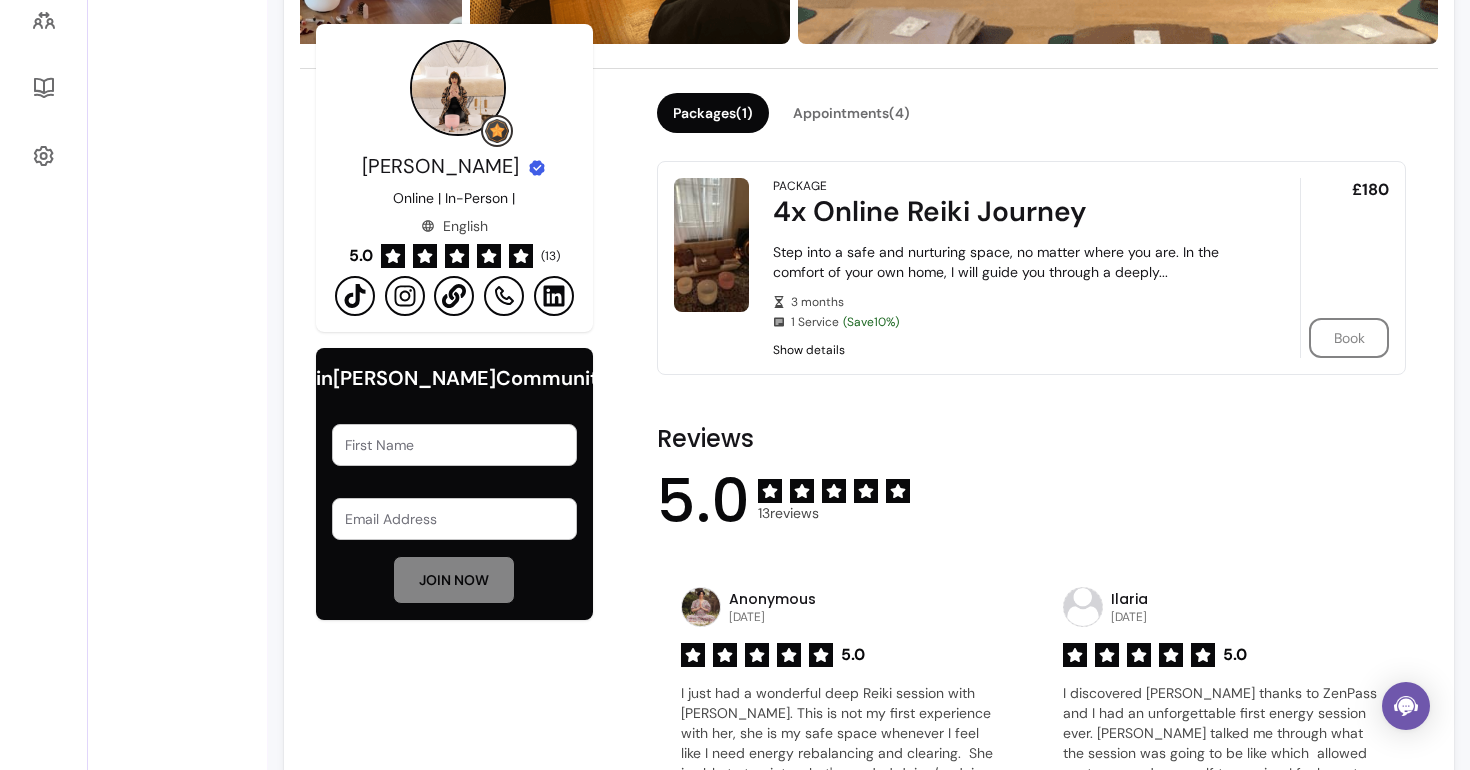 scroll, scrollTop: 455, scrollLeft: 0, axis: vertical 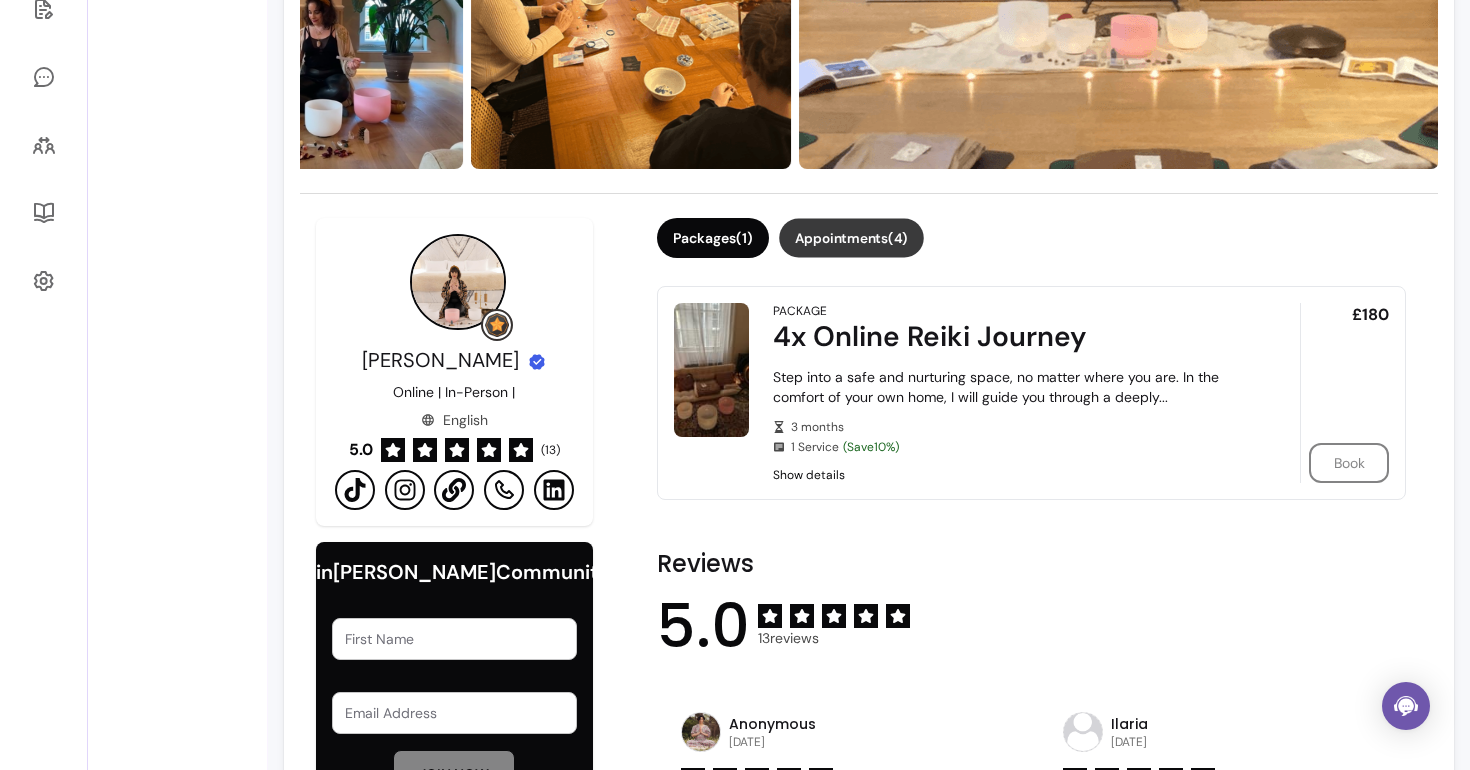 click on "Appointments  ( 4 )" at bounding box center [851, 238] 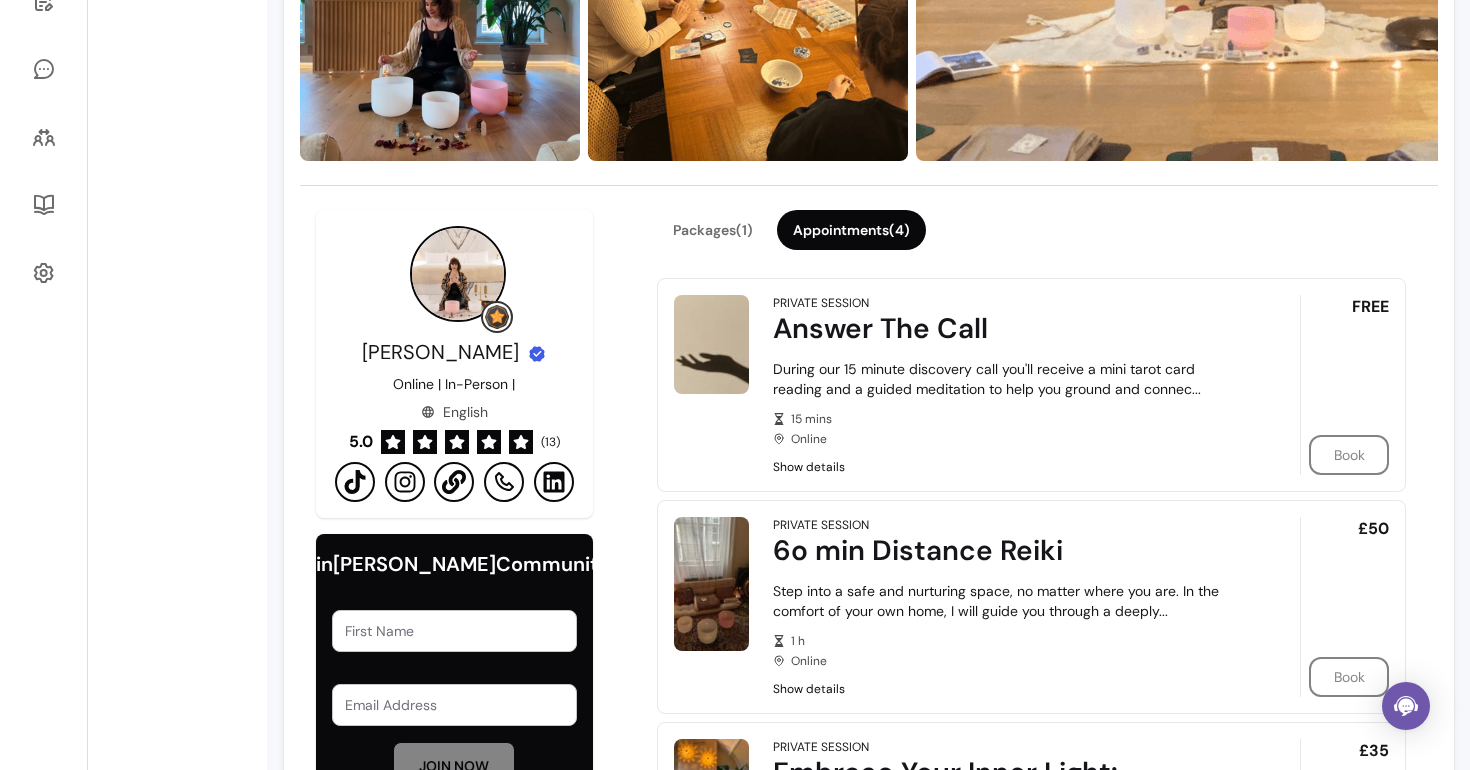 scroll, scrollTop: 0, scrollLeft: 0, axis: both 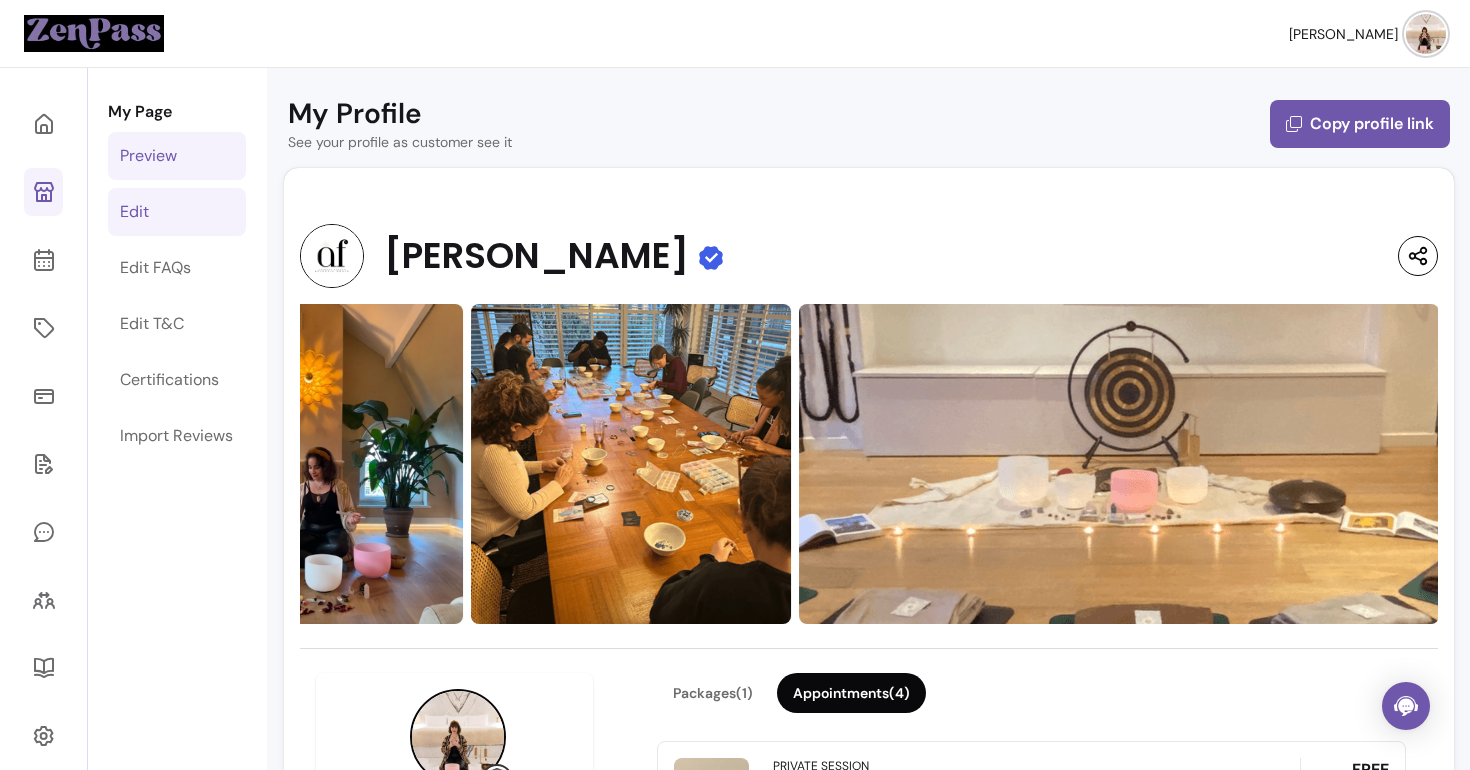 click on "Edit" at bounding box center (177, 212) 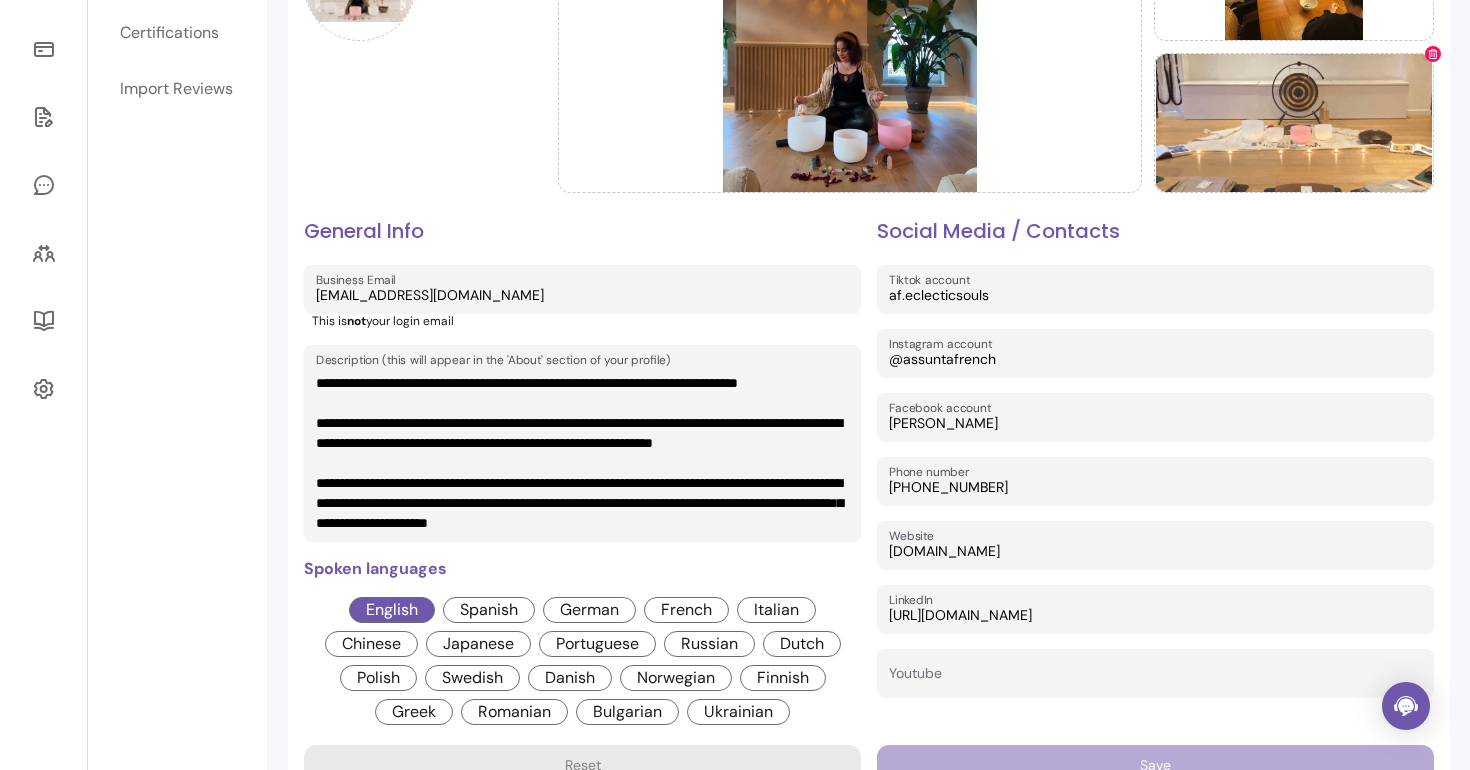 scroll, scrollTop: 311, scrollLeft: 0, axis: vertical 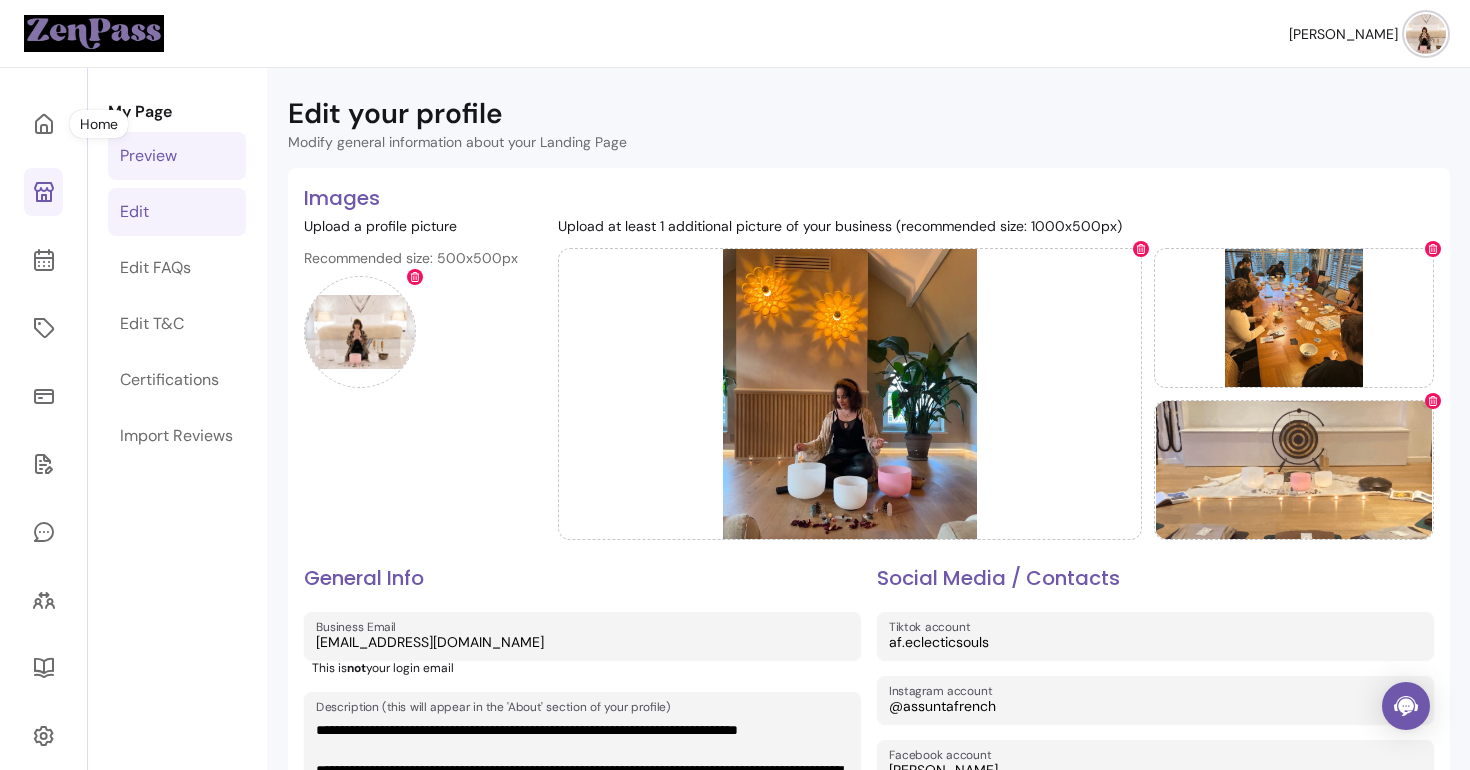 click on "Preview" at bounding box center [148, 156] 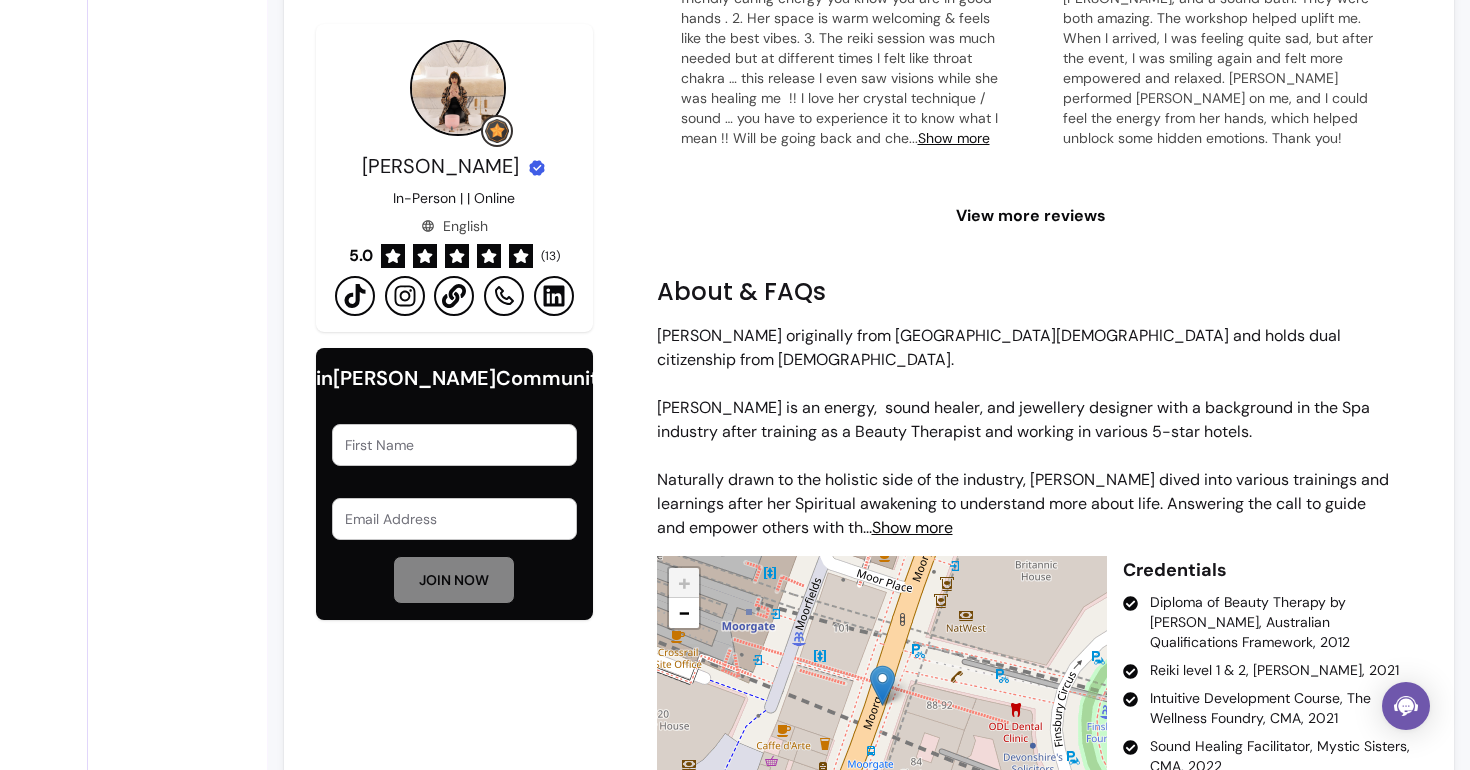 scroll, scrollTop: 1704, scrollLeft: 0, axis: vertical 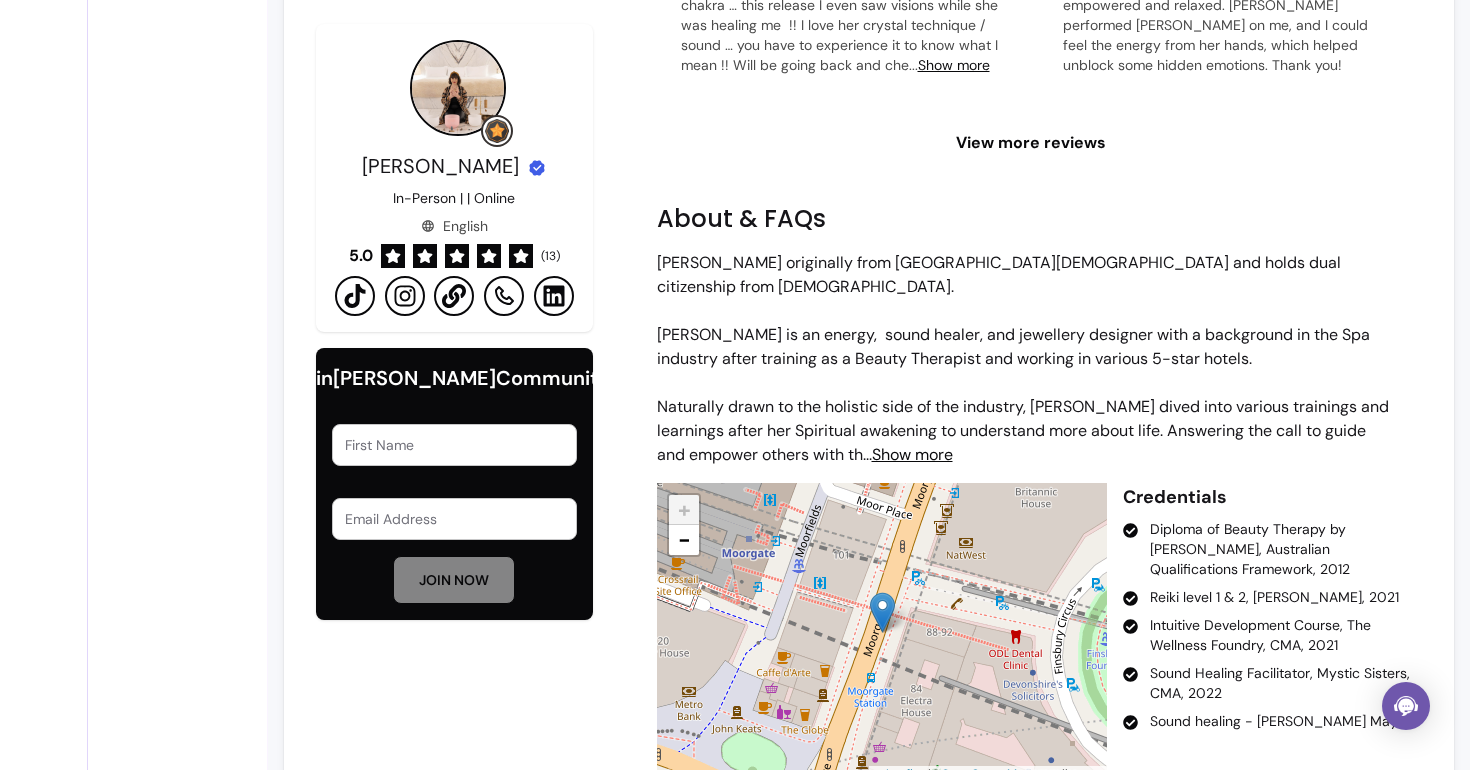 click on "[PERSON_NAME] originally from [GEOGRAPHIC_DATA][DEMOGRAPHIC_DATA] and holds dual citizenship from [DEMOGRAPHIC_DATA].
[PERSON_NAME] is an energy,  sound healer, and jewellery designer with a background in the Spa industry after training as a Beauty Therapist and working in various 5-star hotels.
Naturally drawn to the holistic side of the industry, [PERSON_NAME] dived into various trainings and learnings after her Spiritual awakening to understand more about life. Answering the call to guide and empower others with th ...  Show more" at bounding box center [1024, 359] 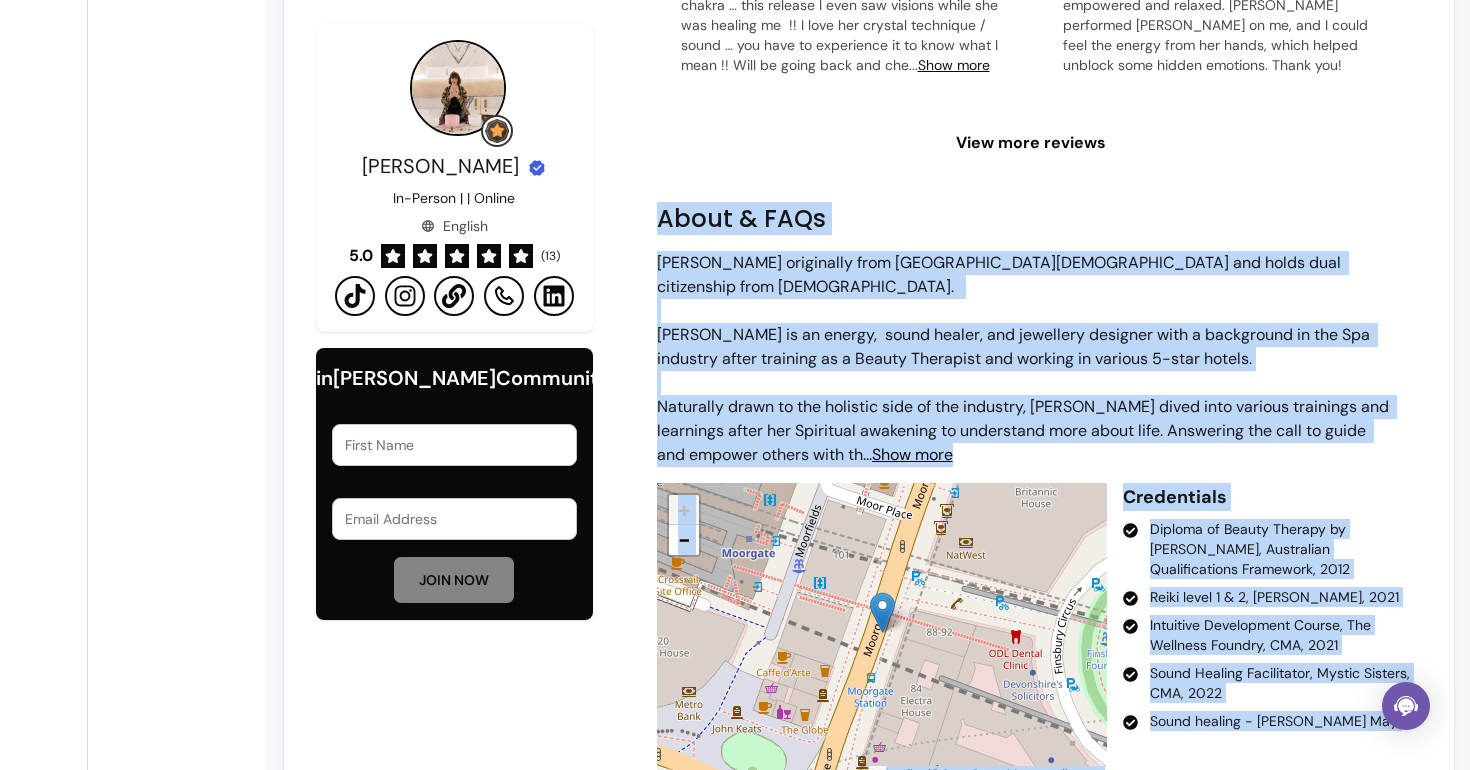 drag, startPoint x: 656, startPoint y: 207, endPoint x: 854, endPoint y: 418, distance: 289.35272 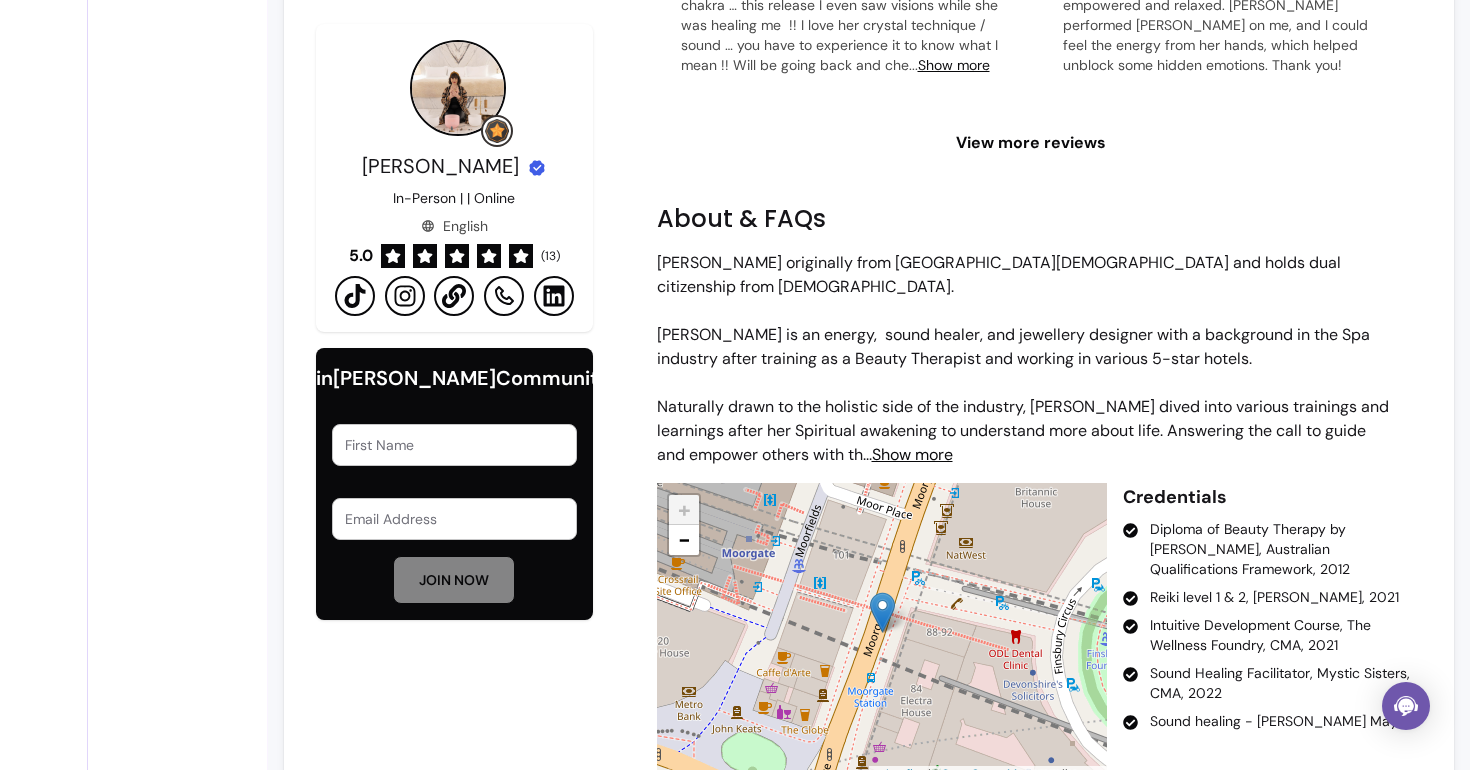 click on "[PERSON_NAME] originally from [GEOGRAPHIC_DATA][DEMOGRAPHIC_DATA] and holds dual citizenship from [DEMOGRAPHIC_DATA].
[PERSON_NAME] is an energy,  sound healer, and jewellery designer with a background in the Spa industry after training as a Beauty Therapist and working in various 5-star hotels.
Naturally drawn to the holistic side of the industry, [PERSON_NAME] dived into various trainings and learnings after her Spiritual awakening to understand more about life. Answering the call to guide and empower others with th ...  Show more" at bounding box center [1024, 359] 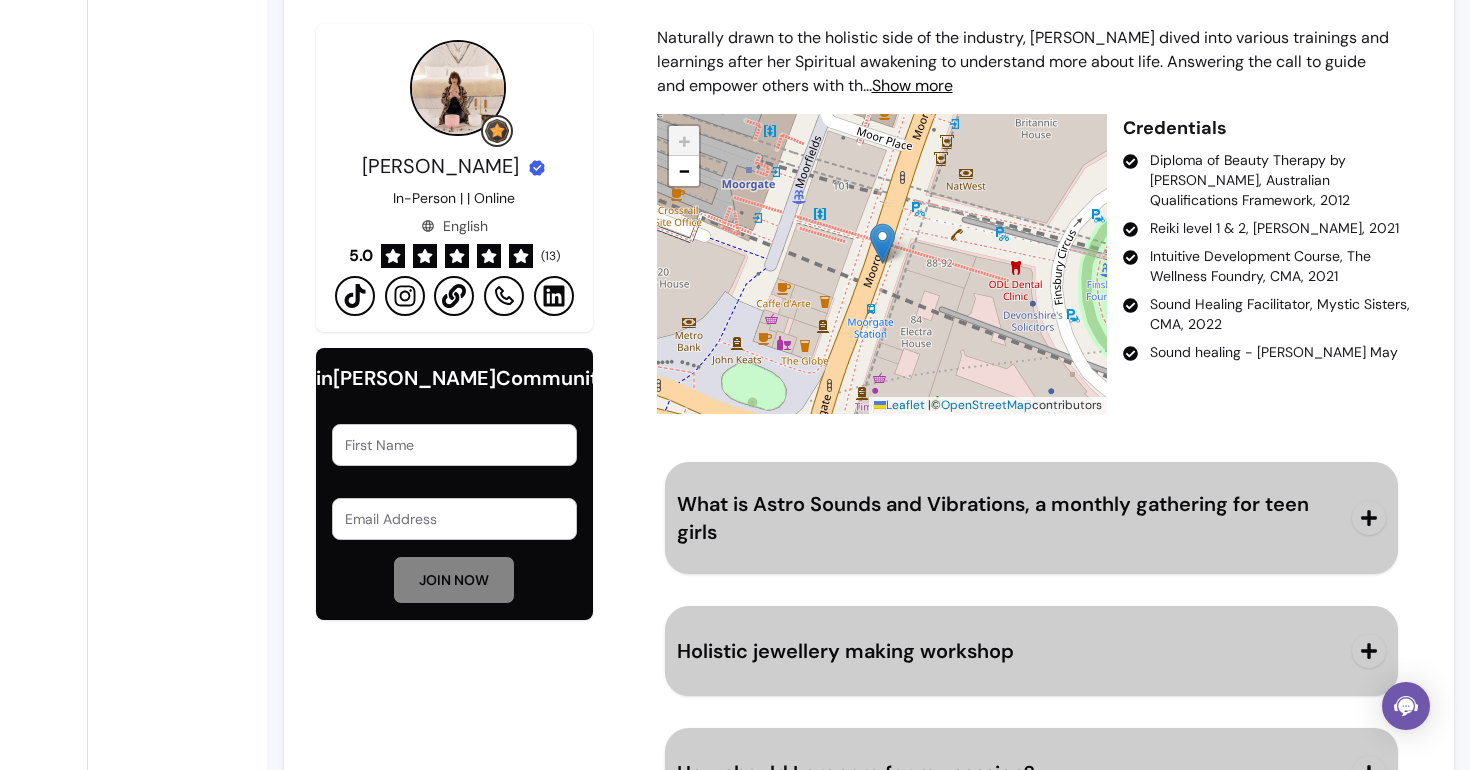 scroll, scrollTop: 2052, scrollLeft: 0, axis: vertical 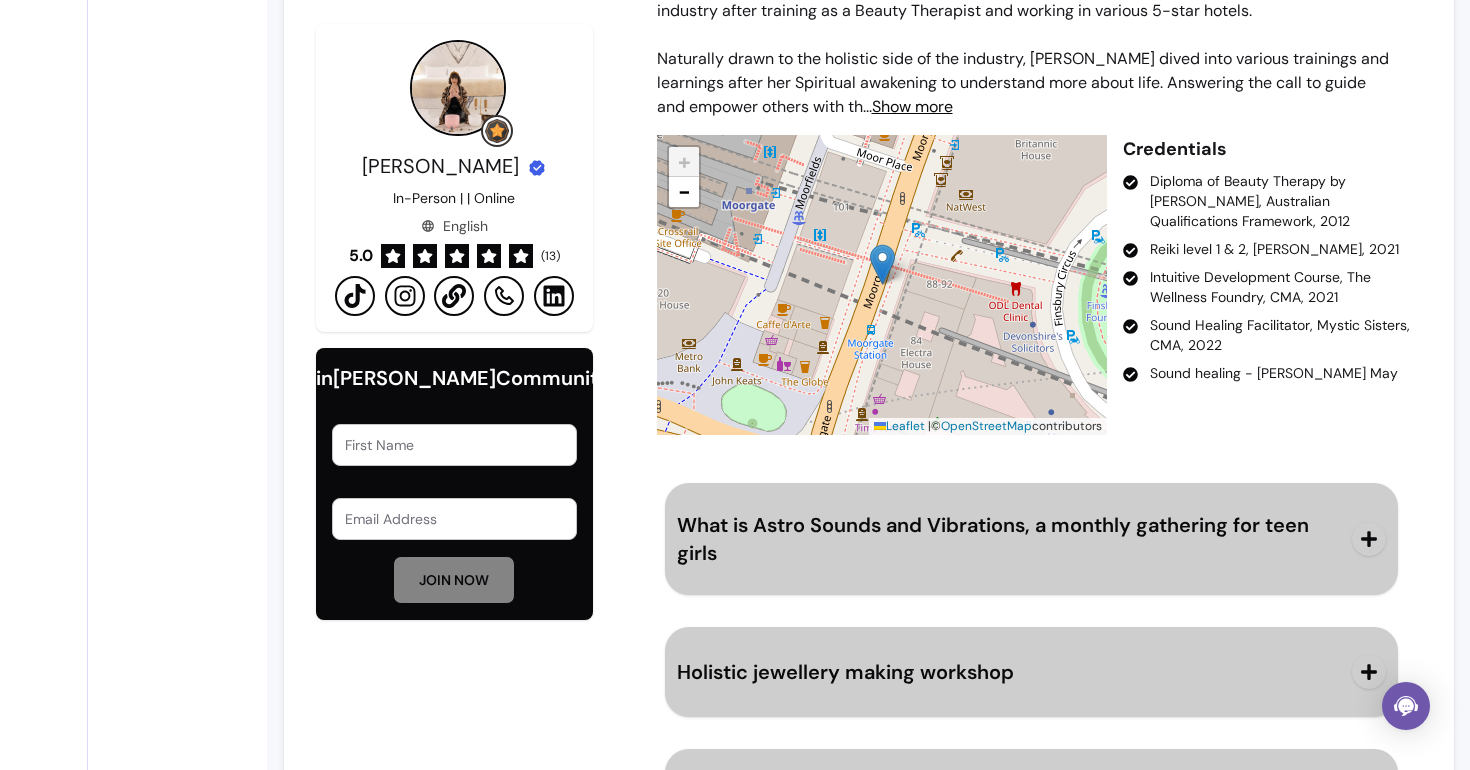 click on "+ −  Leaflet   |  ©  OpenStreetMap  contributors" at bounding box center (882, 285) 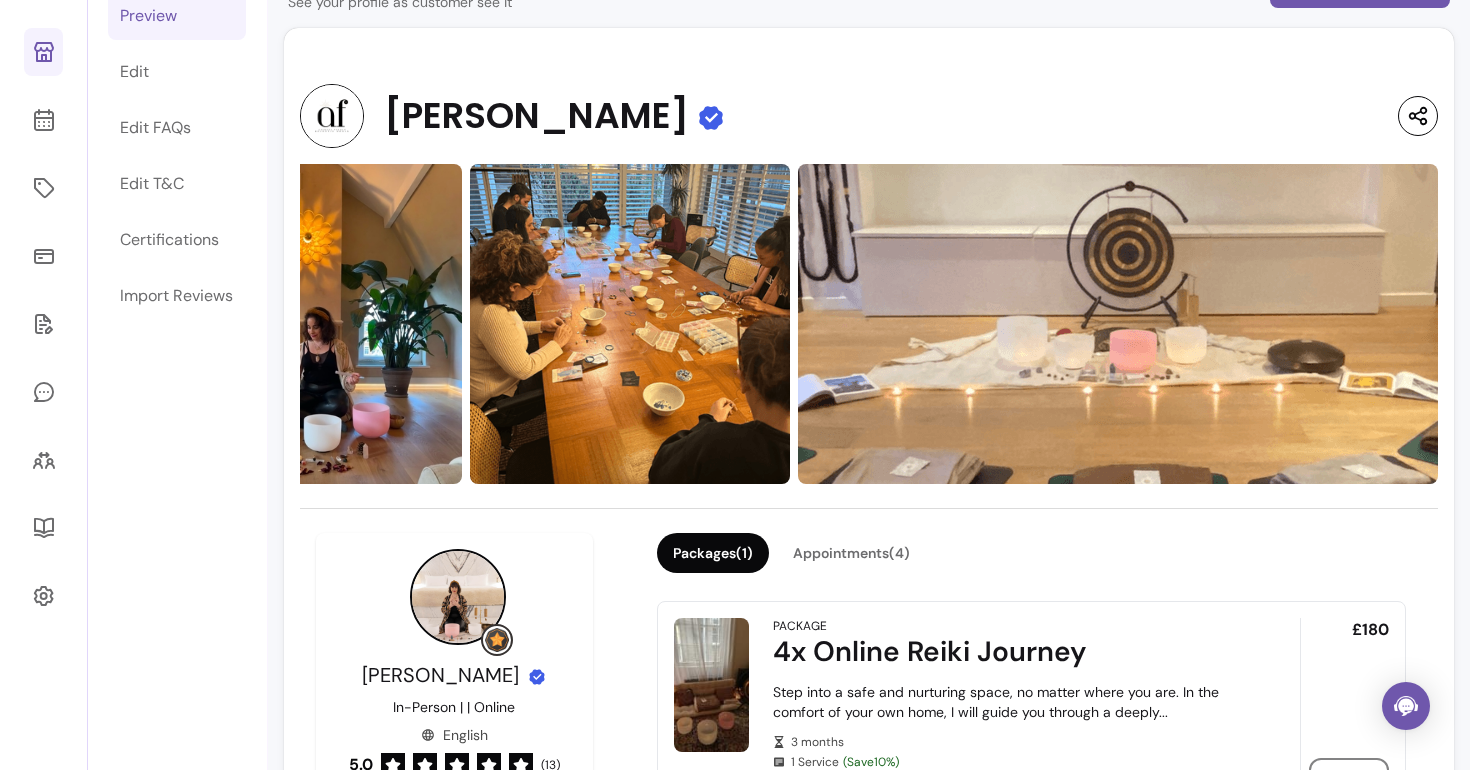 scroll, scrollTop: 126, scrollLeft: 0, axis: vertical 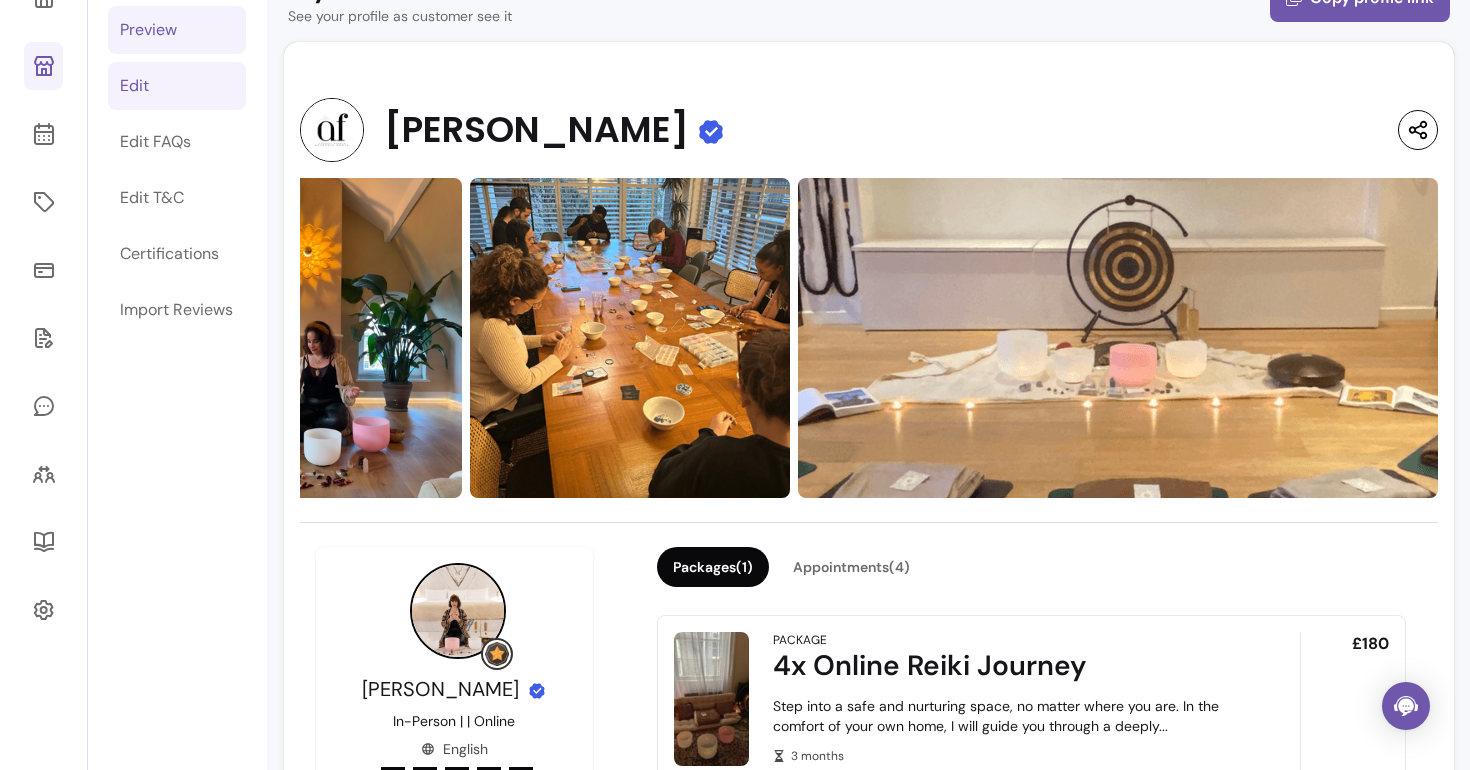 click on "Edit" at bounding box center (177, 86) 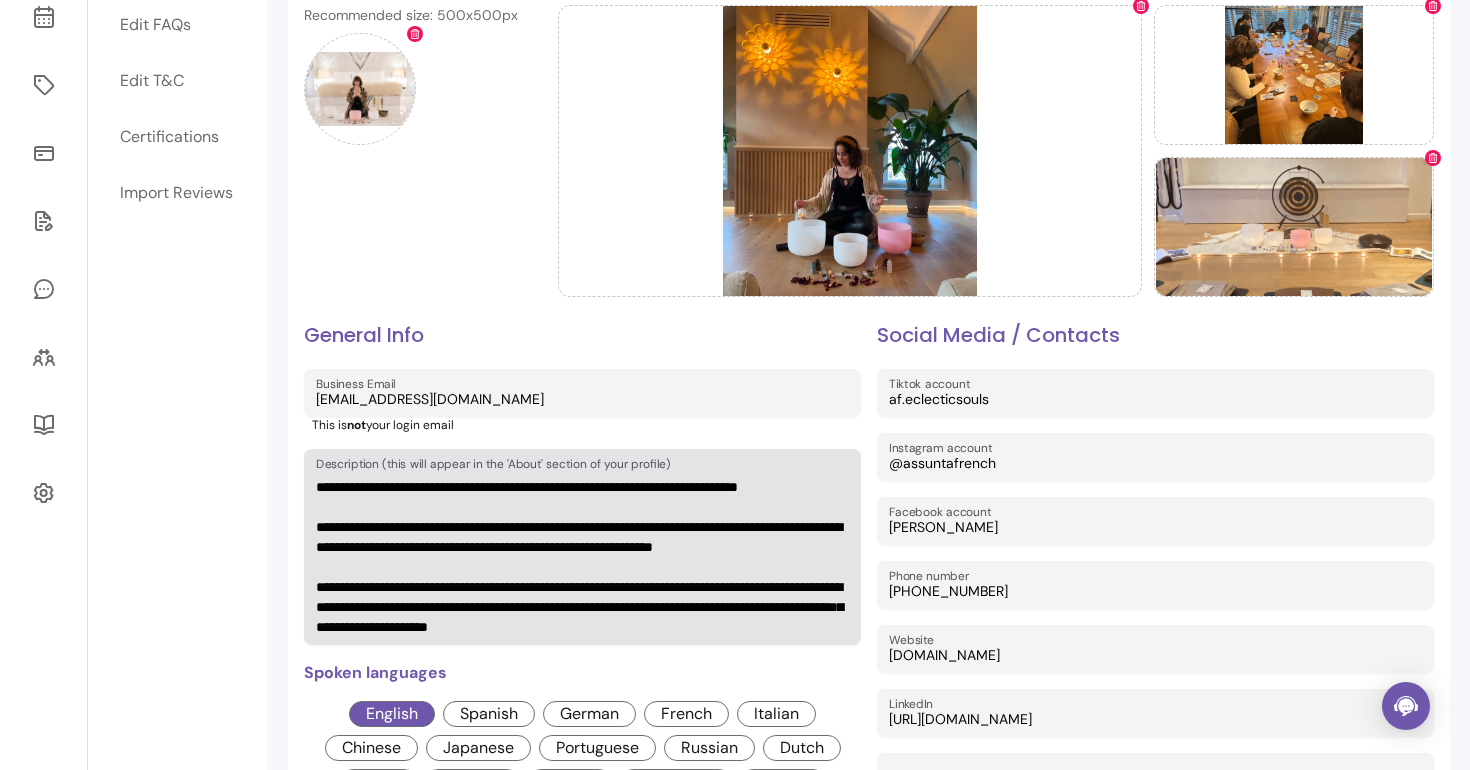scroll, scrollTop: 381, scrollLeft: 0, axis: vertical 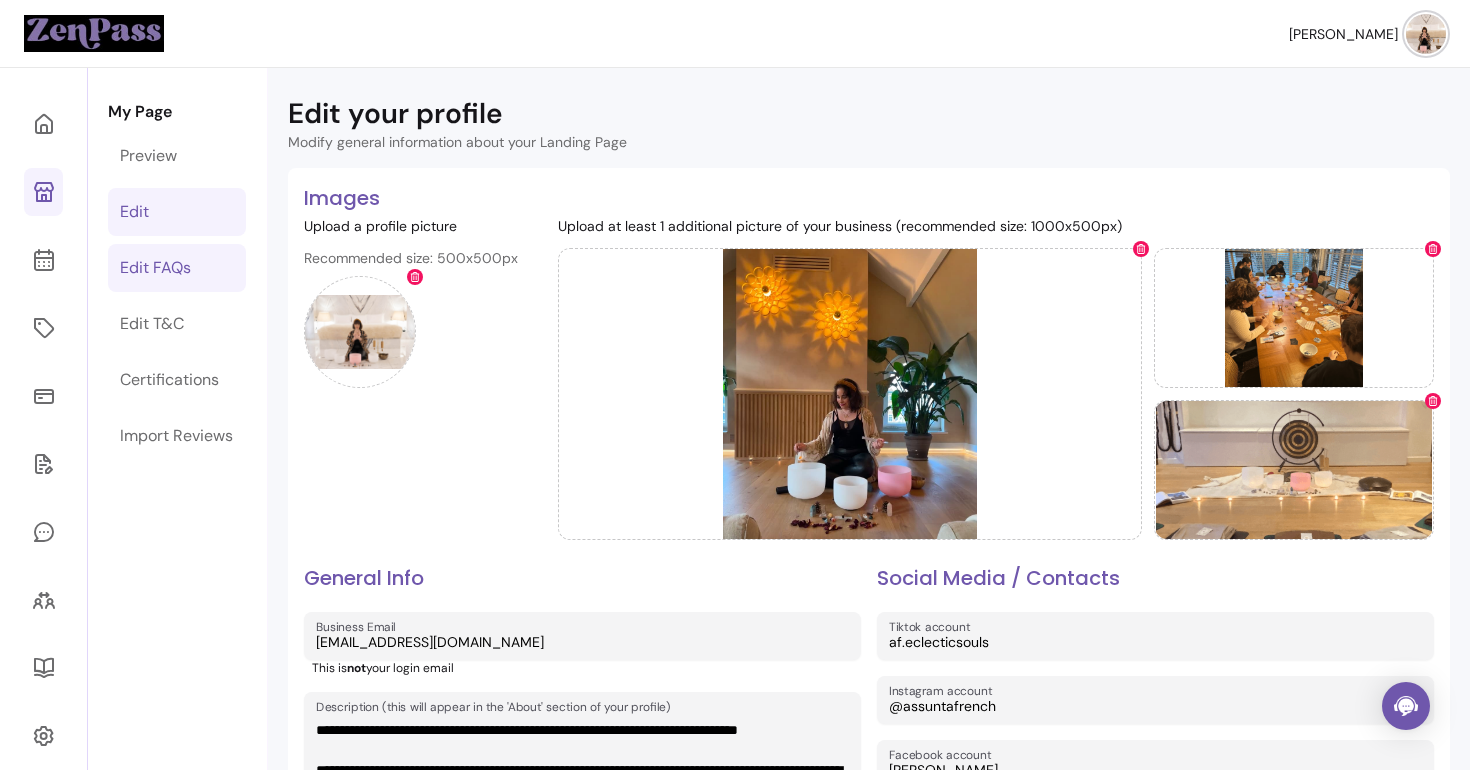 click on "Edit FAQs" at bounding box center [155, 268] 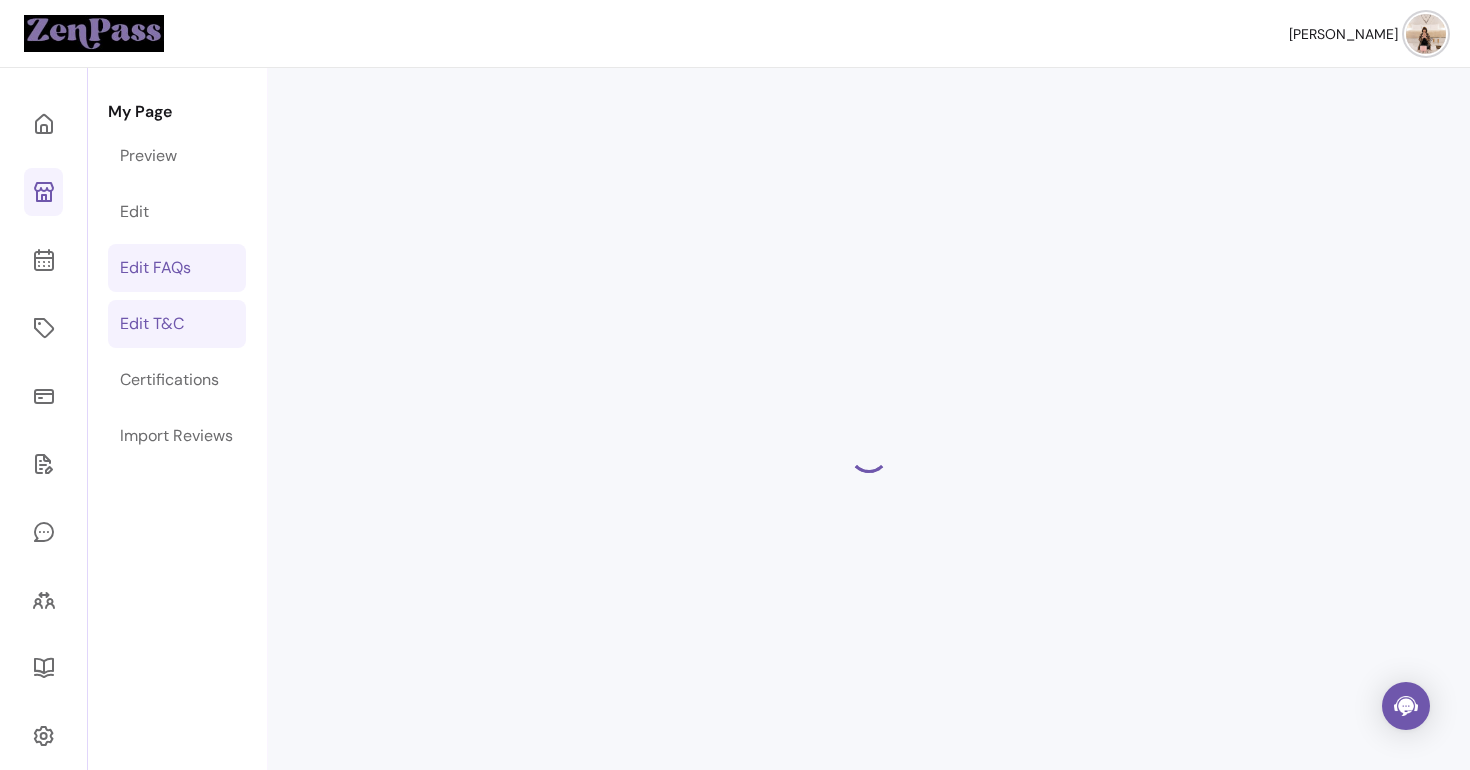 select on "*" 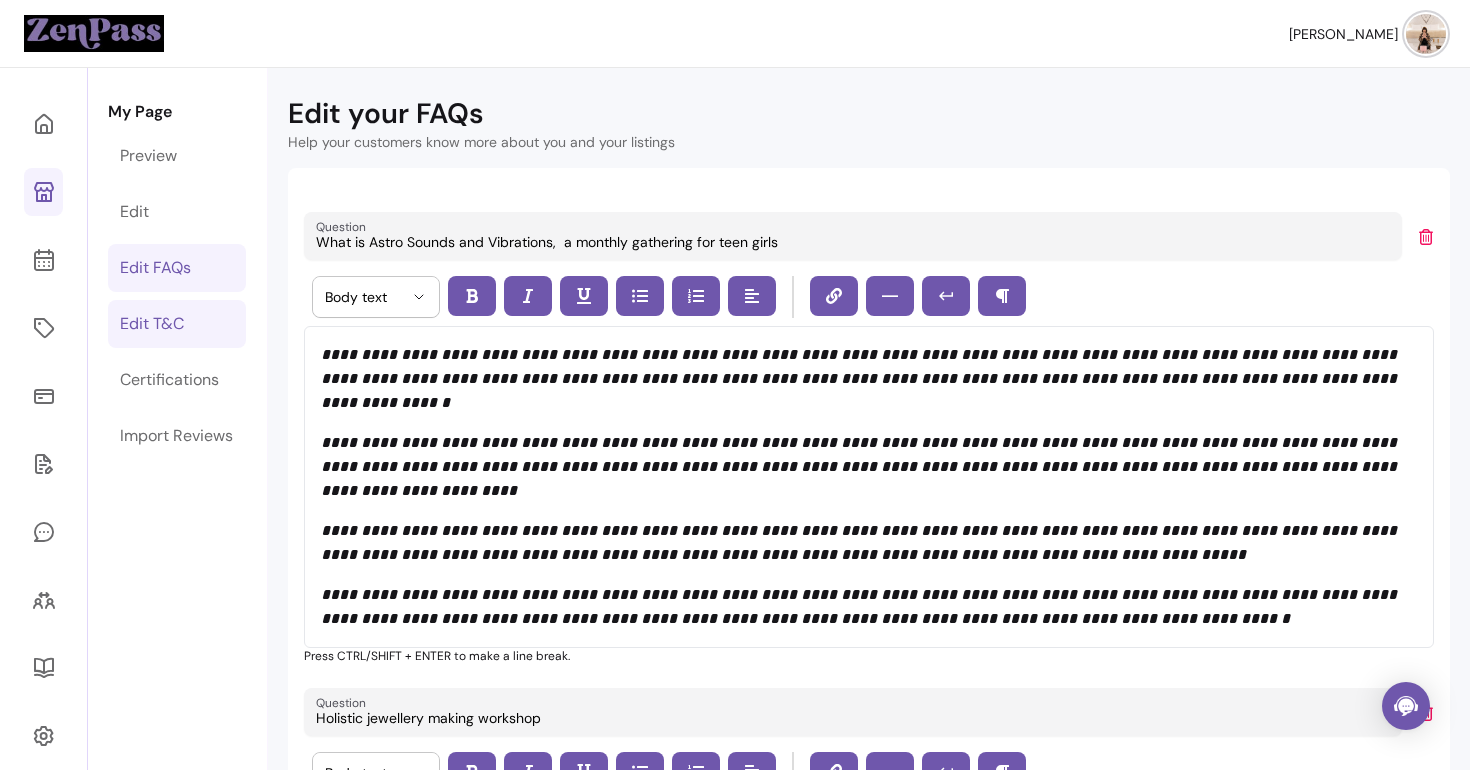 click on "Edit T&C" at bounding box center [177, 324] 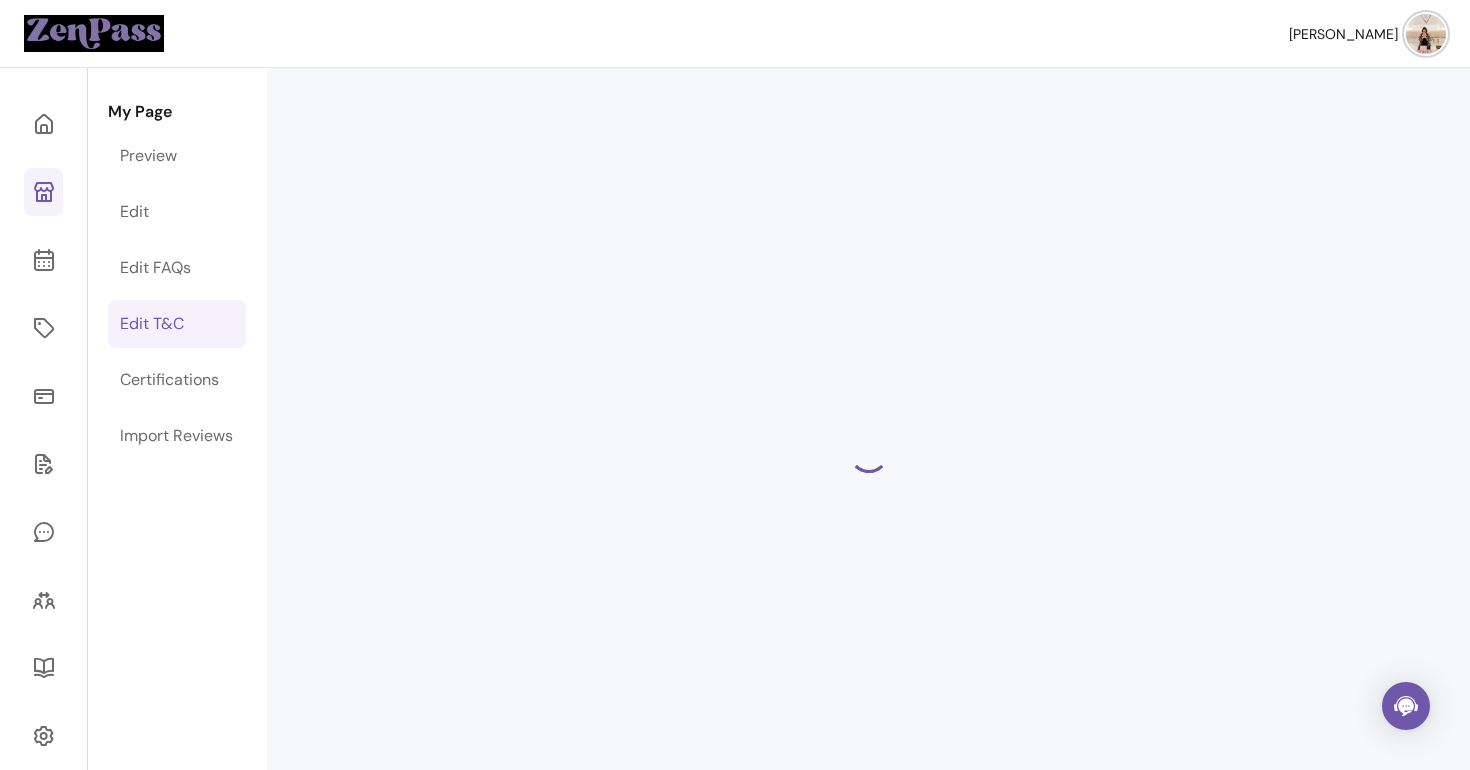 select on "*" 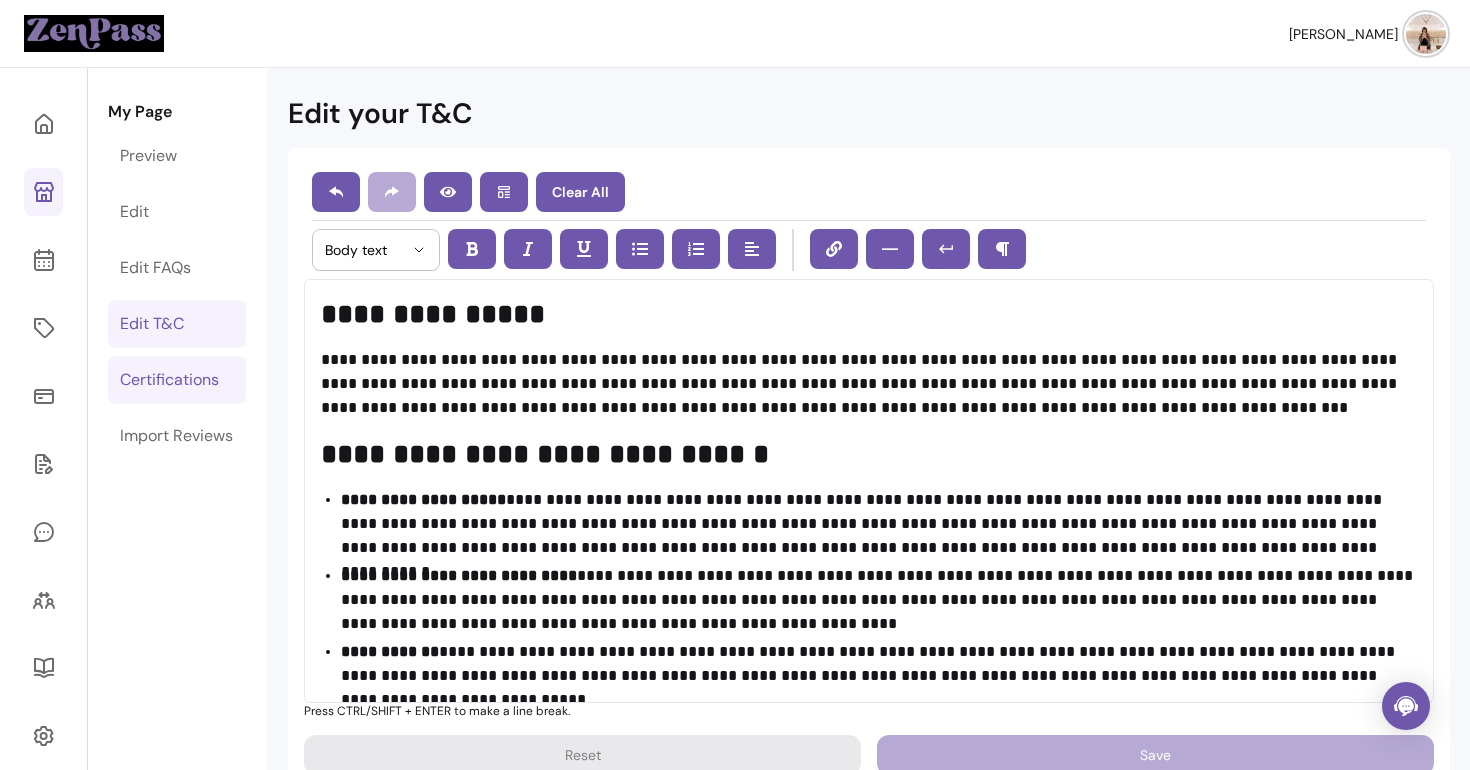 click on "Certifications" at bounding box center [177, 380] 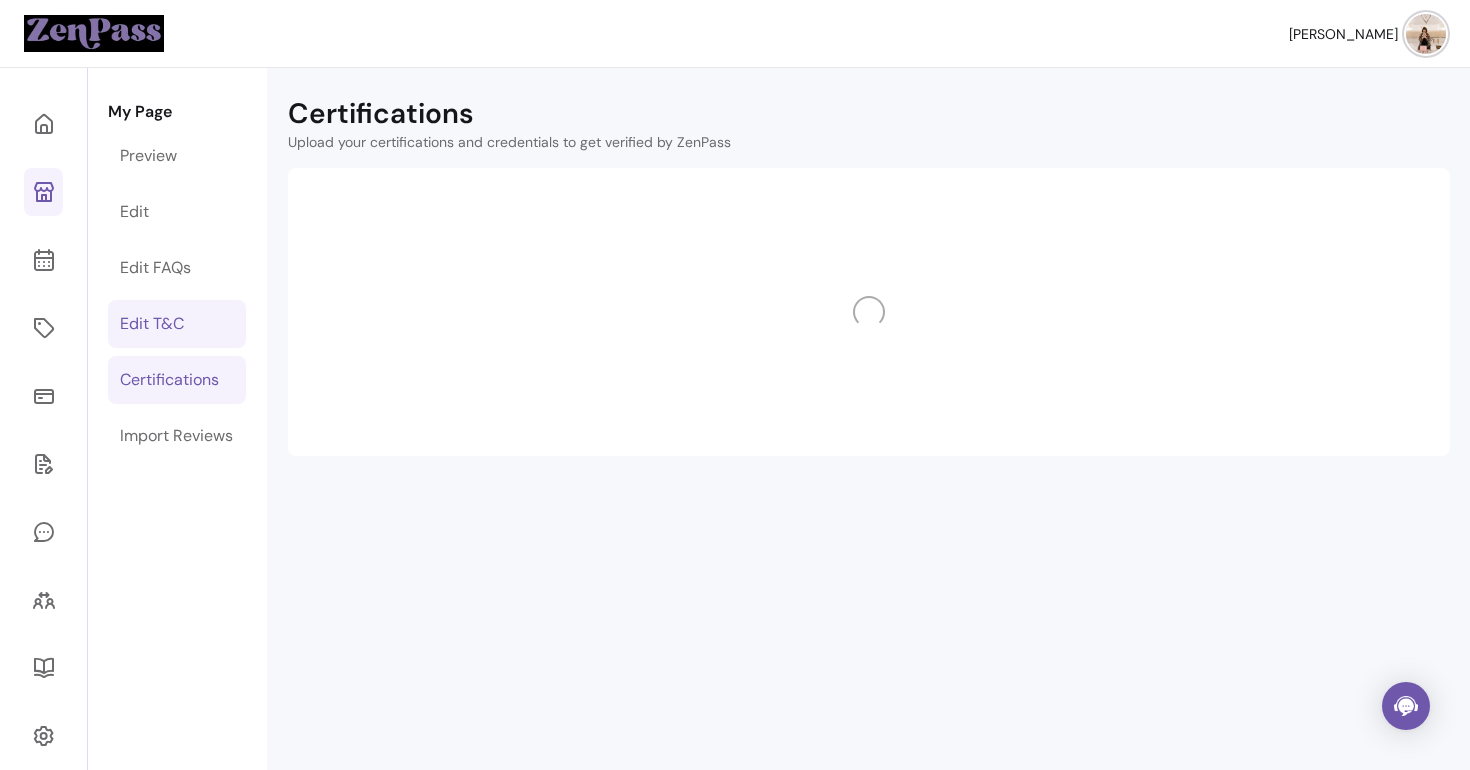 click on "Edit T&C" at bounding box center (152, 324) 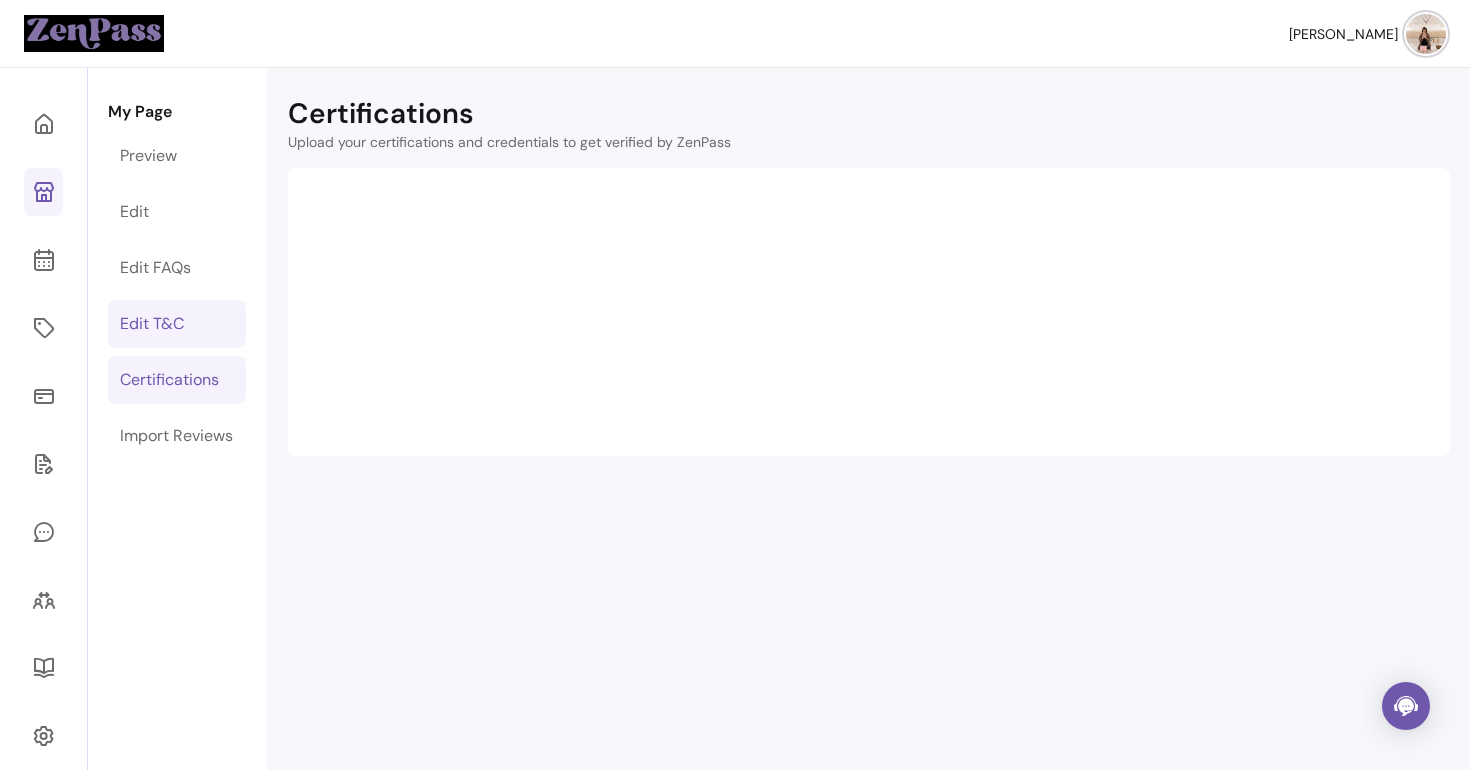 select on "*" 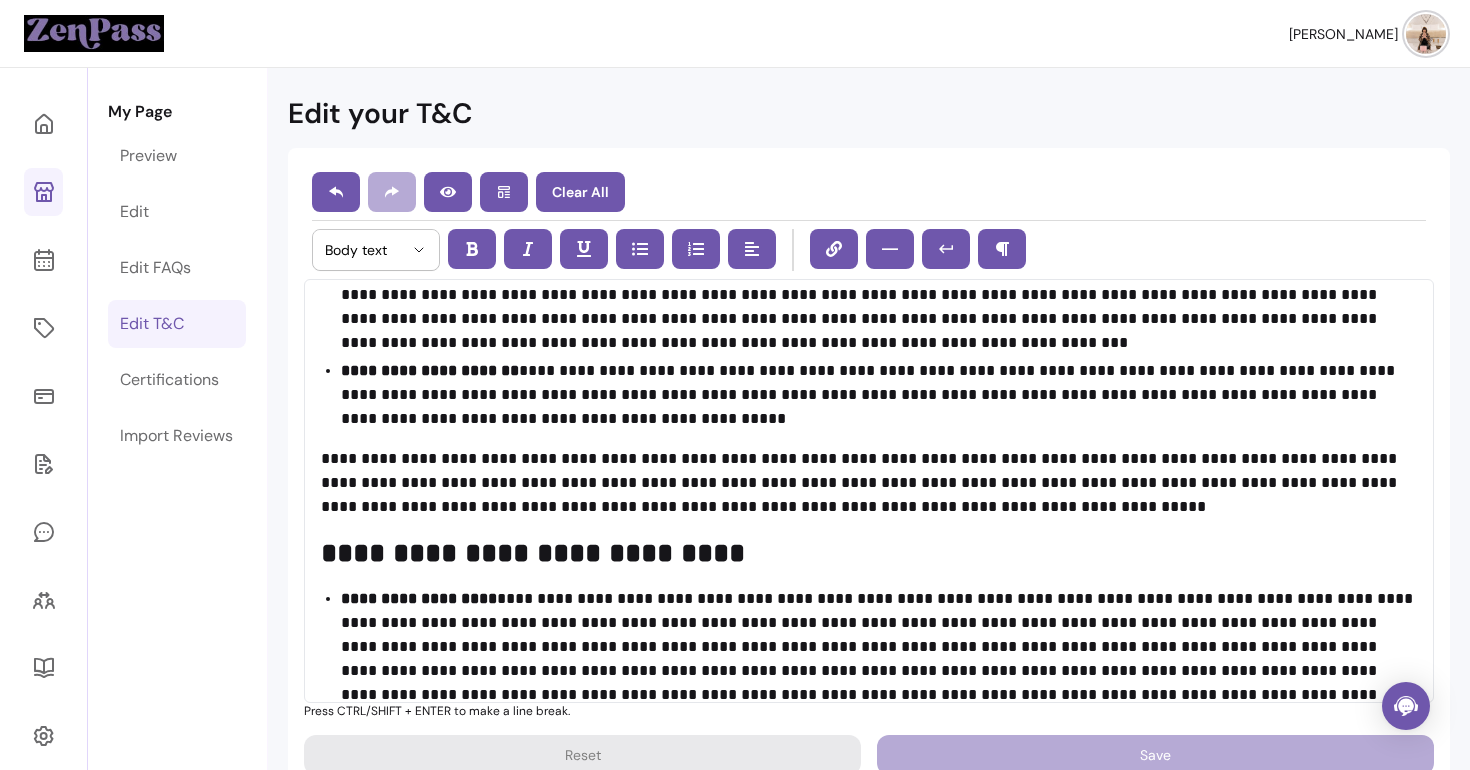scroll, scrollTop: 2786, scrollLeft: 0, axis: vertical 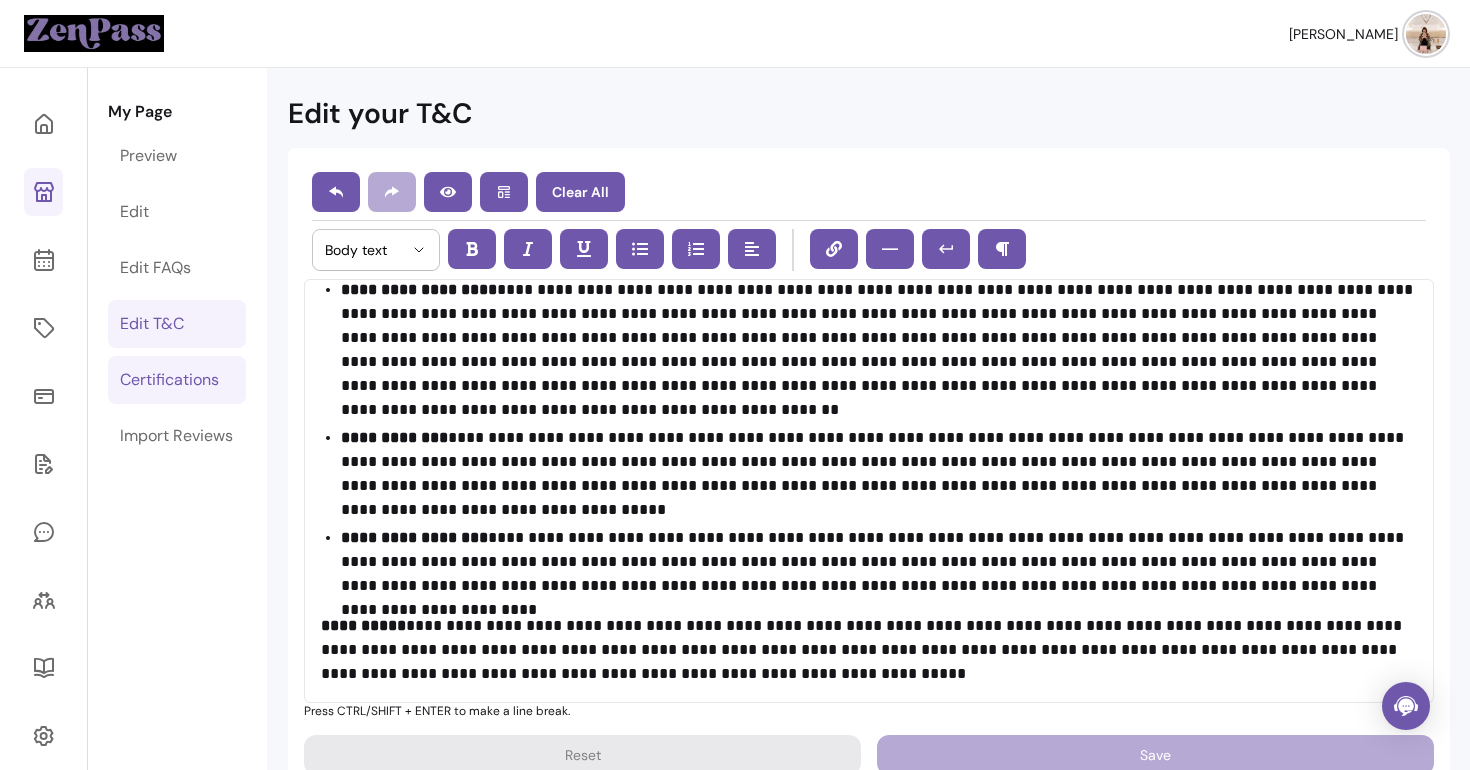 click on "Certifications" at bounding box center (177, 380) 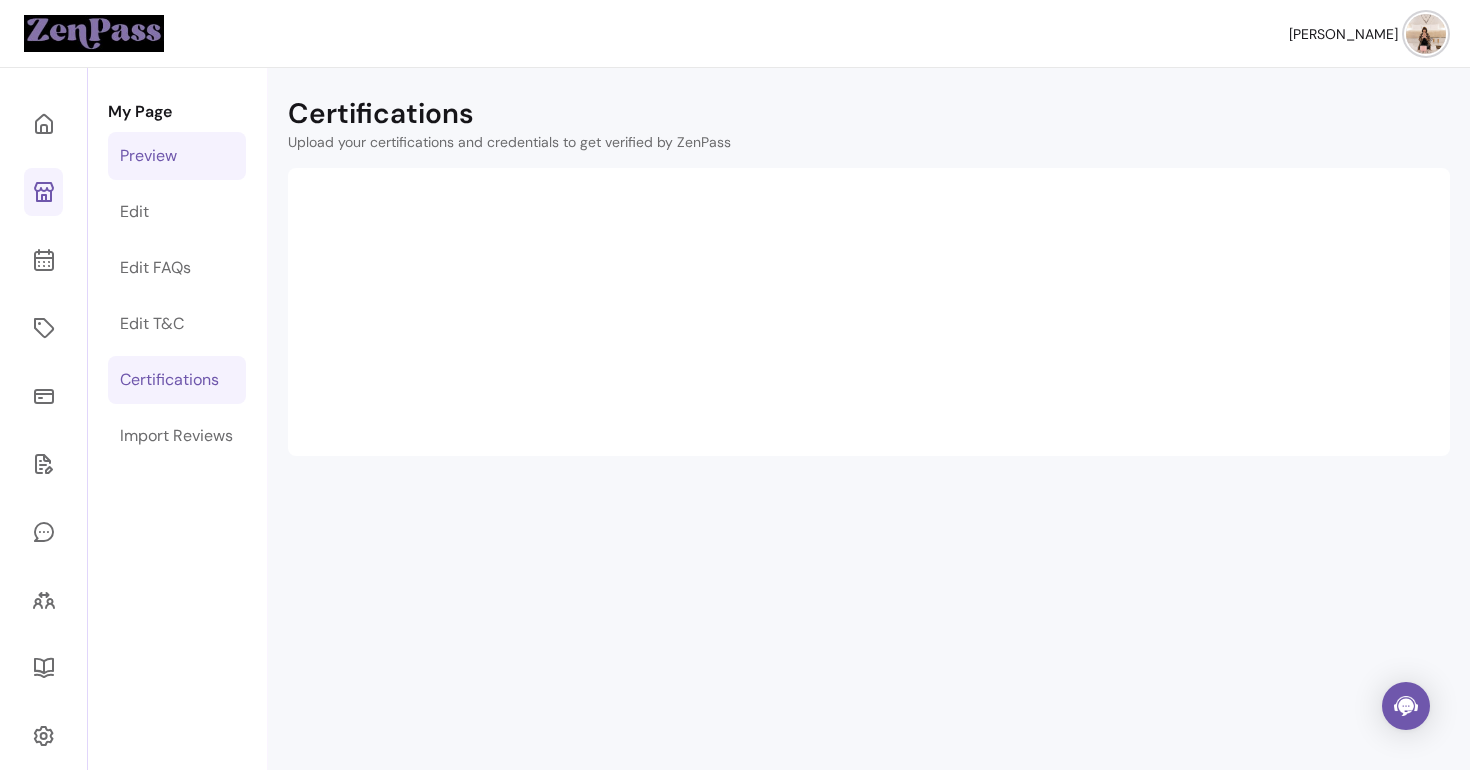 click on "Preview" at bounding box center [148, 156] 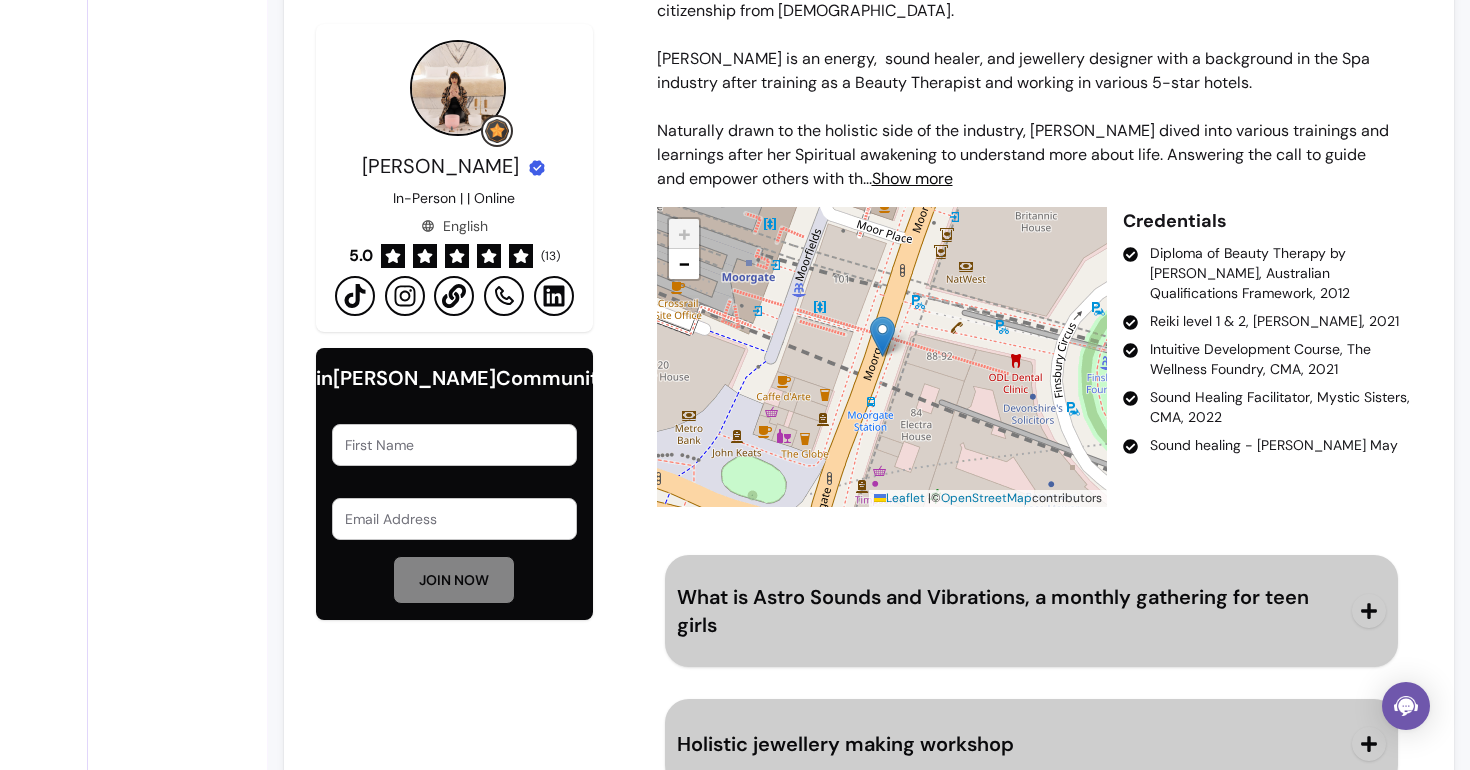 scroll, scrollTop: 1964, scrollLeft: 0, axis: vertical 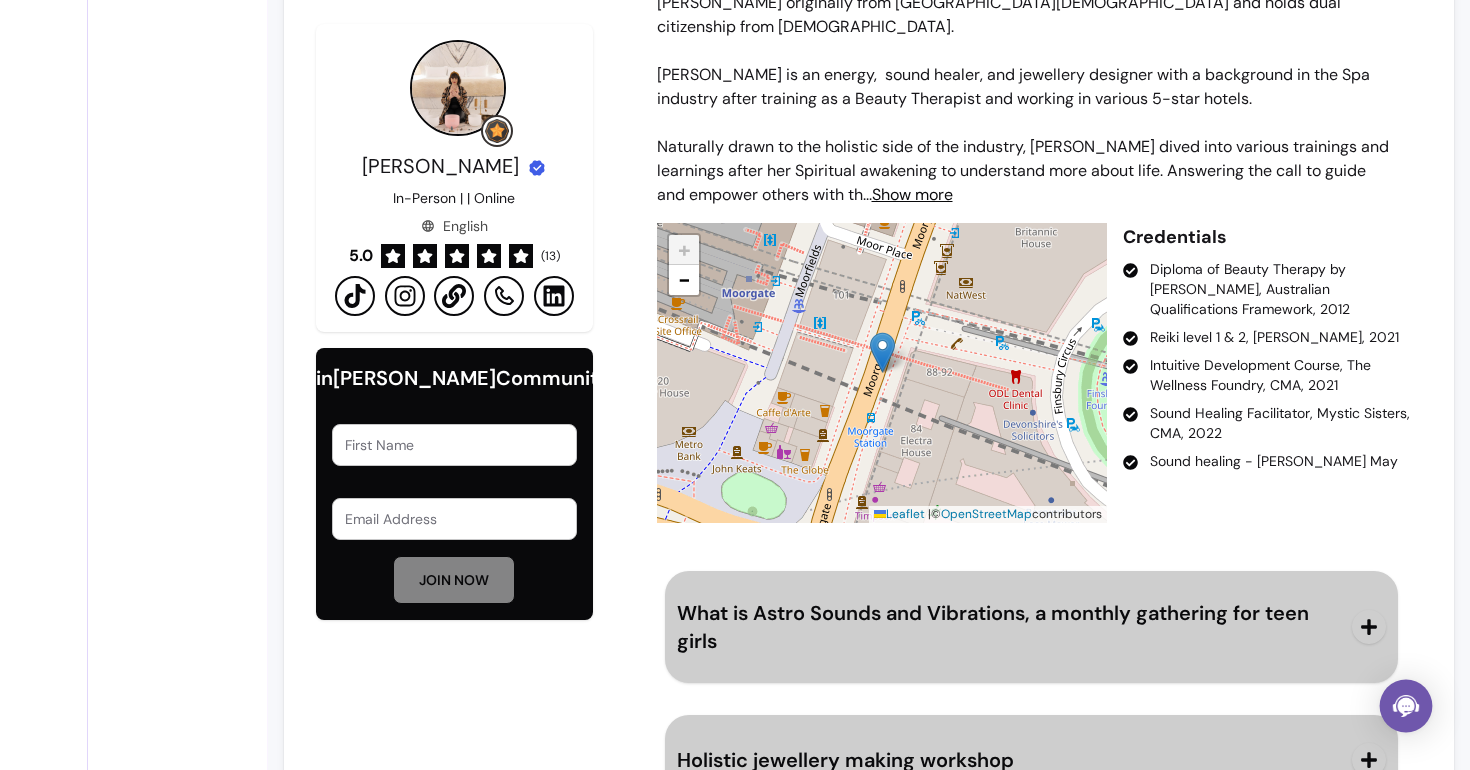 click at bounding box center [1406, 706] 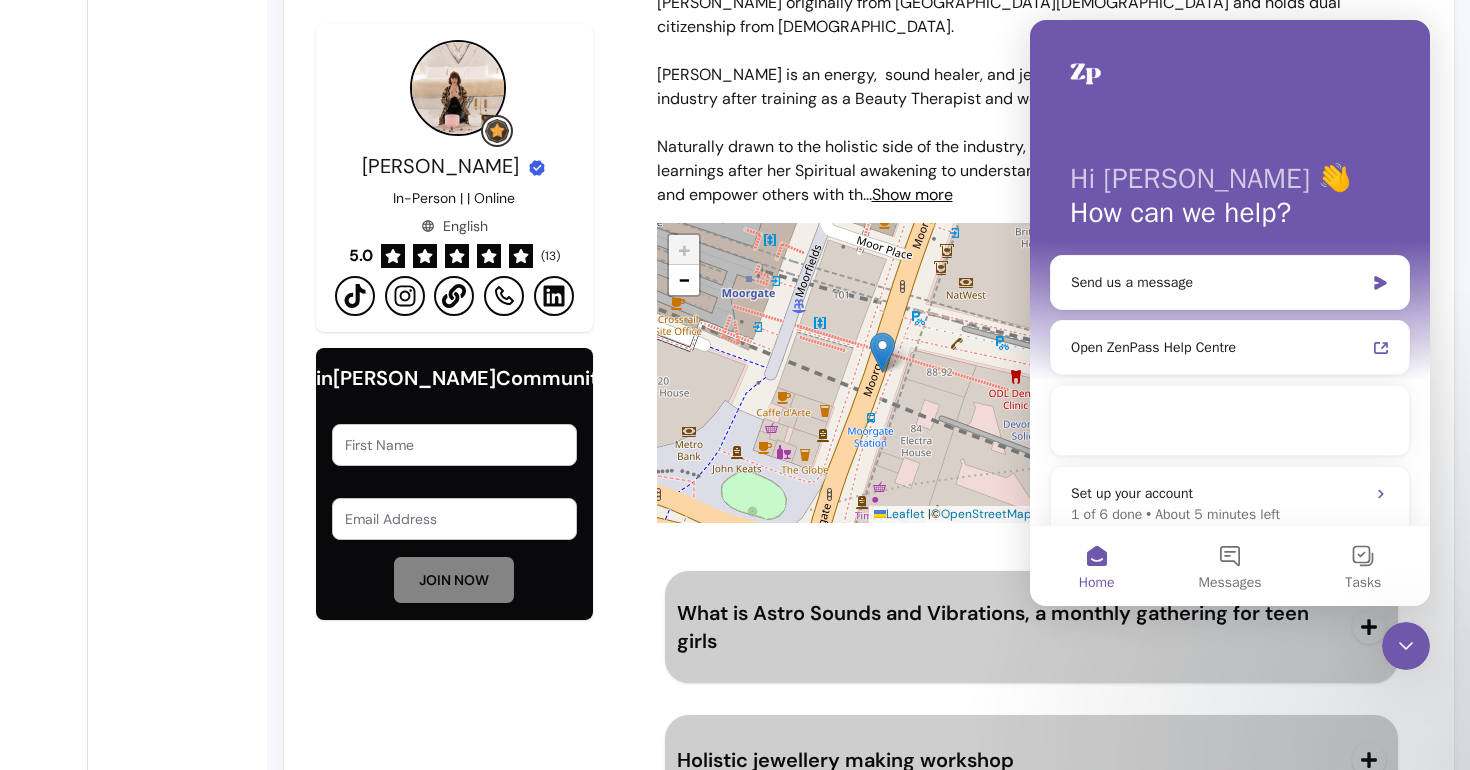 scroll, scrollTop: 0, scrollLeft: 0, axis: both 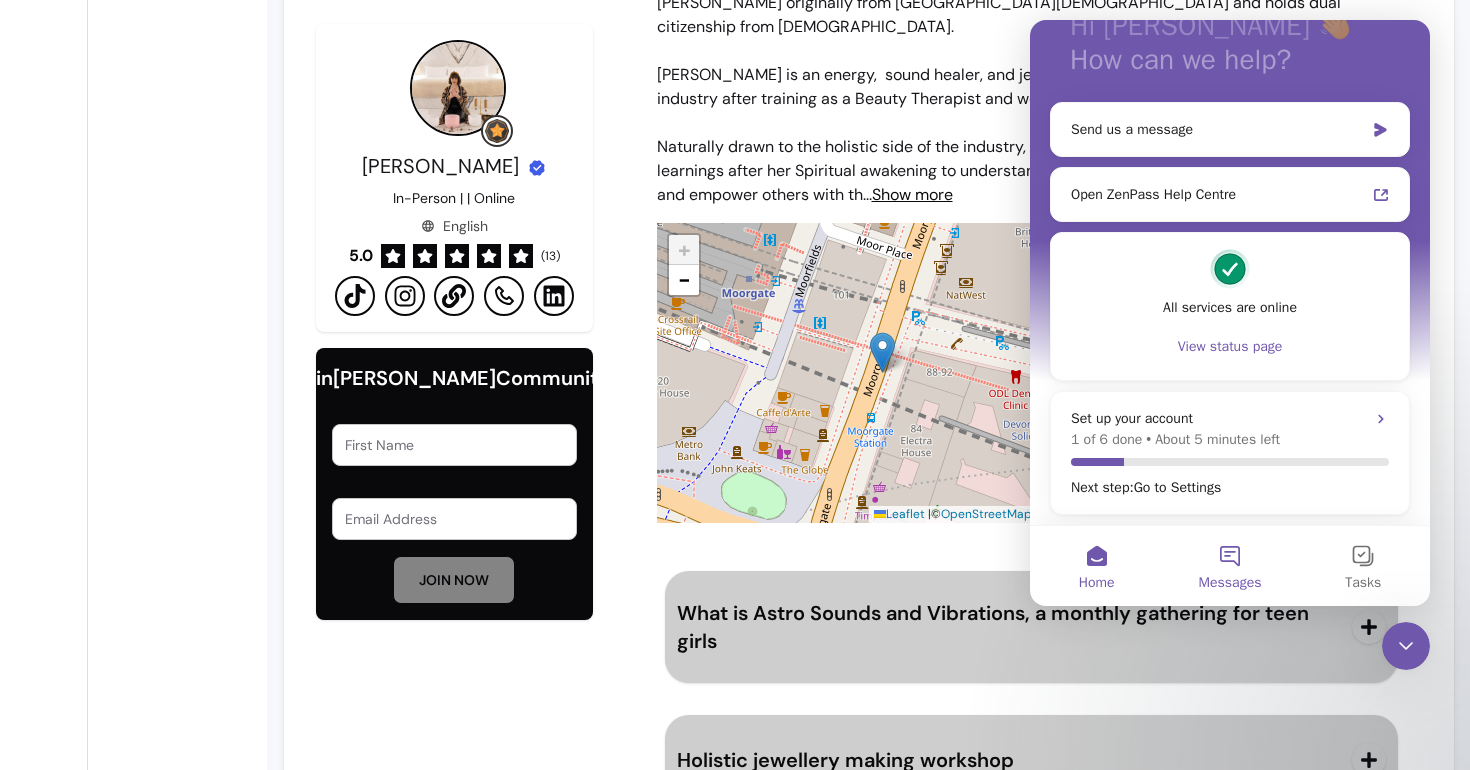 click on "Messages" at bounding box center [1229, 566] 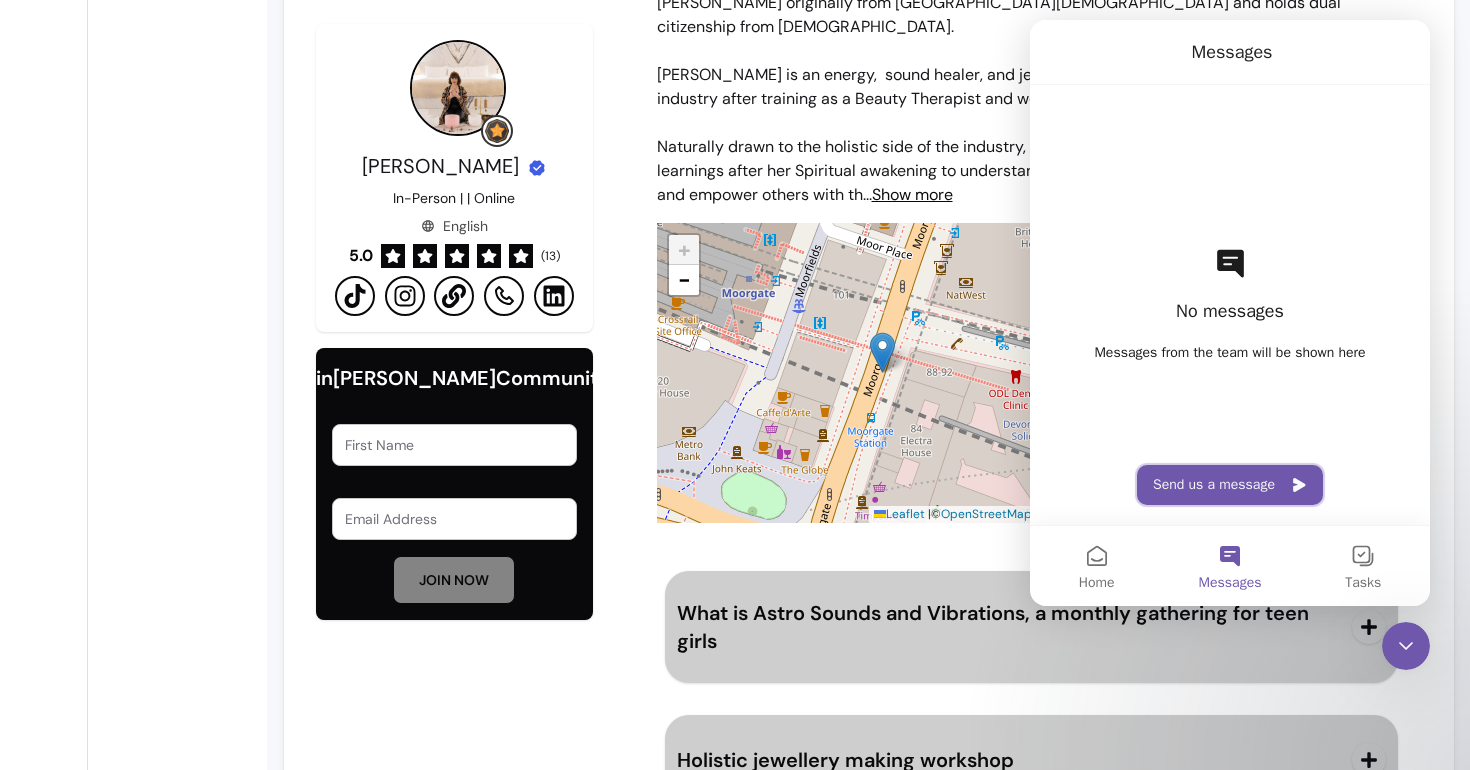 click on "Send us a message" at bounding box center (1230, 485) 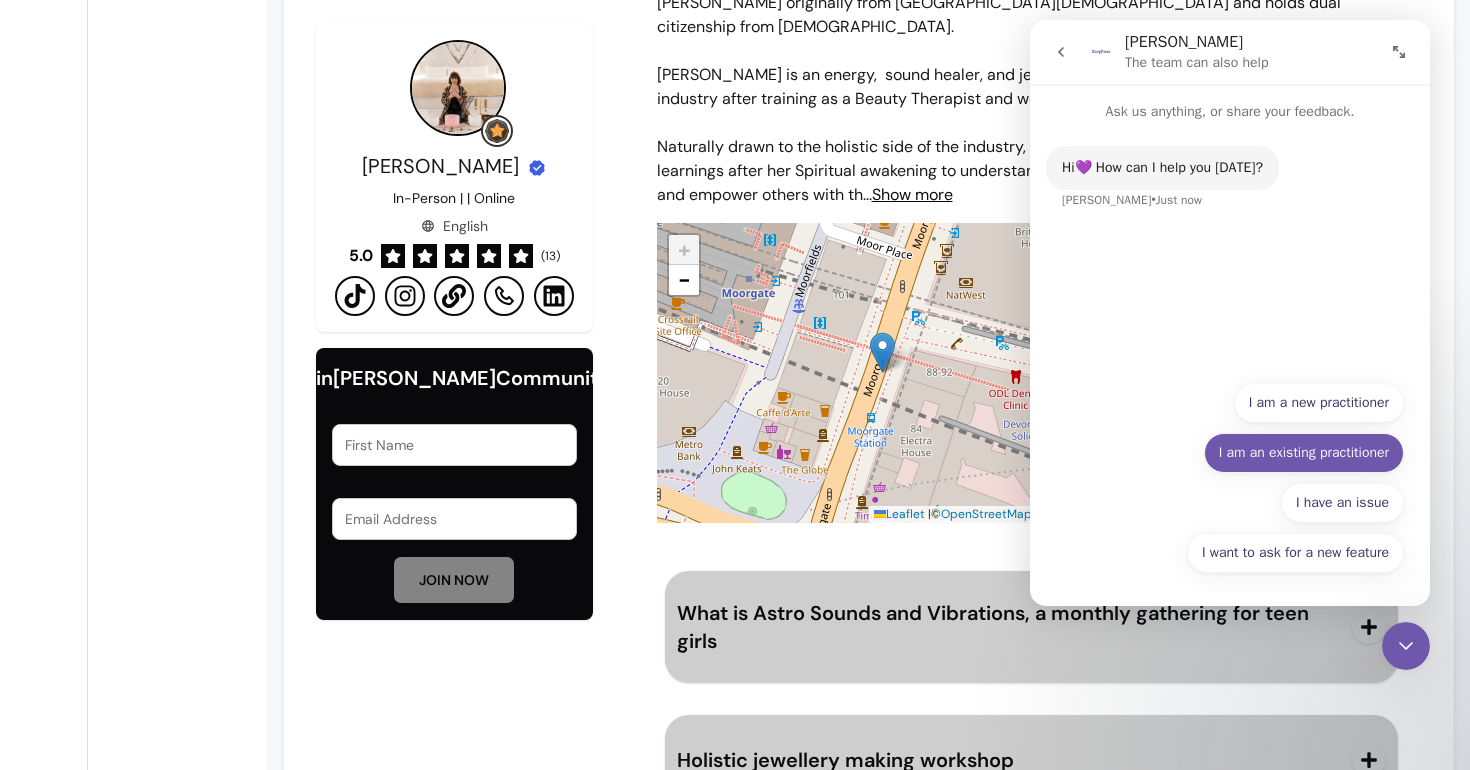 click on "I am an existing practitioner" at bounding box center [1304, 453] 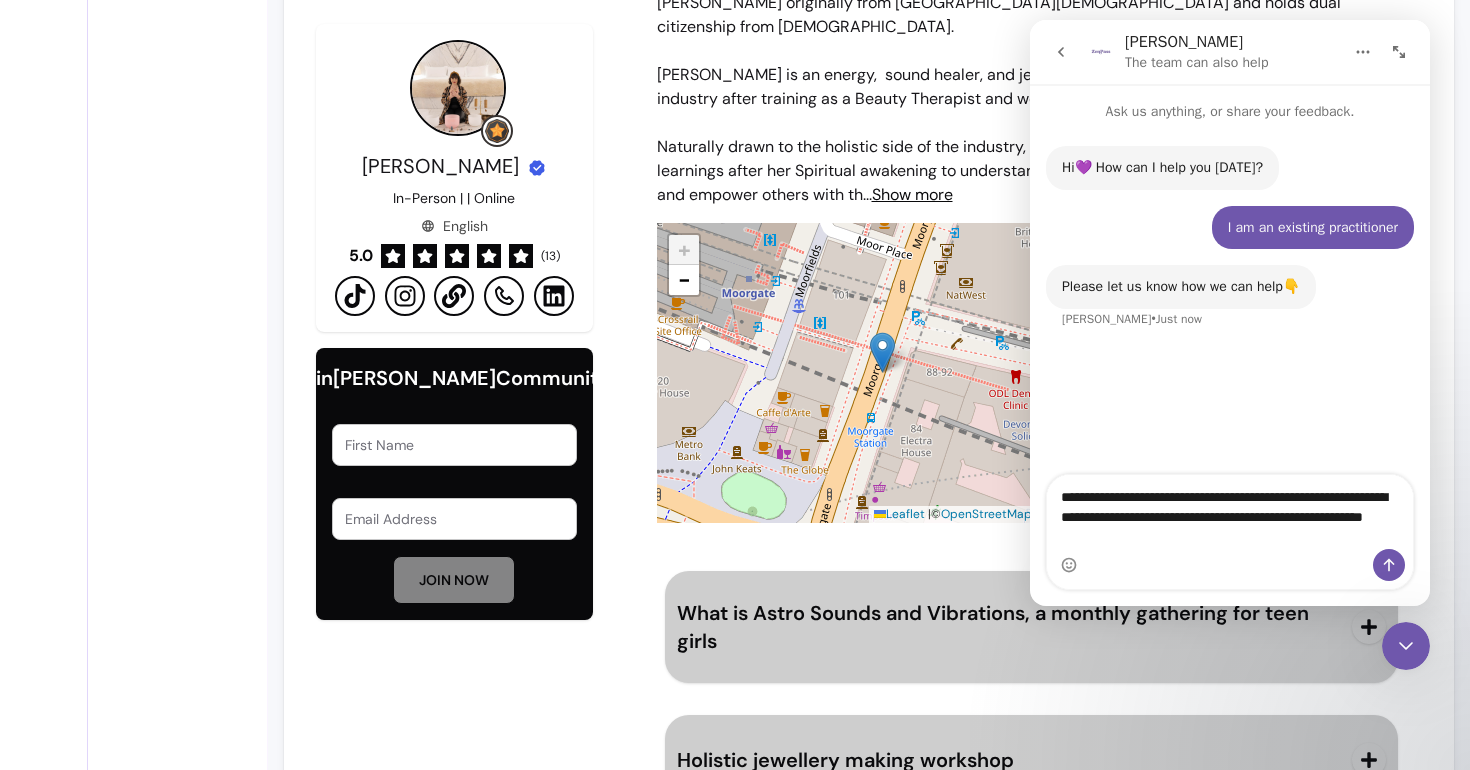 type on "**********" 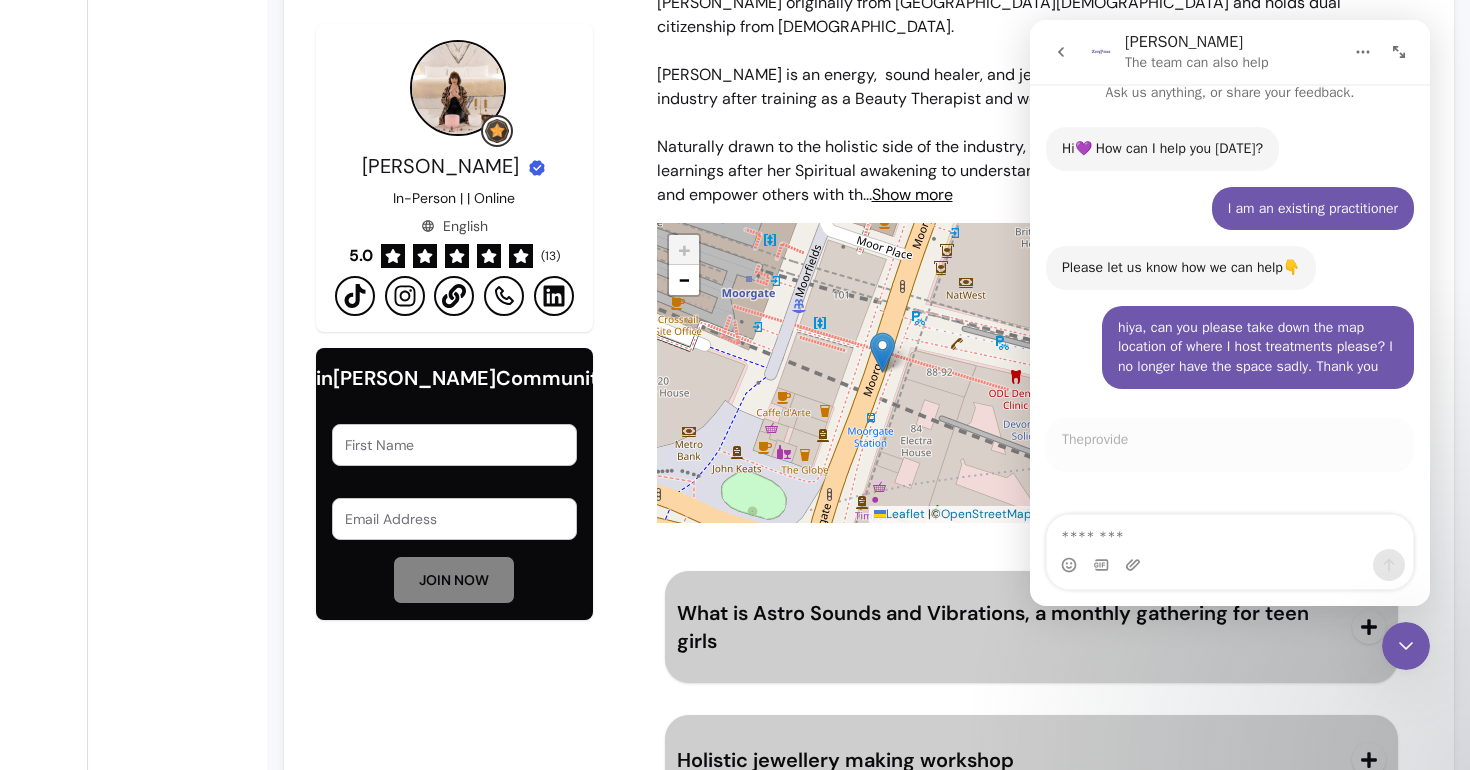 scroll, scrollTop: 0, scrollLeft: 0, axis: both 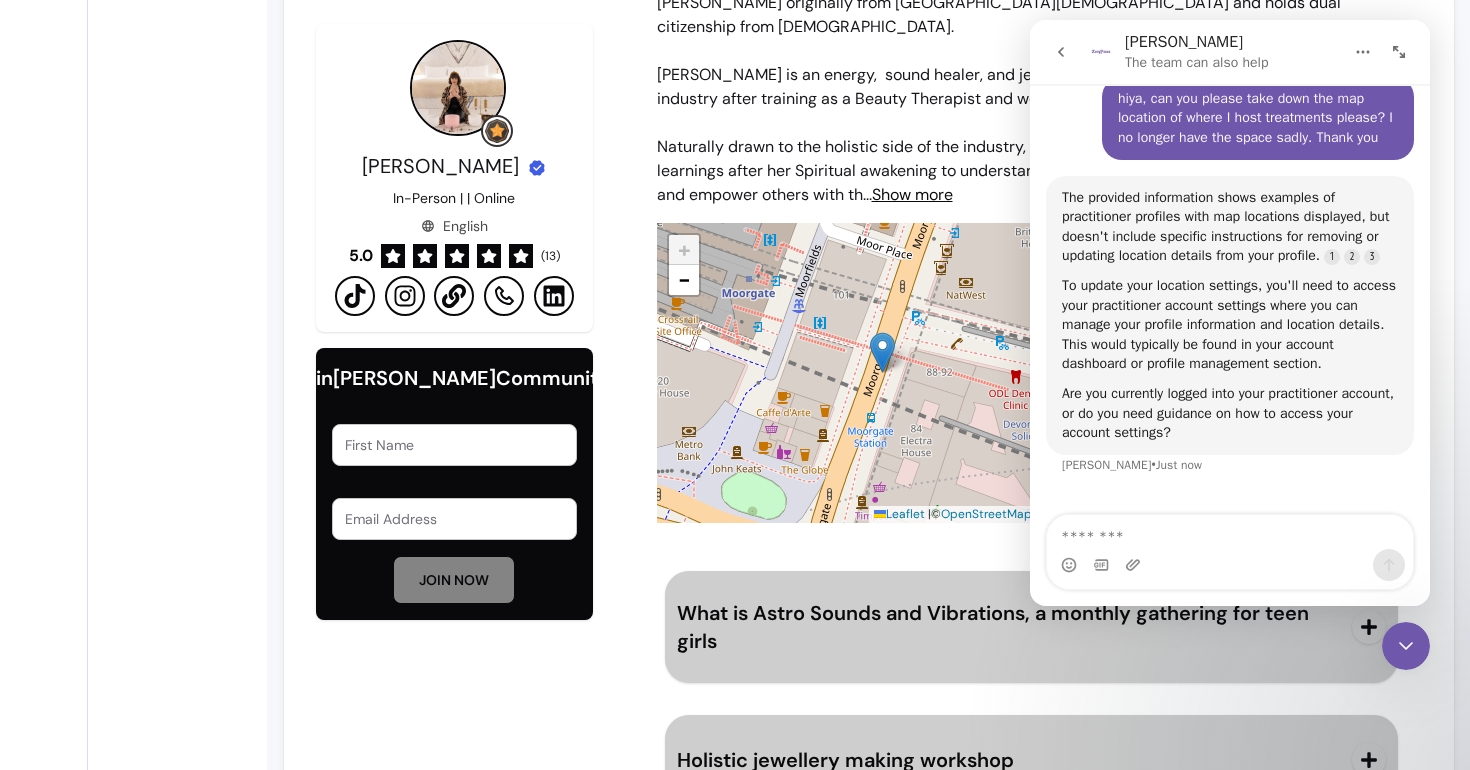 click at bounding box center (1230, 532) 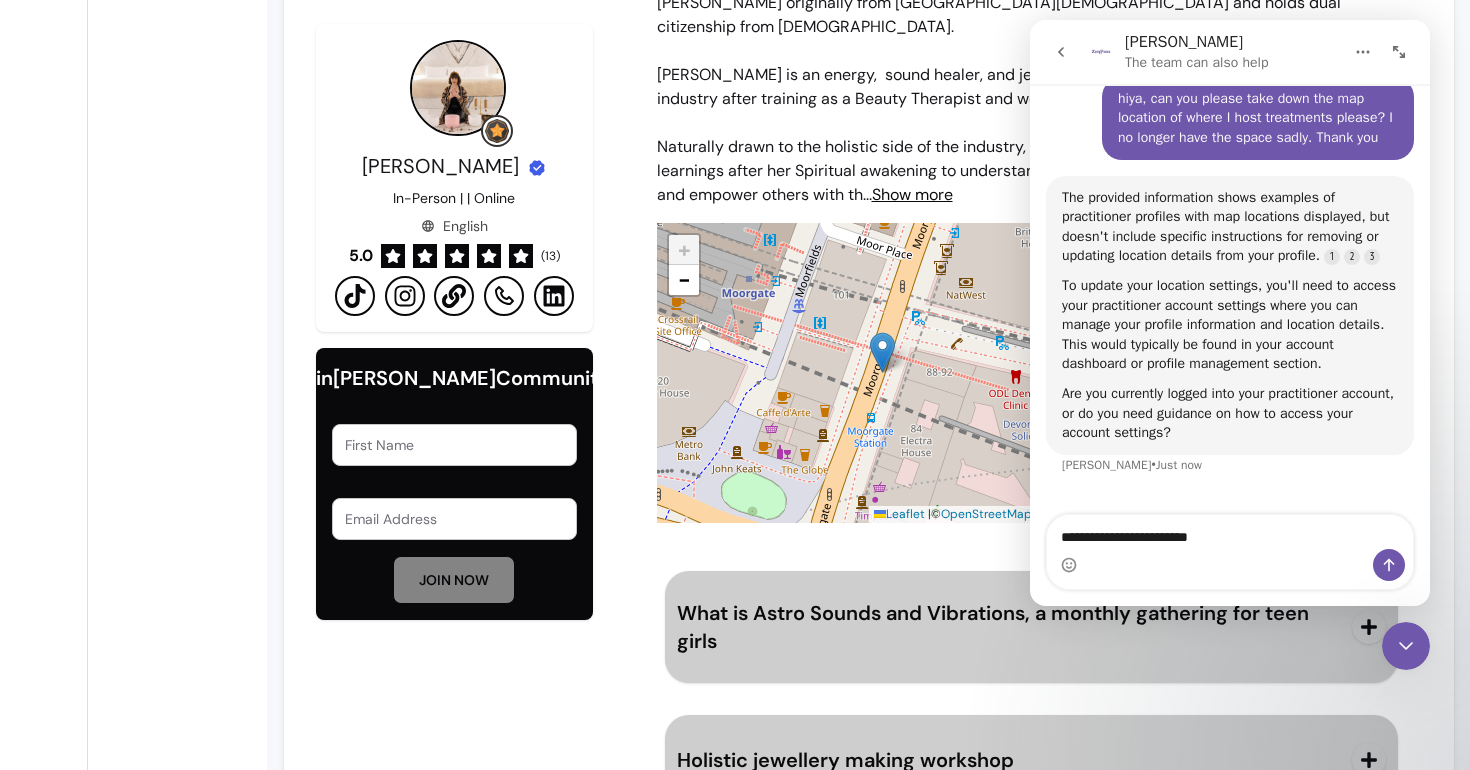 type on "**********" 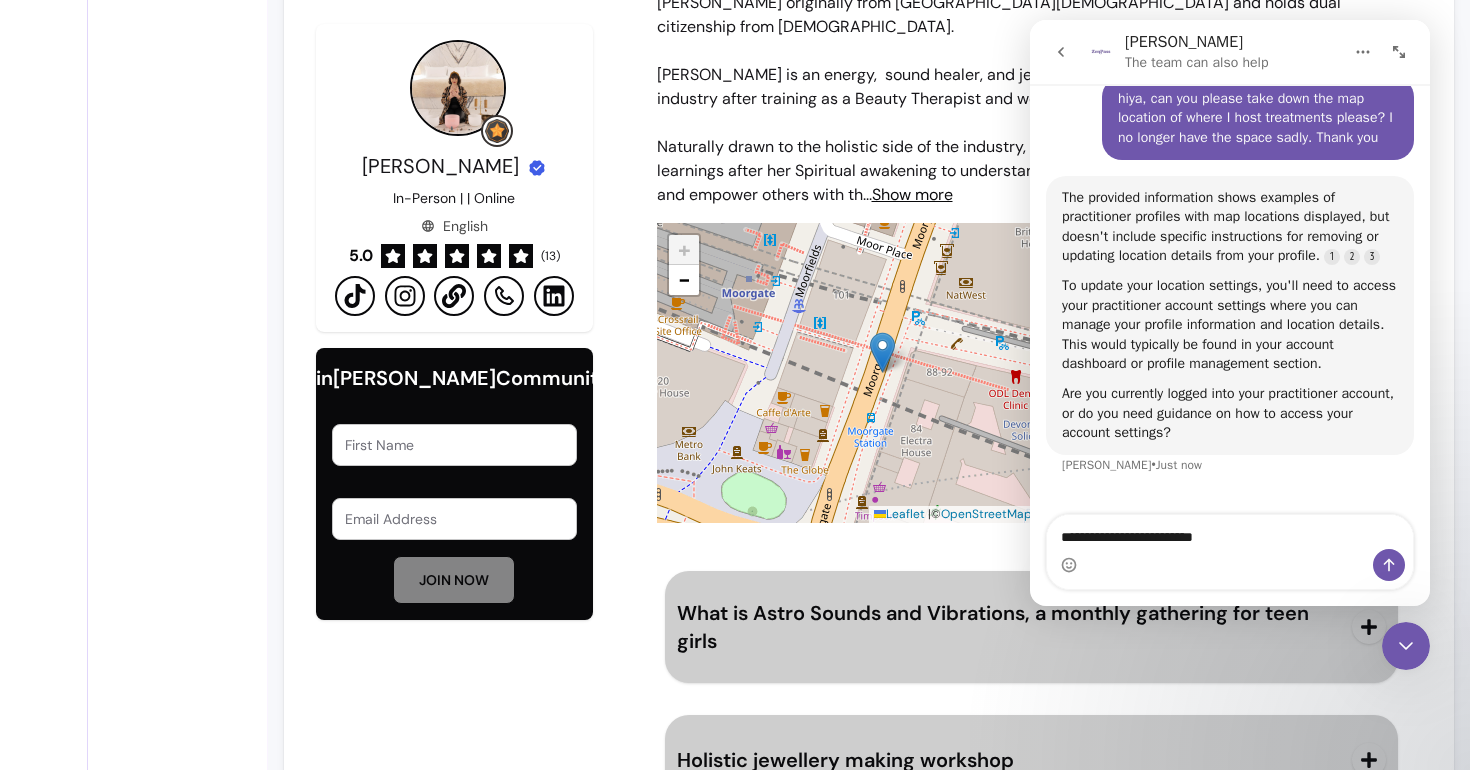 type 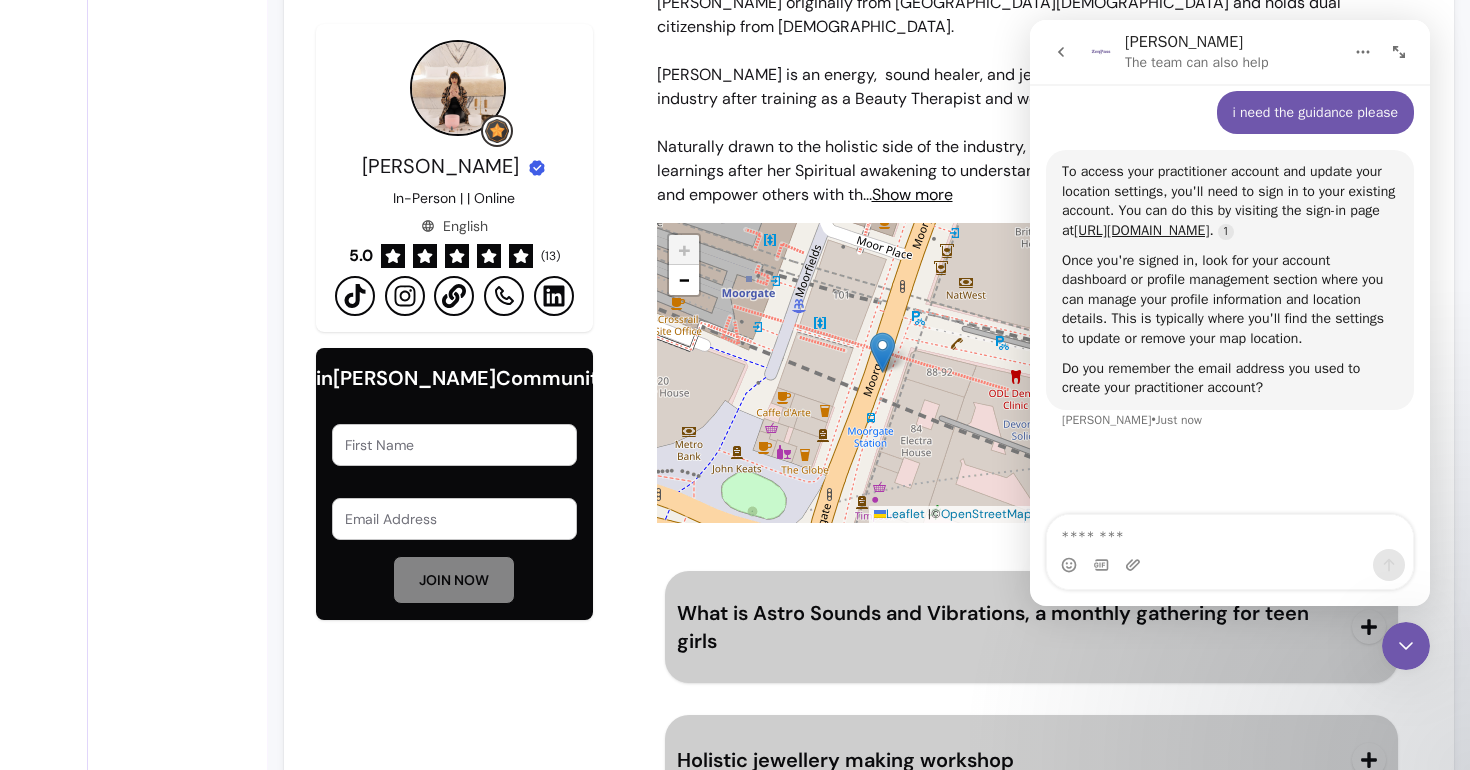 scroll, scrollTop: 677, scrollLeft: 0, axis: vertical 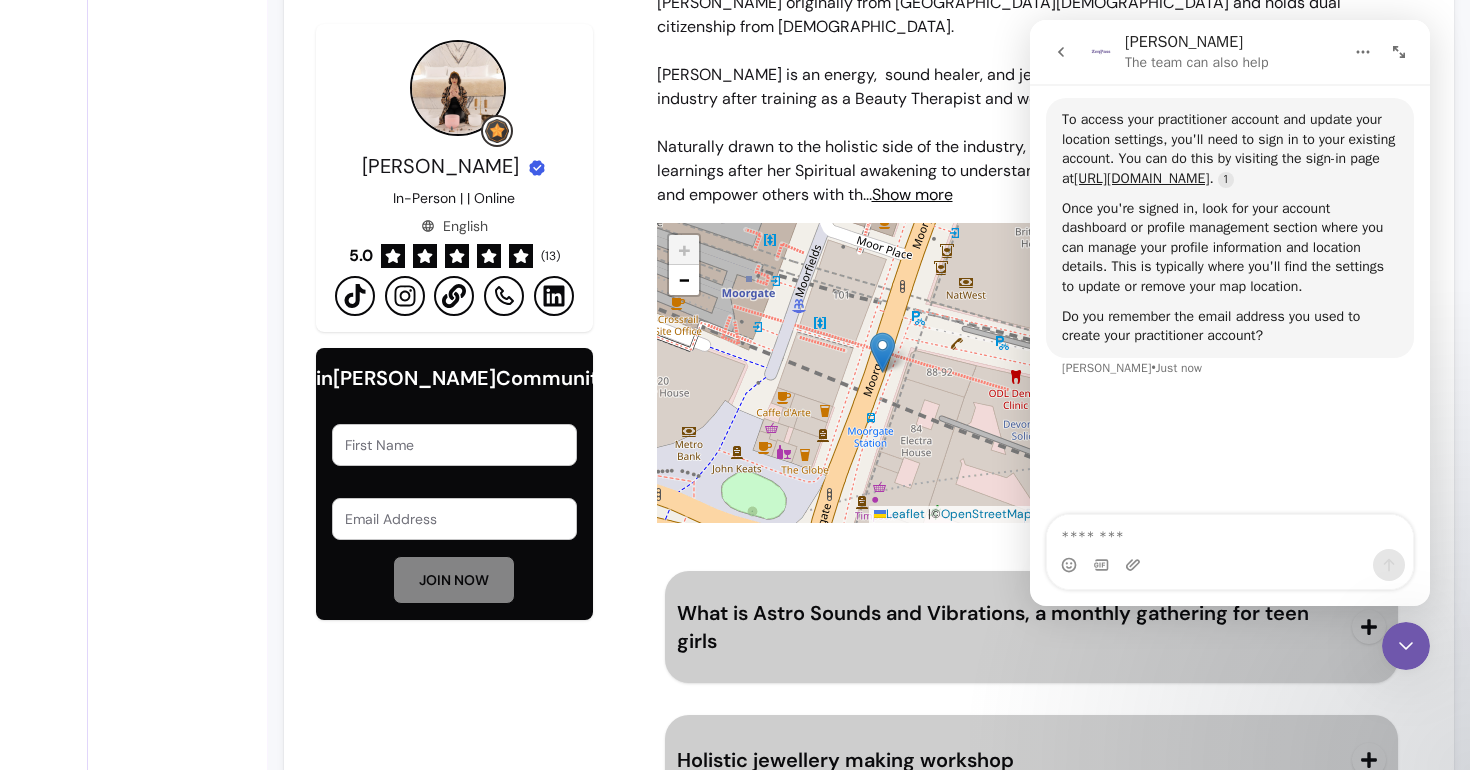 click 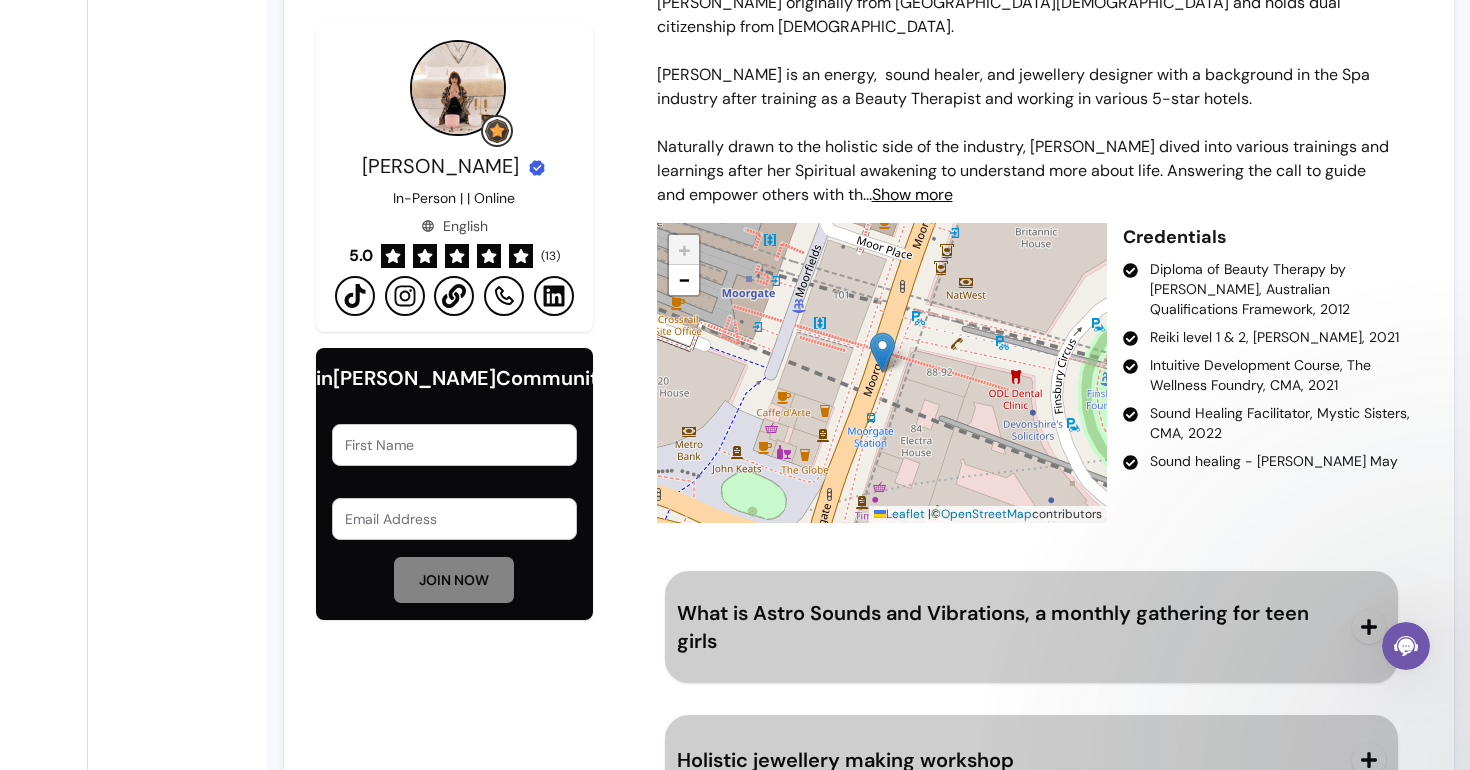 scroll, scrollTop: 0, scrollLeft: 0, axis: both 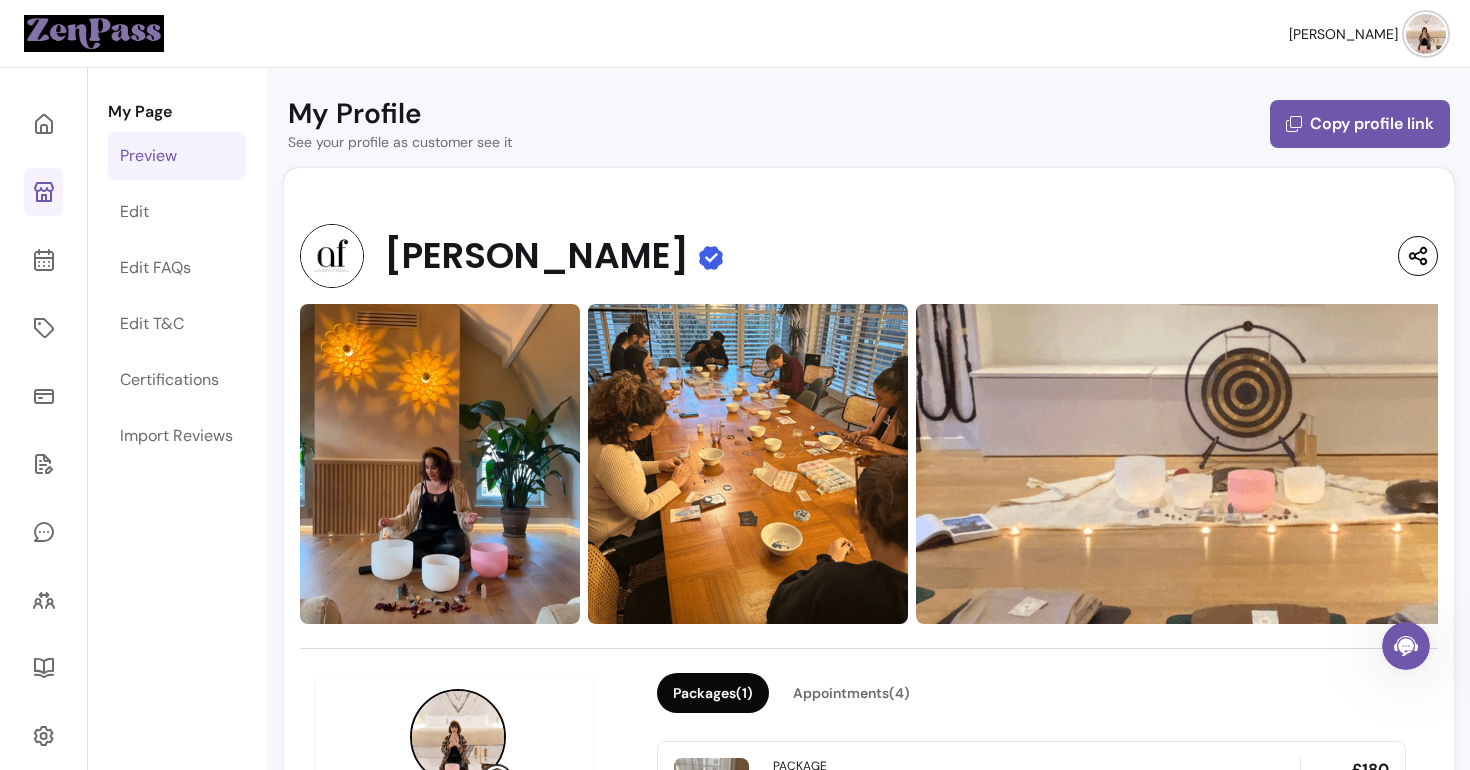click 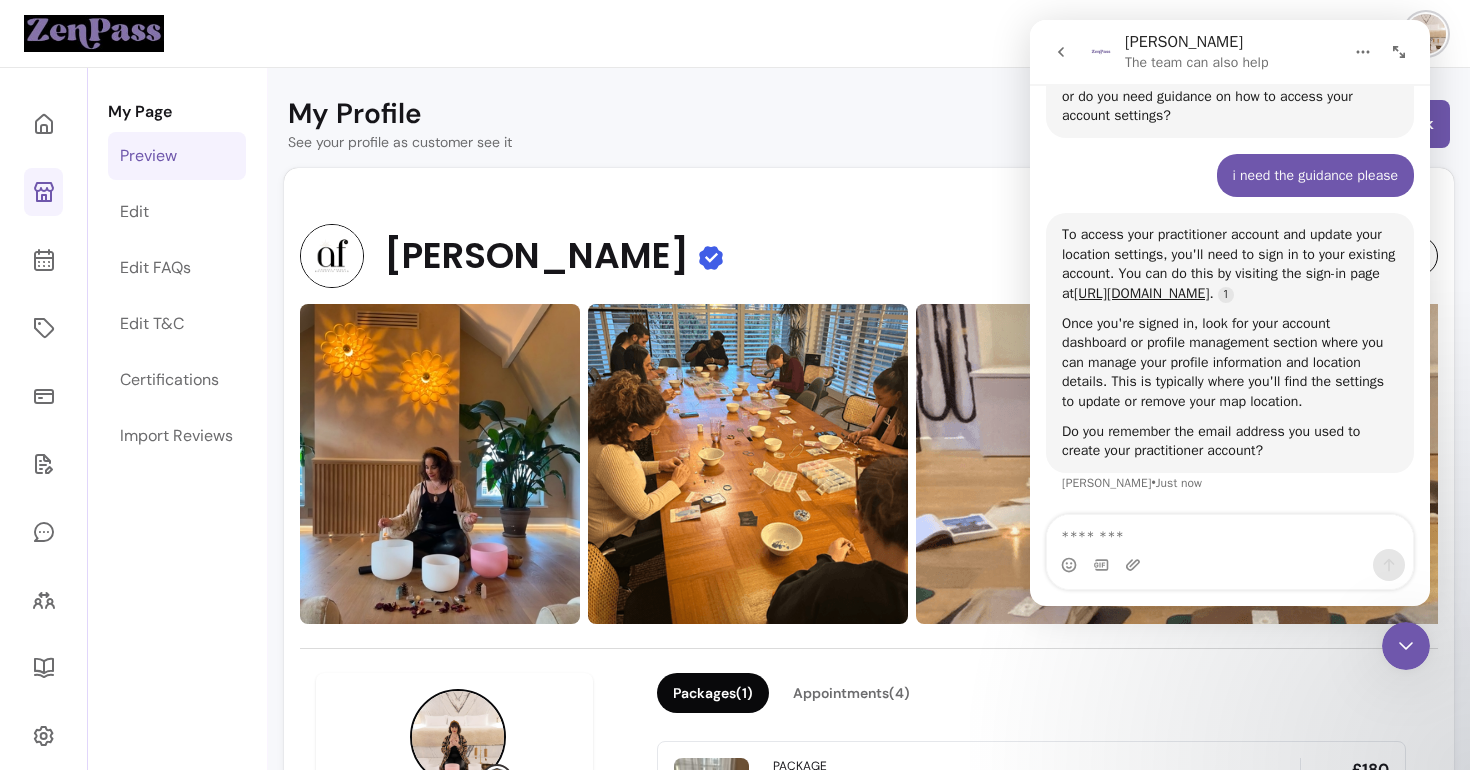 scroll, scrollTop: 635, scrollLeft: 0, axis: vertical 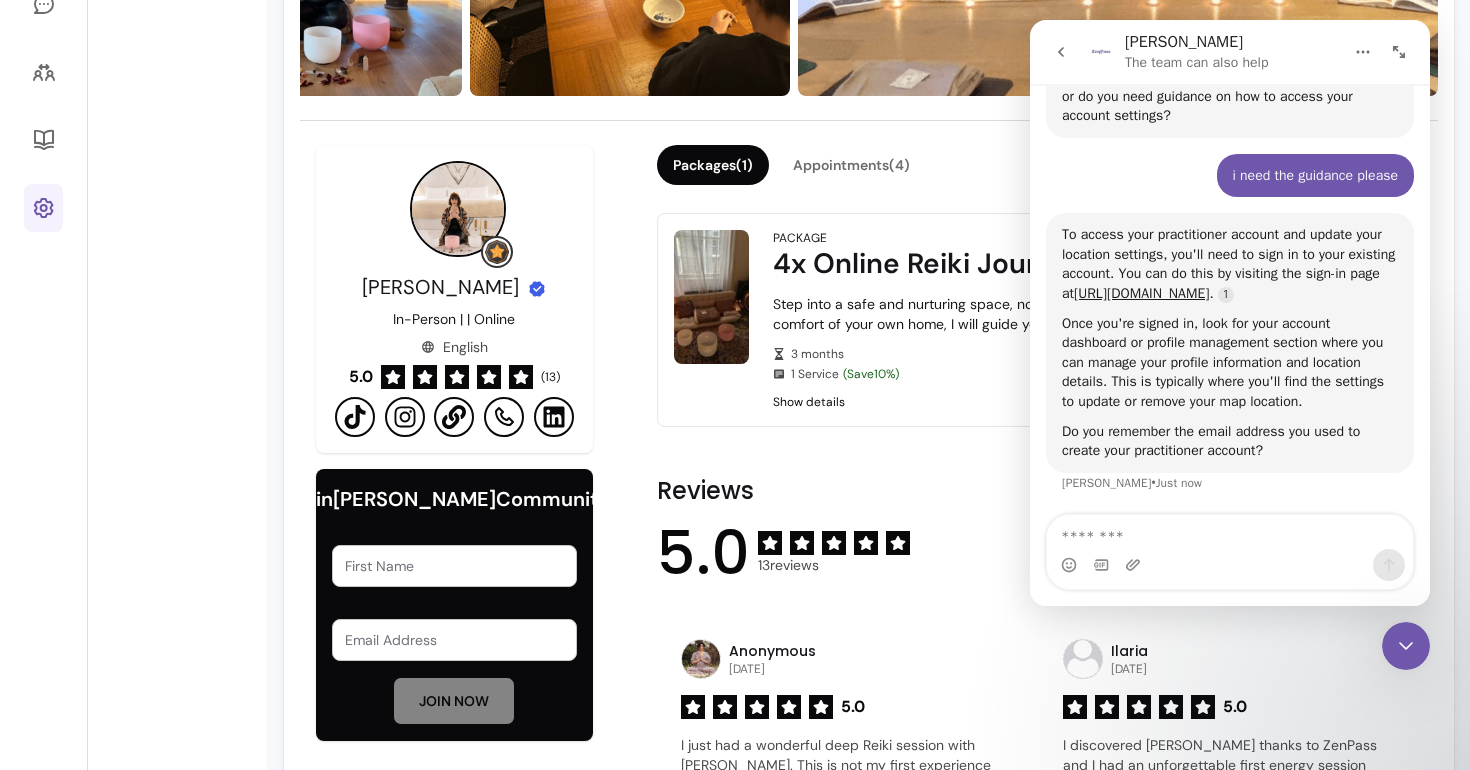 click 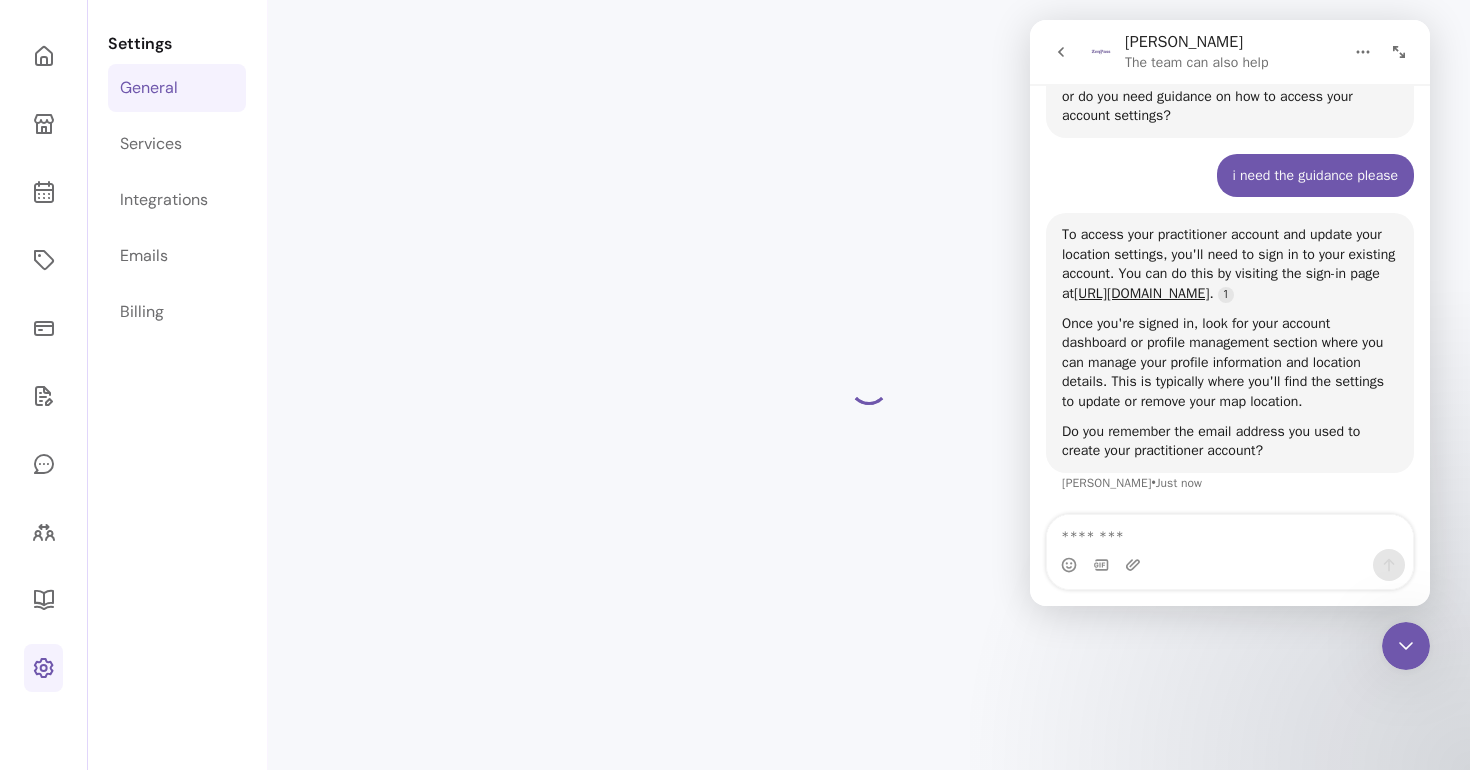 scroll, scrollTop: 68, scrollLeft: 0, axis: vertical 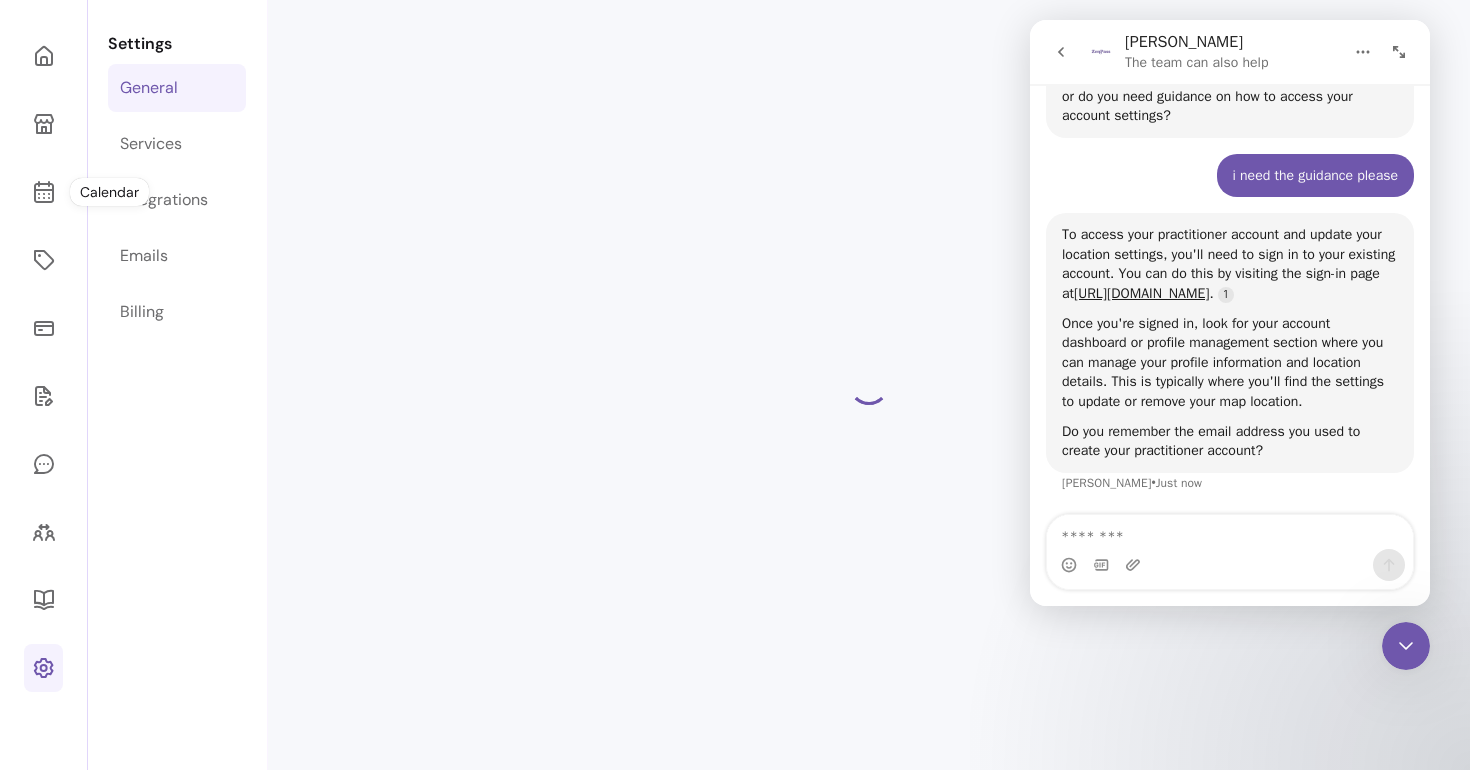 select on "**********" 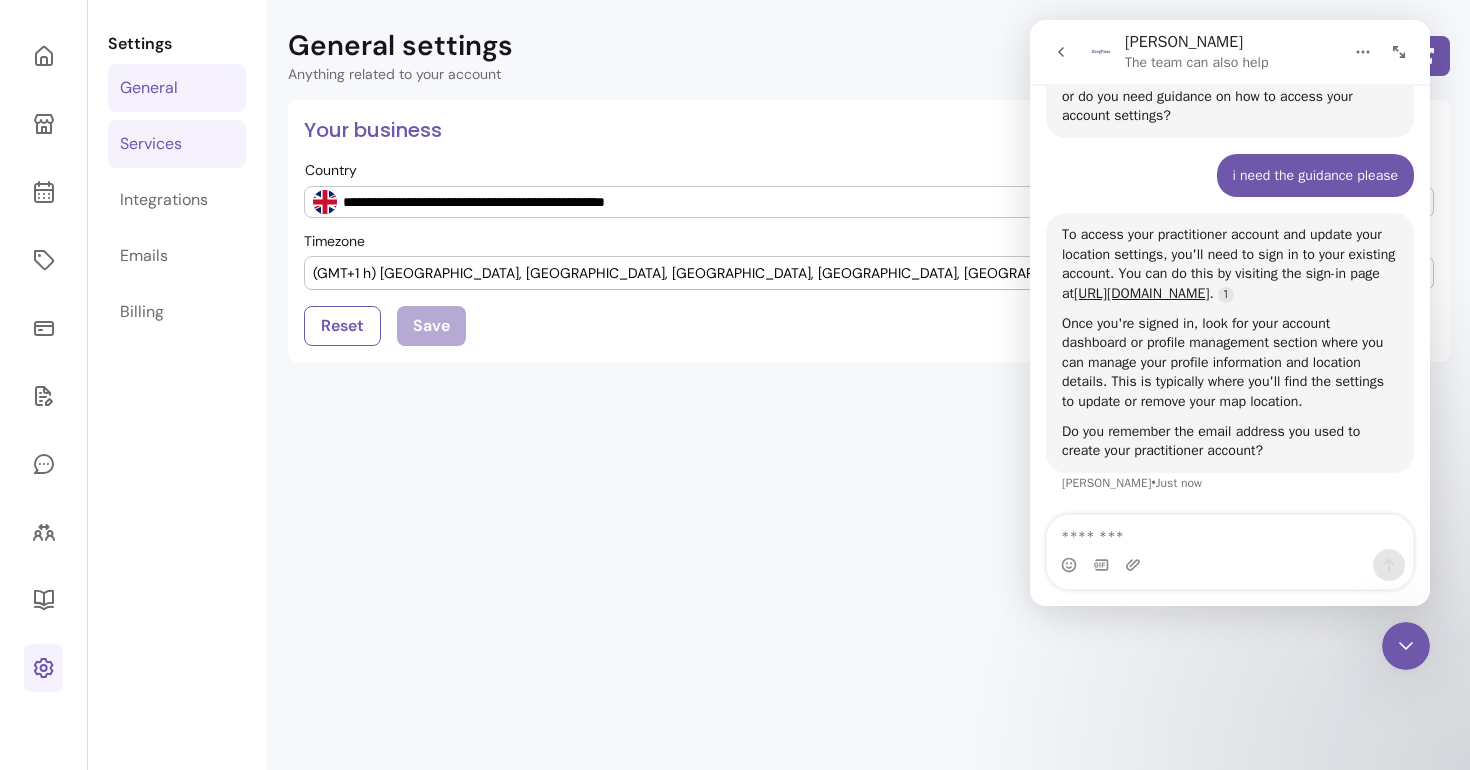 click on "Services" at bounding box center [177, 144] 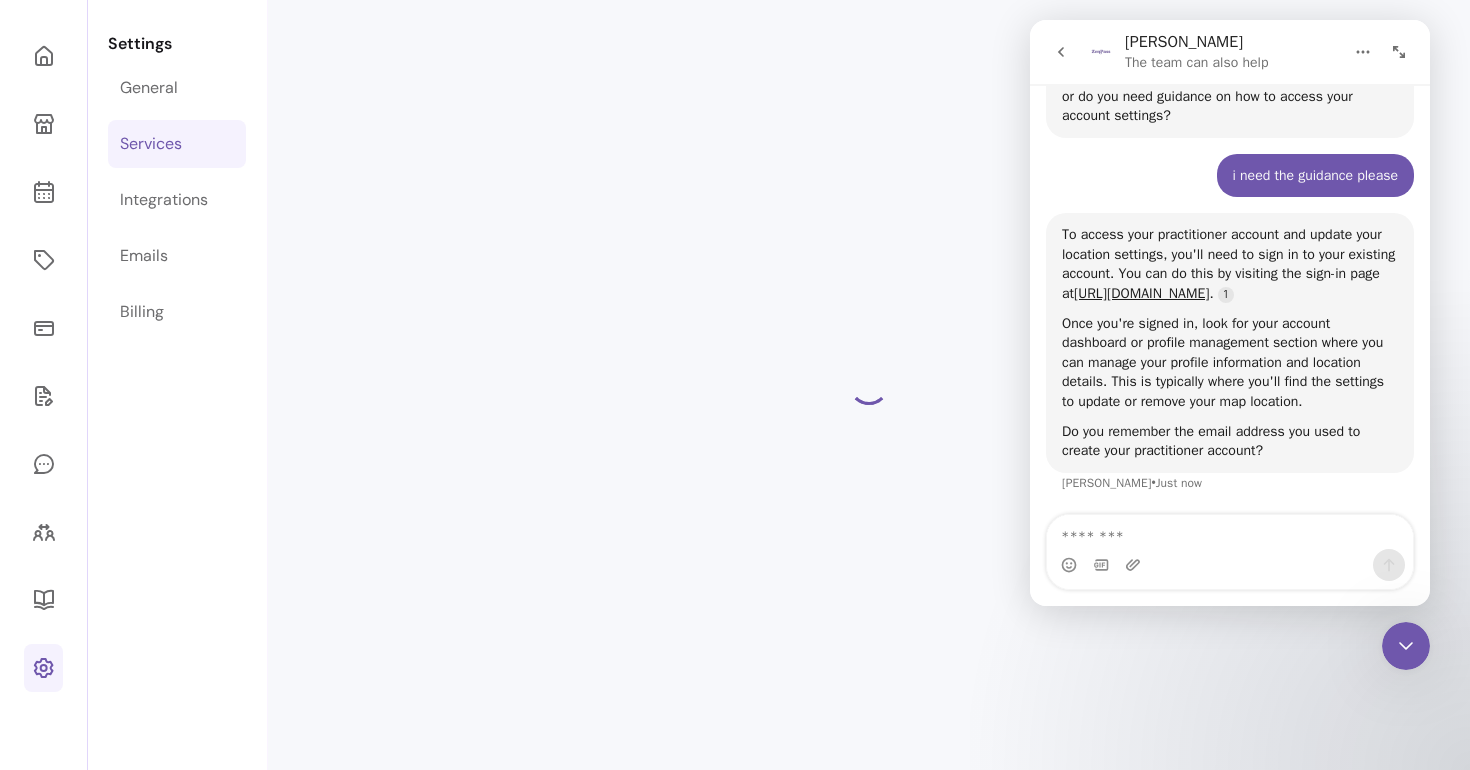 select on "***" 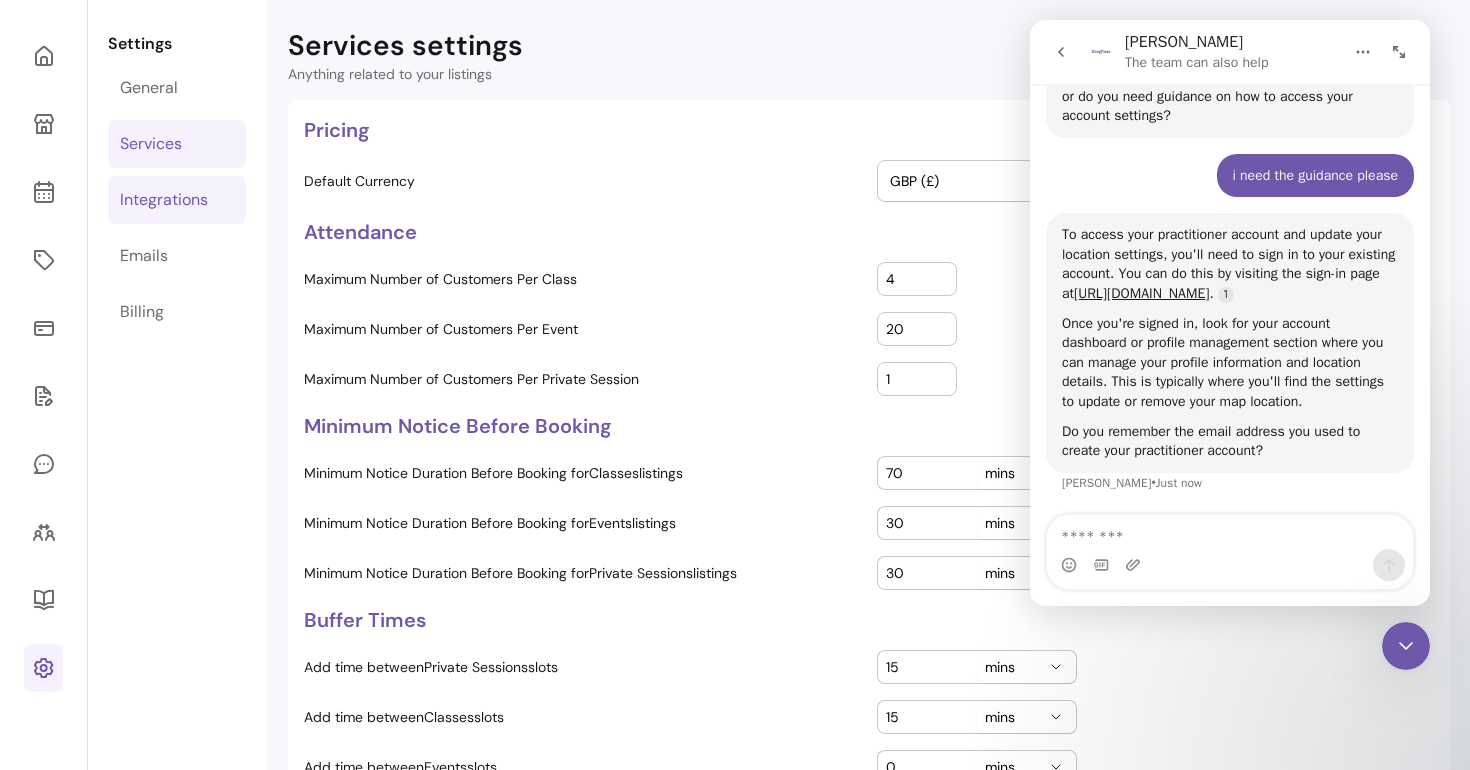 click on "Integrations" at bounding box center [164, 200] 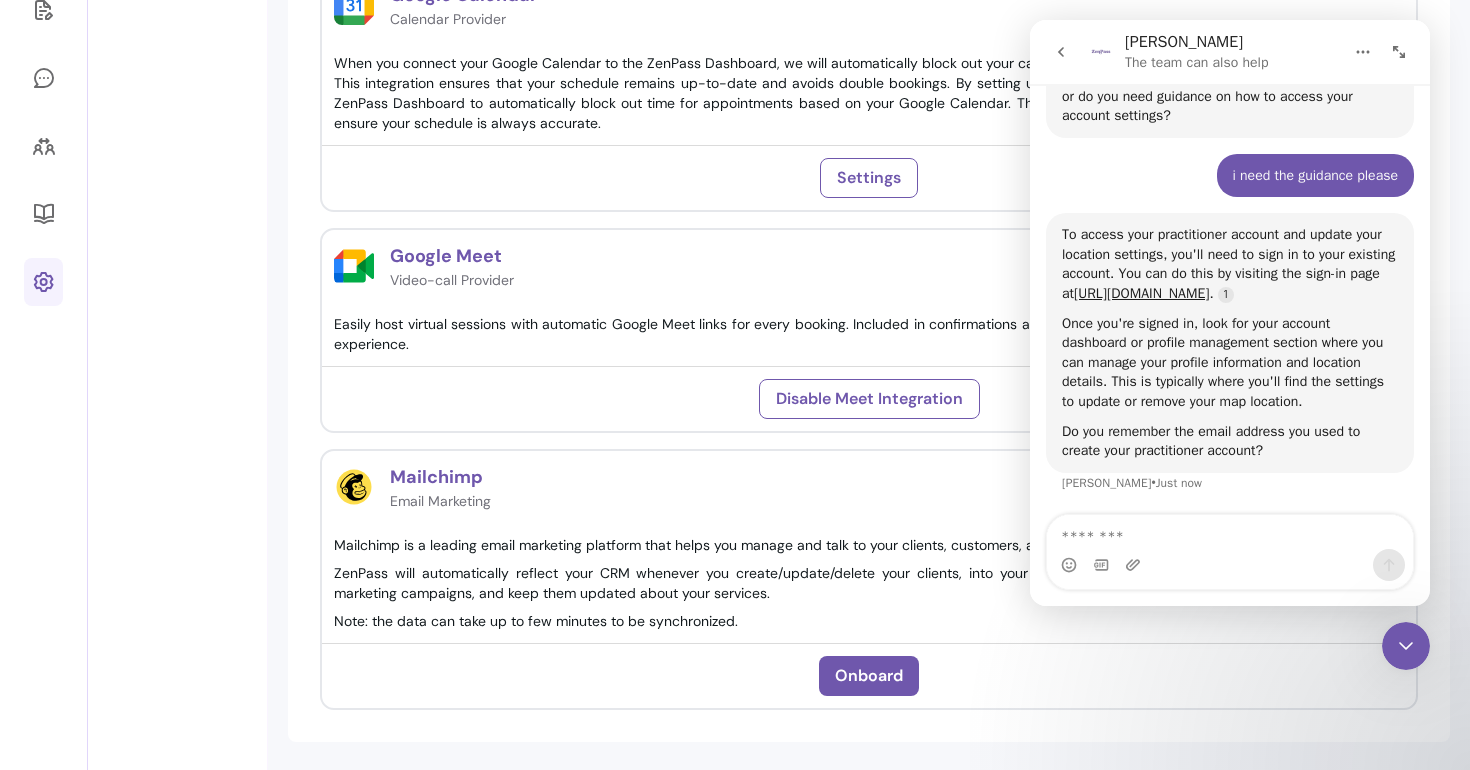 scroll, scrollTop: 0, scrollLeft: 0, axis: both 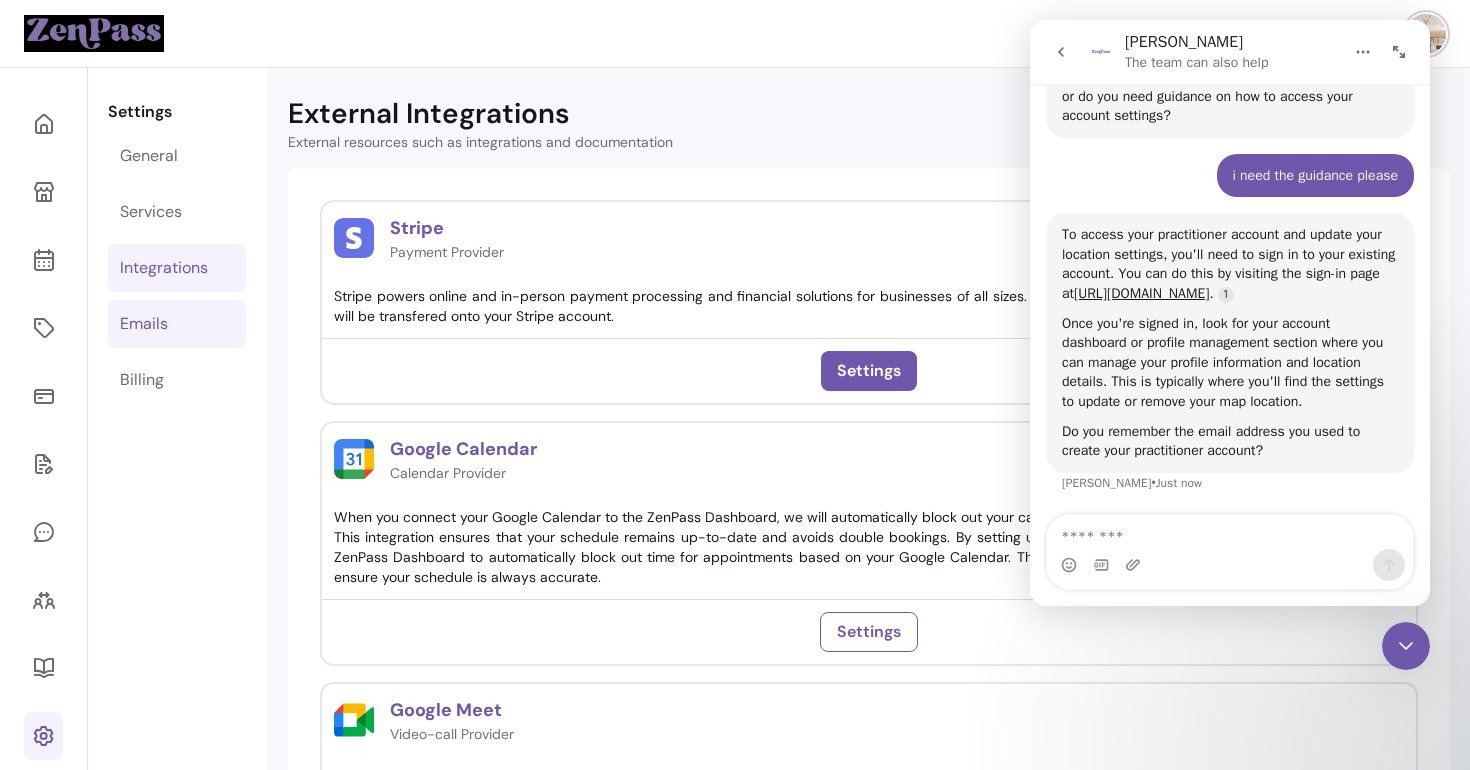 click on "Emails" at bounding box center [177, 324] 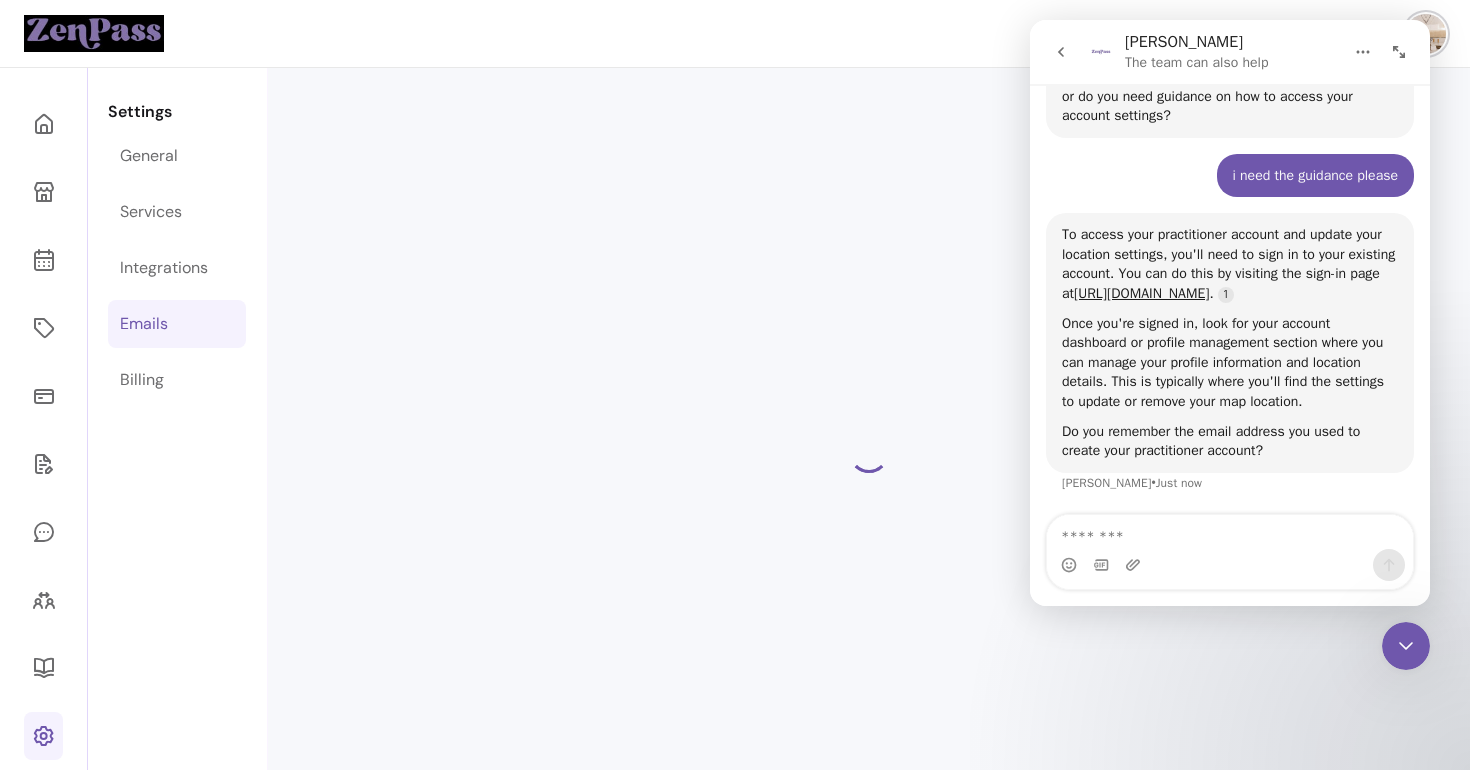 select on "**********" 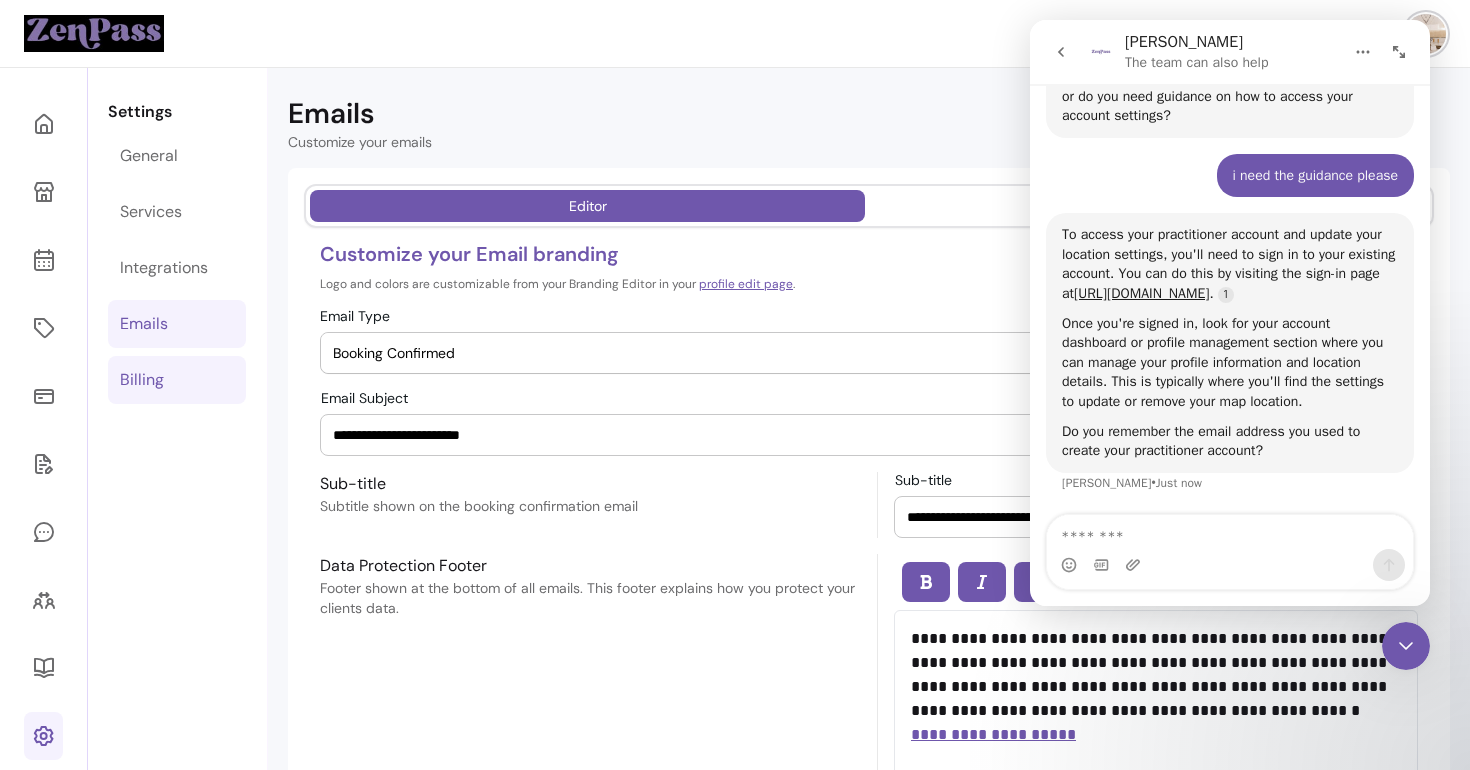 scroll, scrollTop: 0, scrollLeft: 0, axis: both 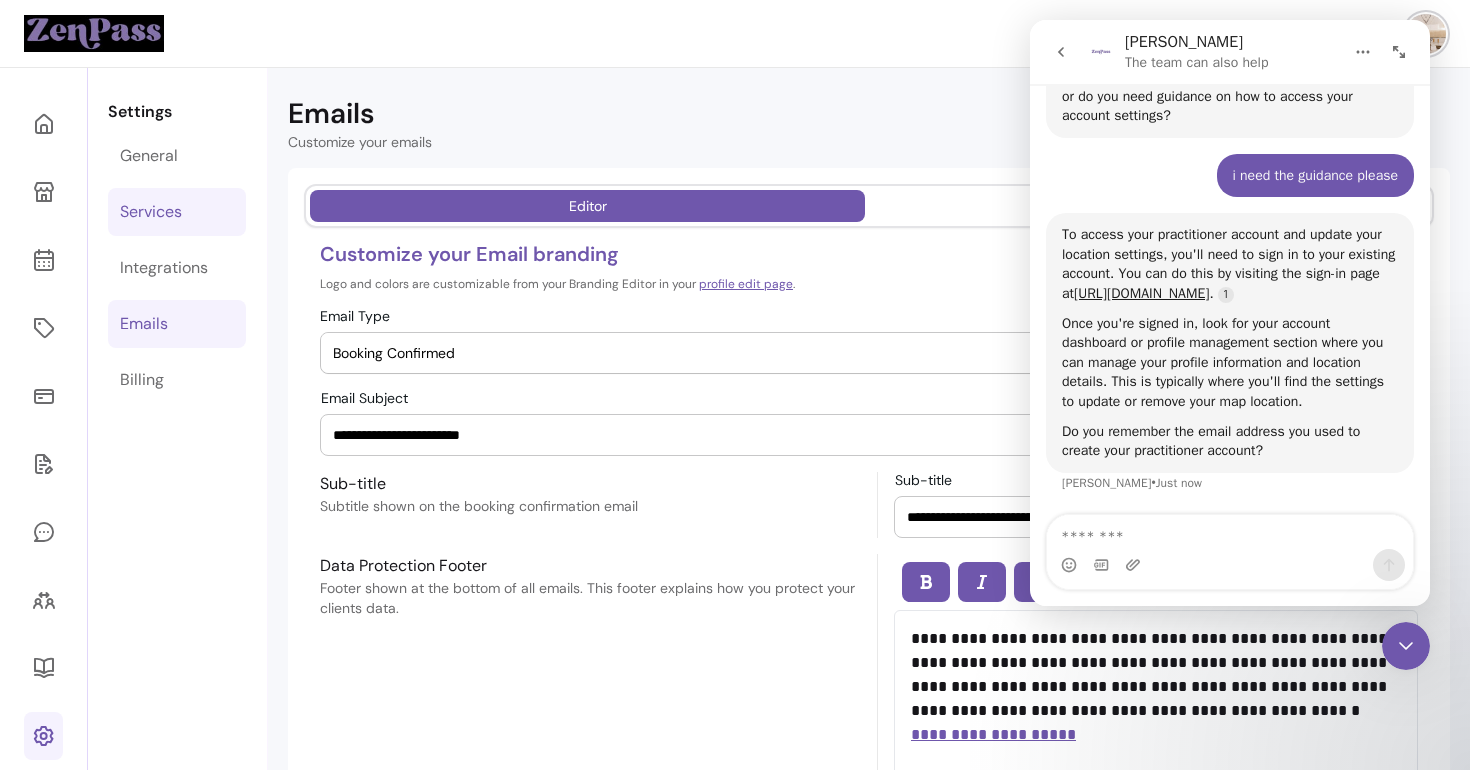 click on "Services" at bounding box center [151, 212] 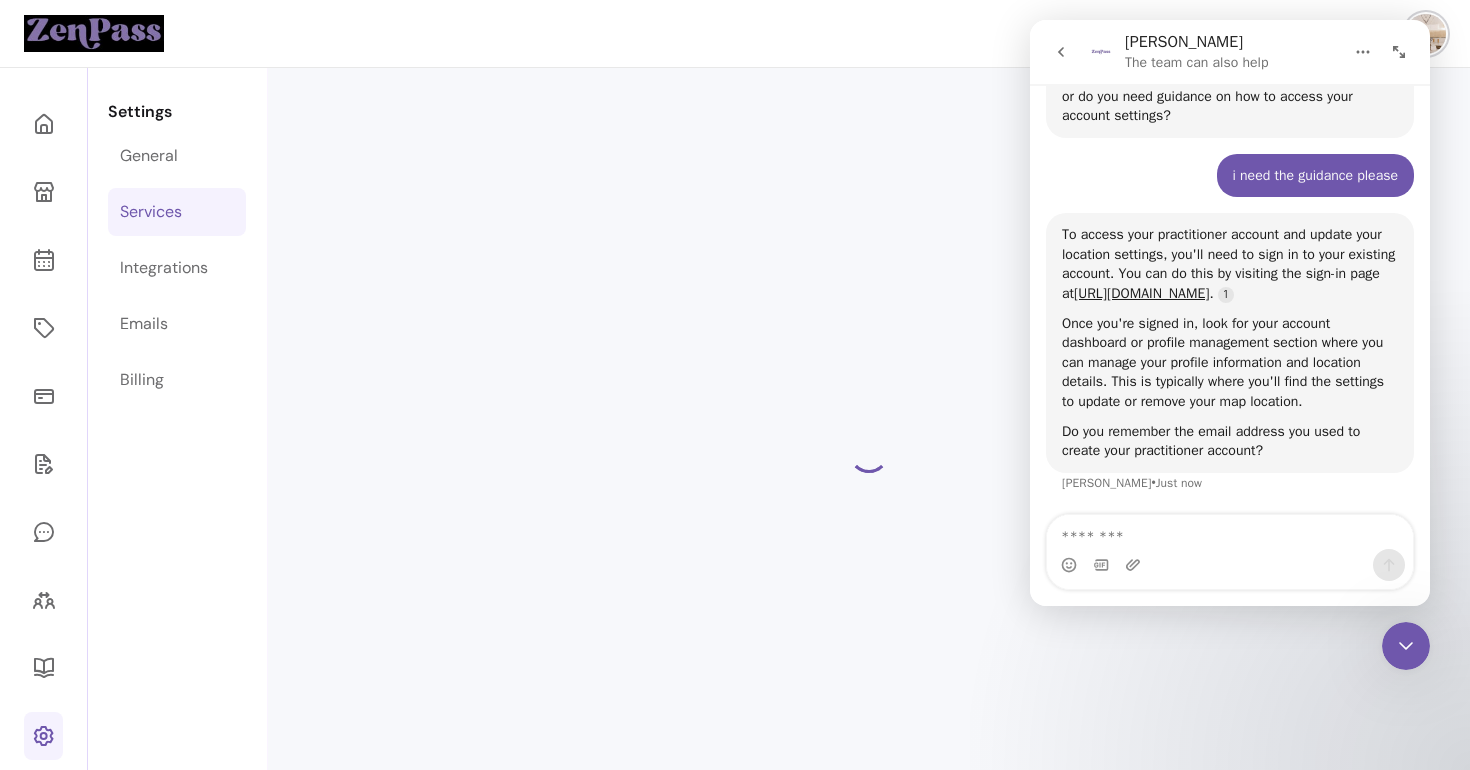 select on "***" 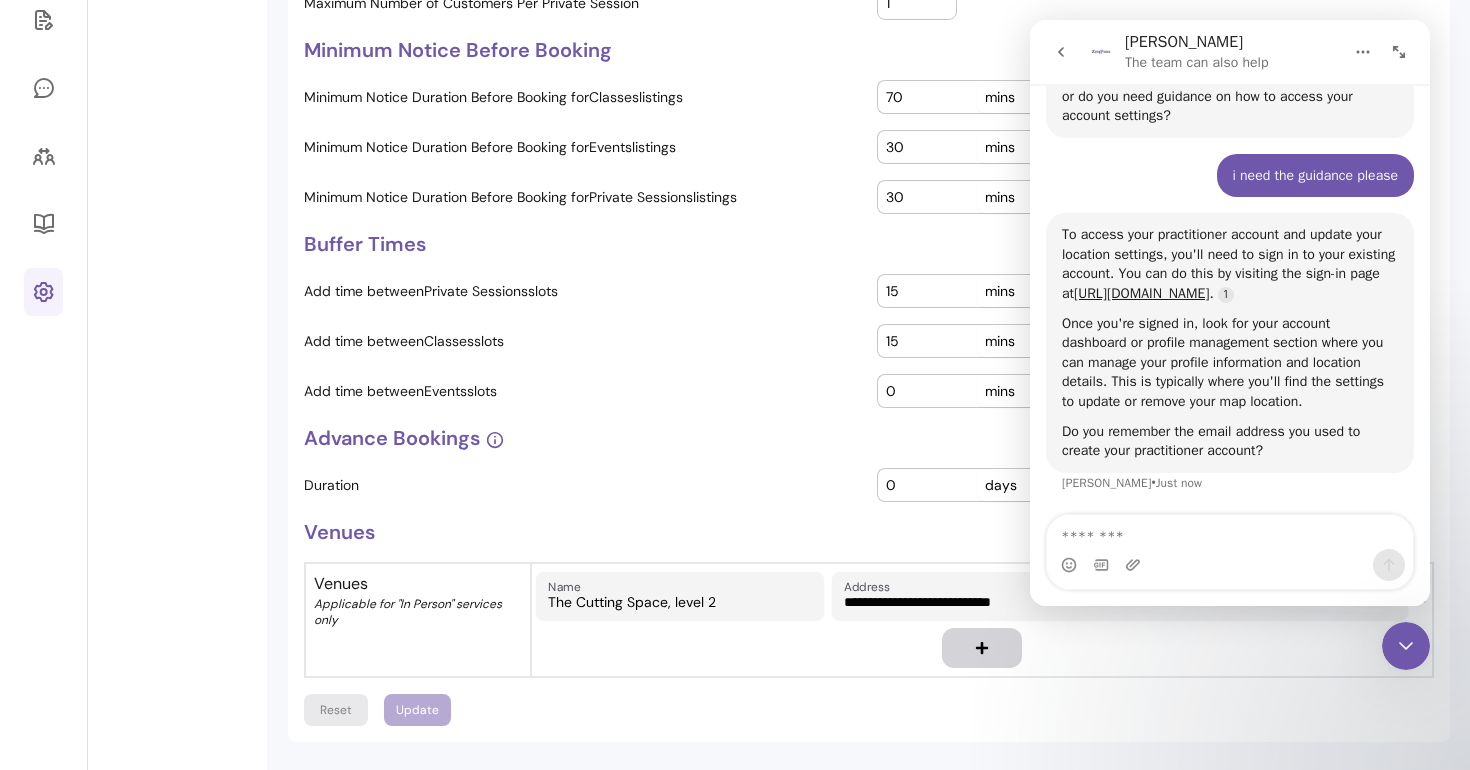 scroll, scrollTop: 0, scrollLeft: 0, axis: both 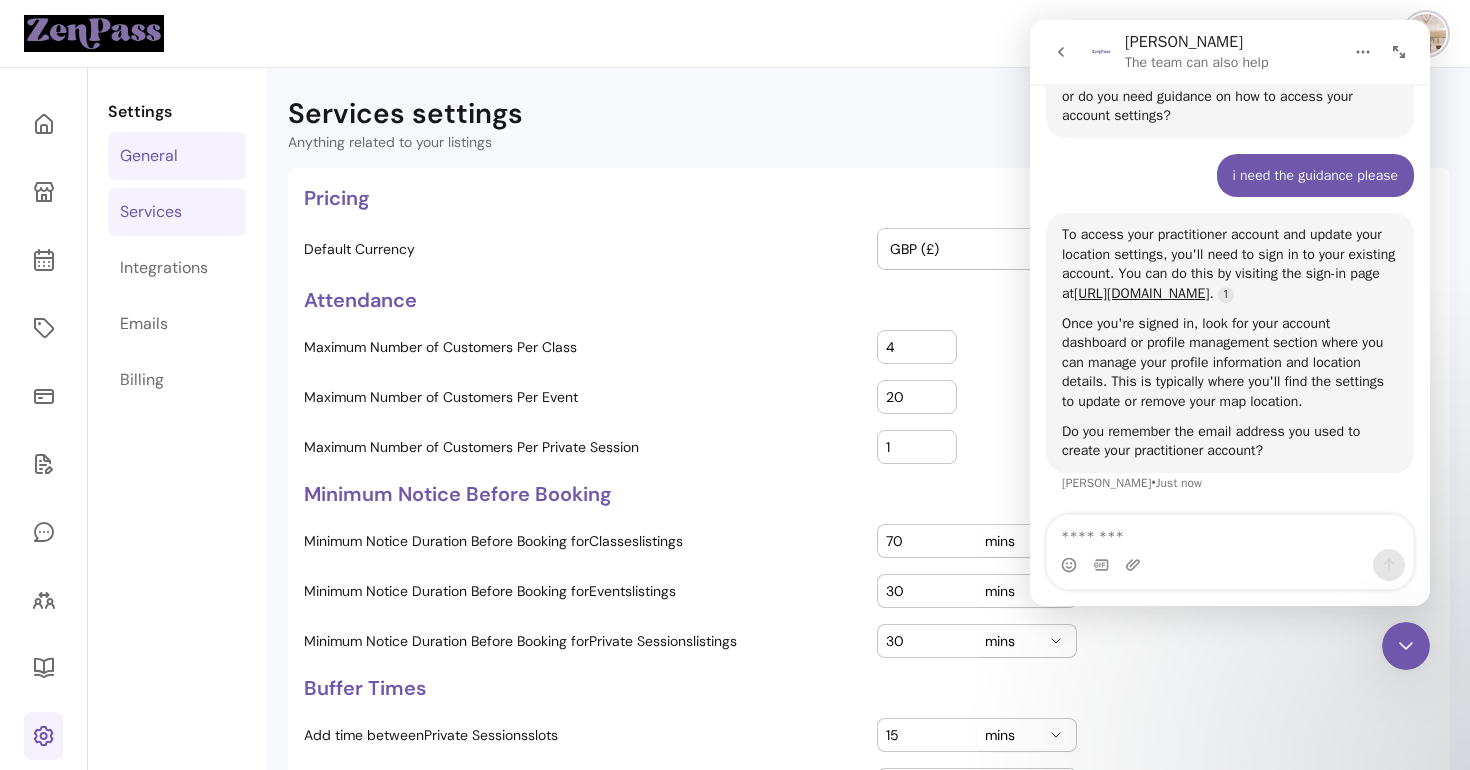 click on "General" at bounding box center (149, 156) 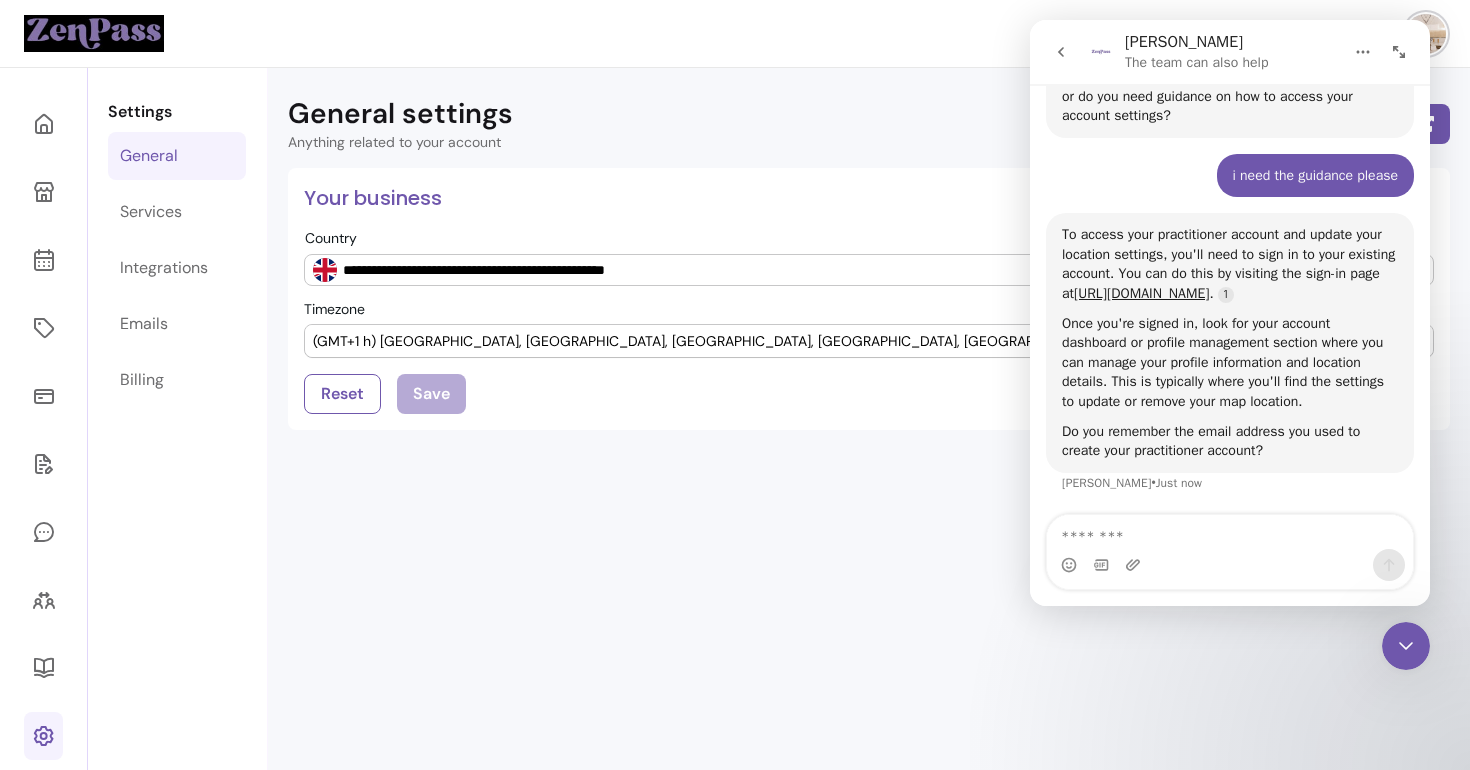 scroll, scrollTop: 68, scrollLeft: 0, axis: vertical 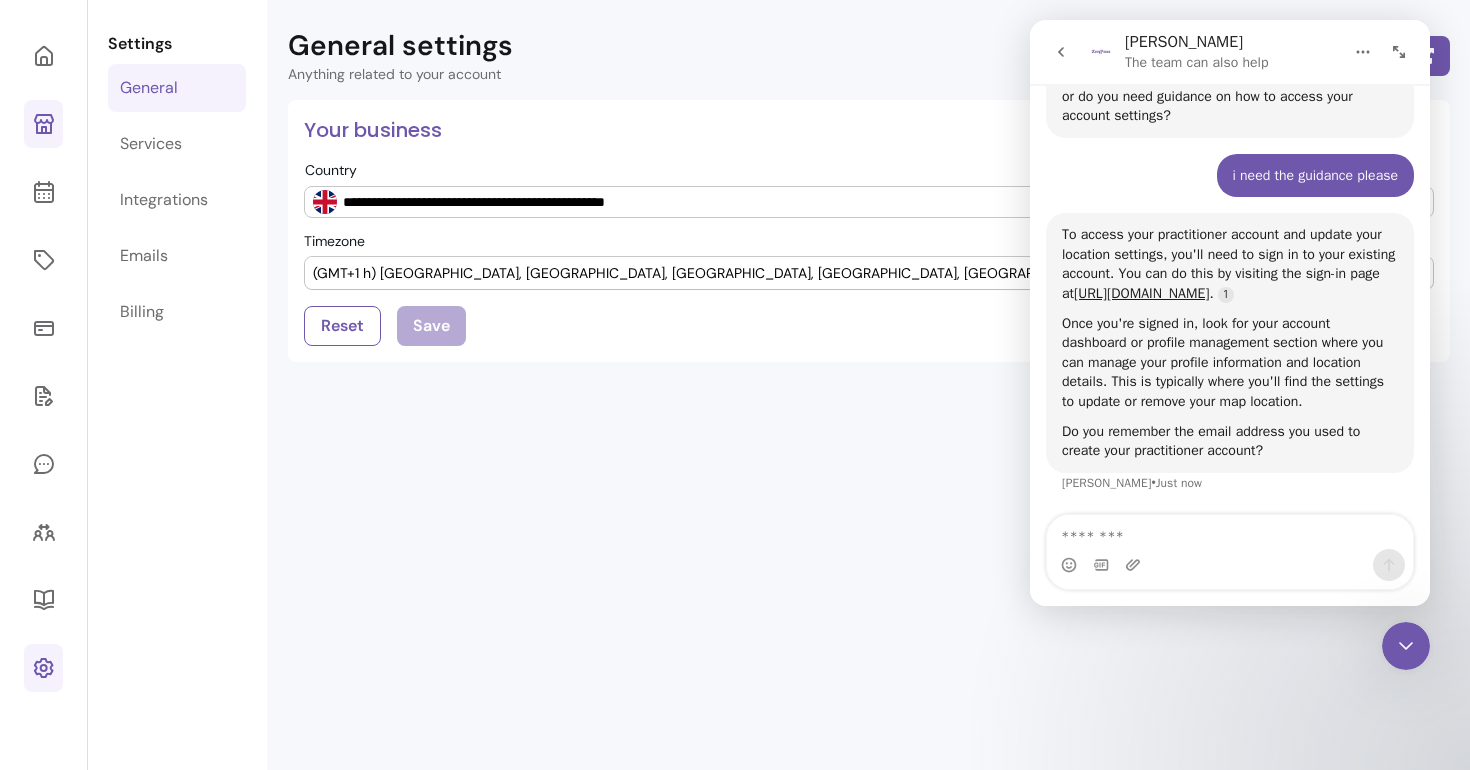 click 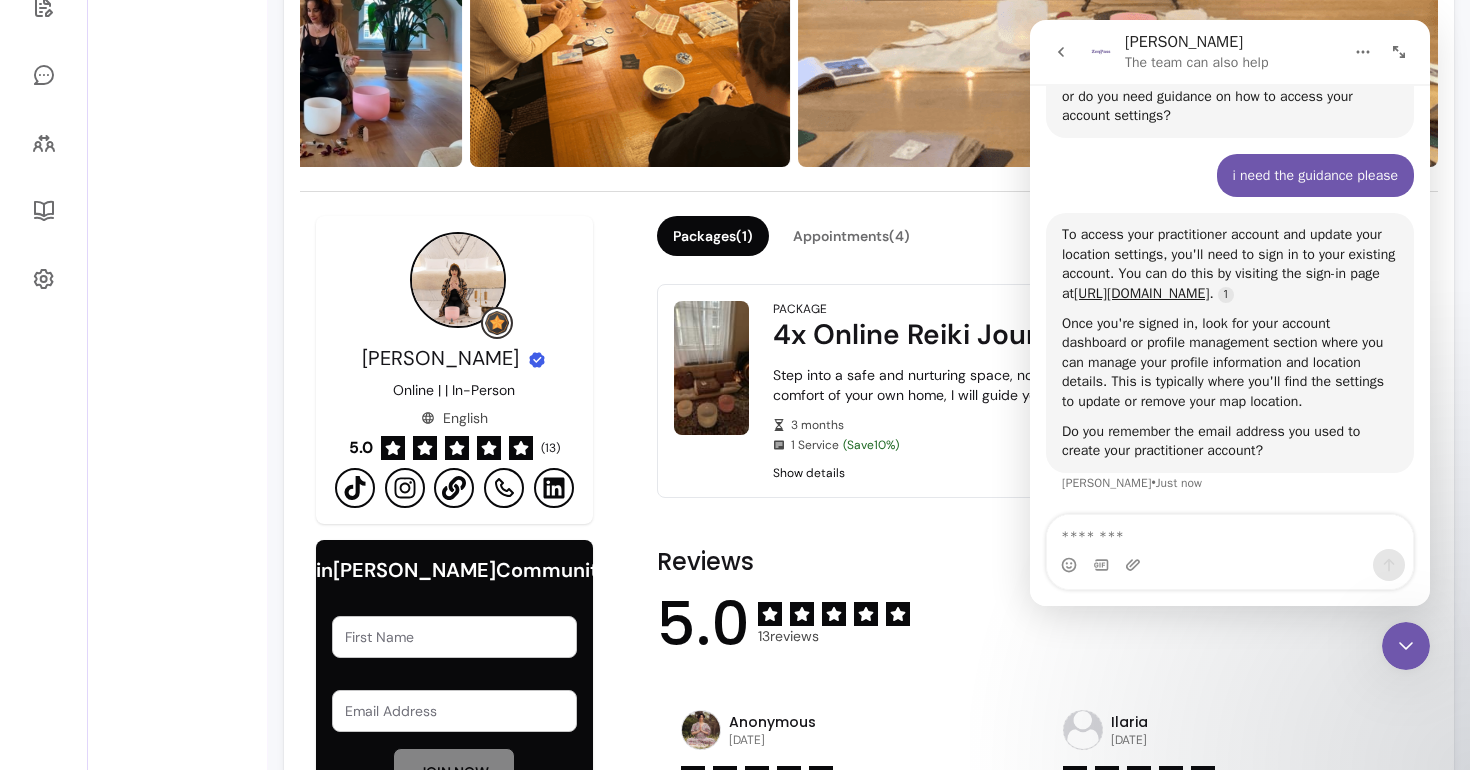 scroll, scrollTop: 236, scrollLeft: 0, axis: vertical 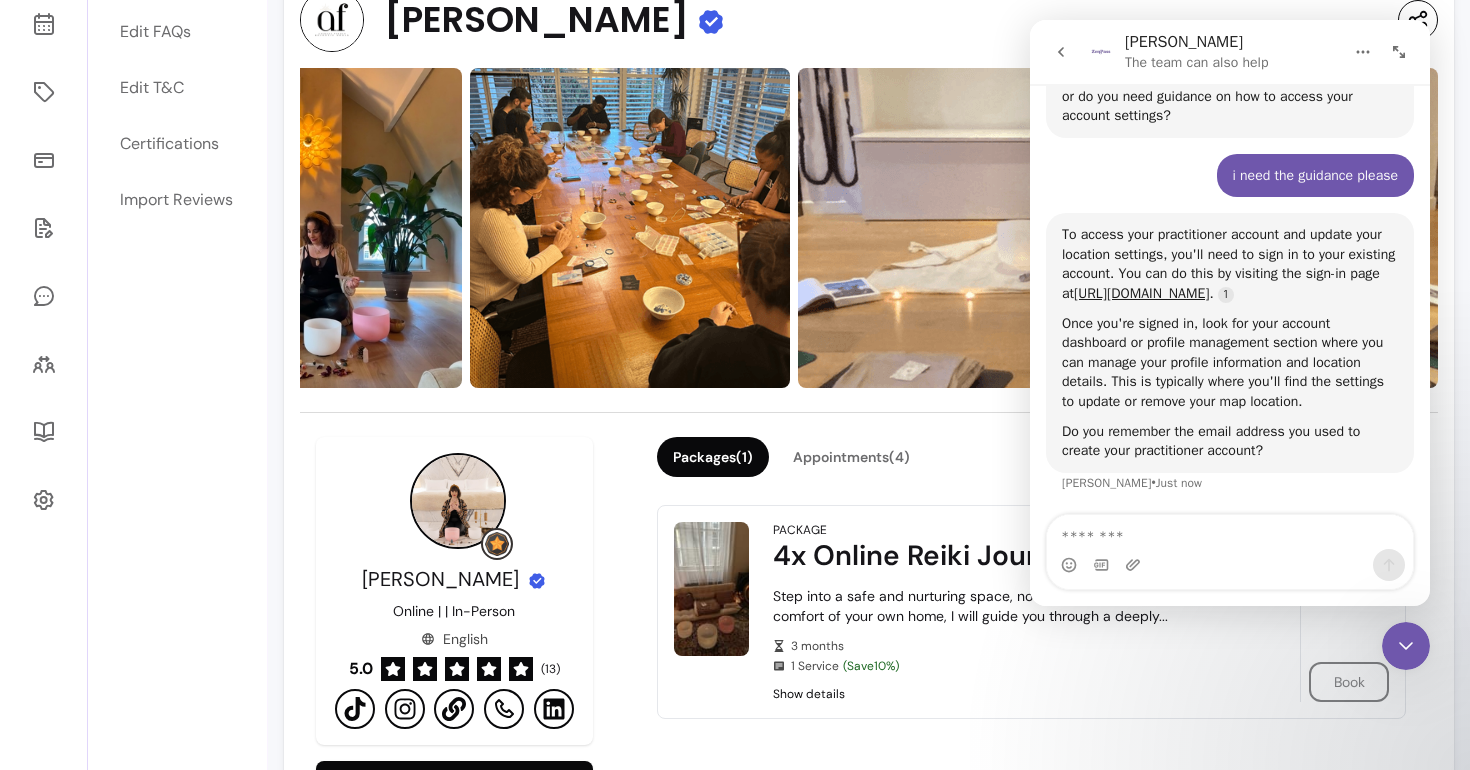 click on "English" at bounding box center (454, 639) 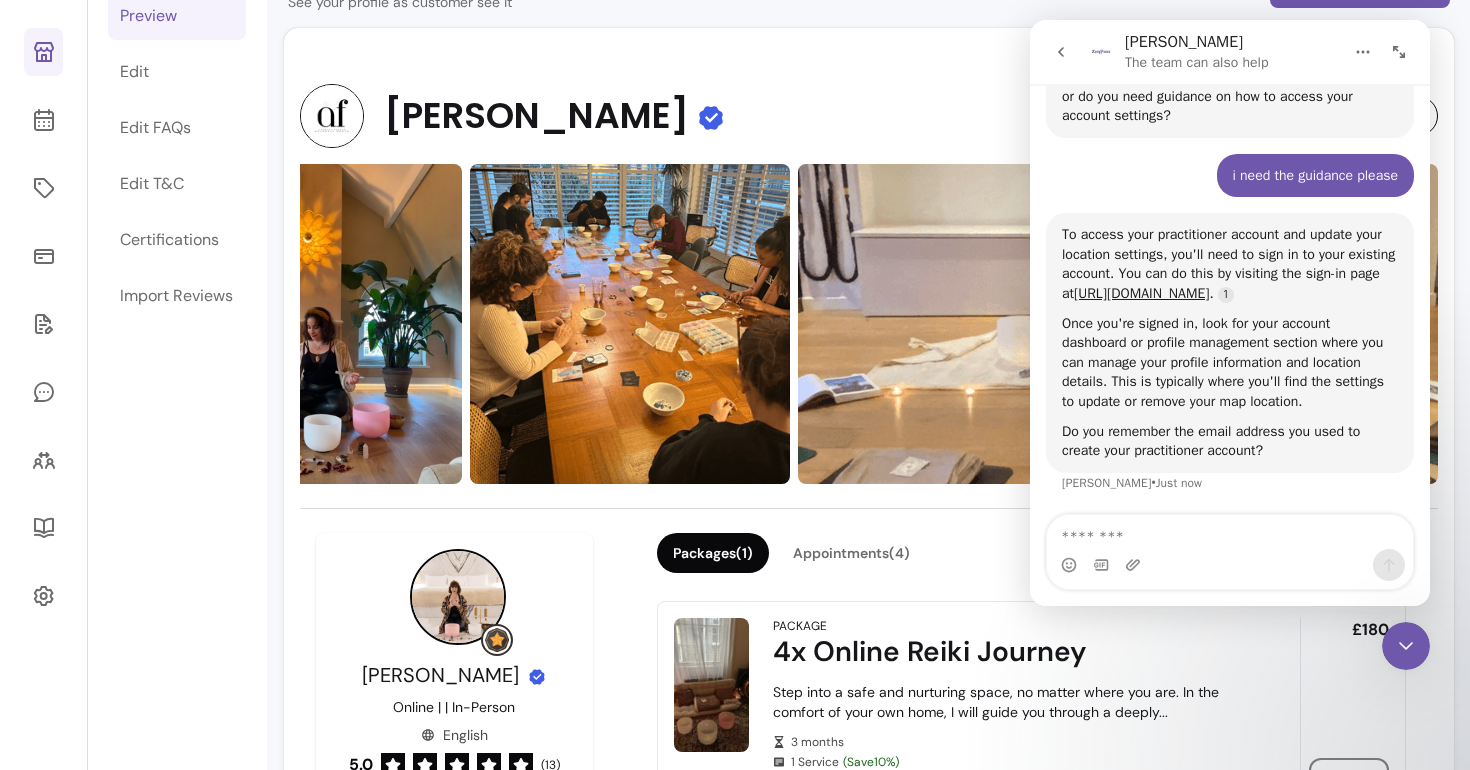scroll, scrollTop: 0, scrollLeft: 0, axis: both 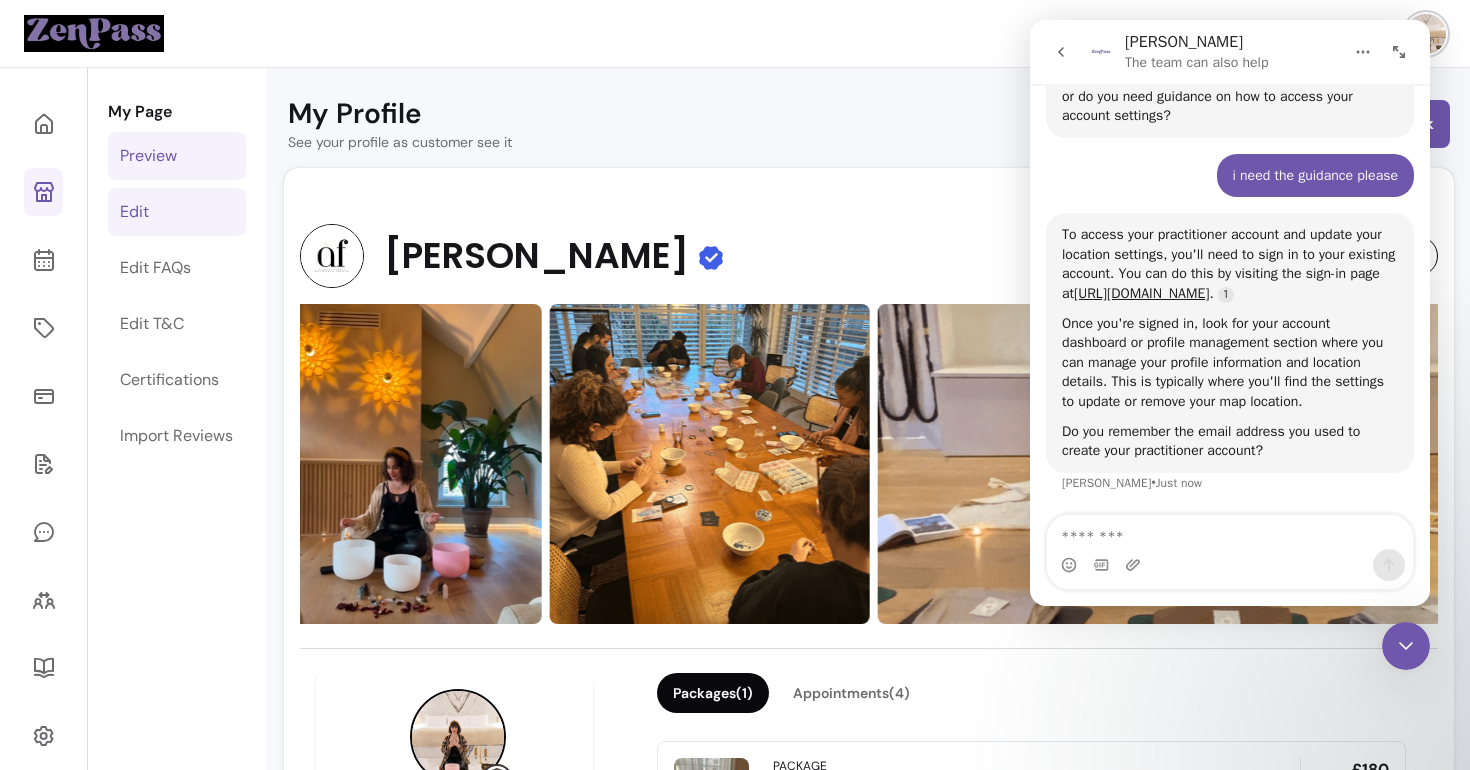 click on "Edit" at bounding box center [177, 212] 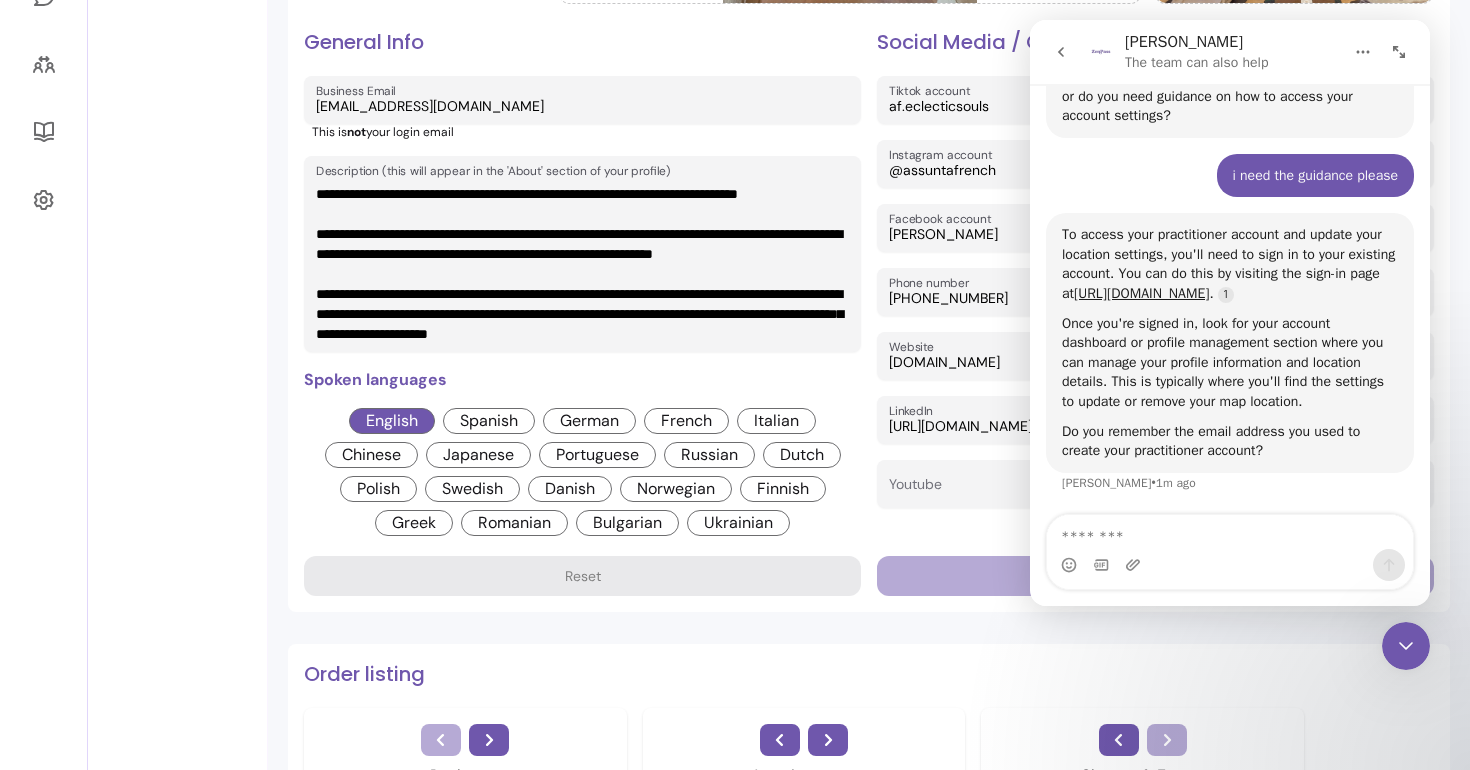 scroll, scrollTop: 490, scrollLeft: 0, axis: vertical 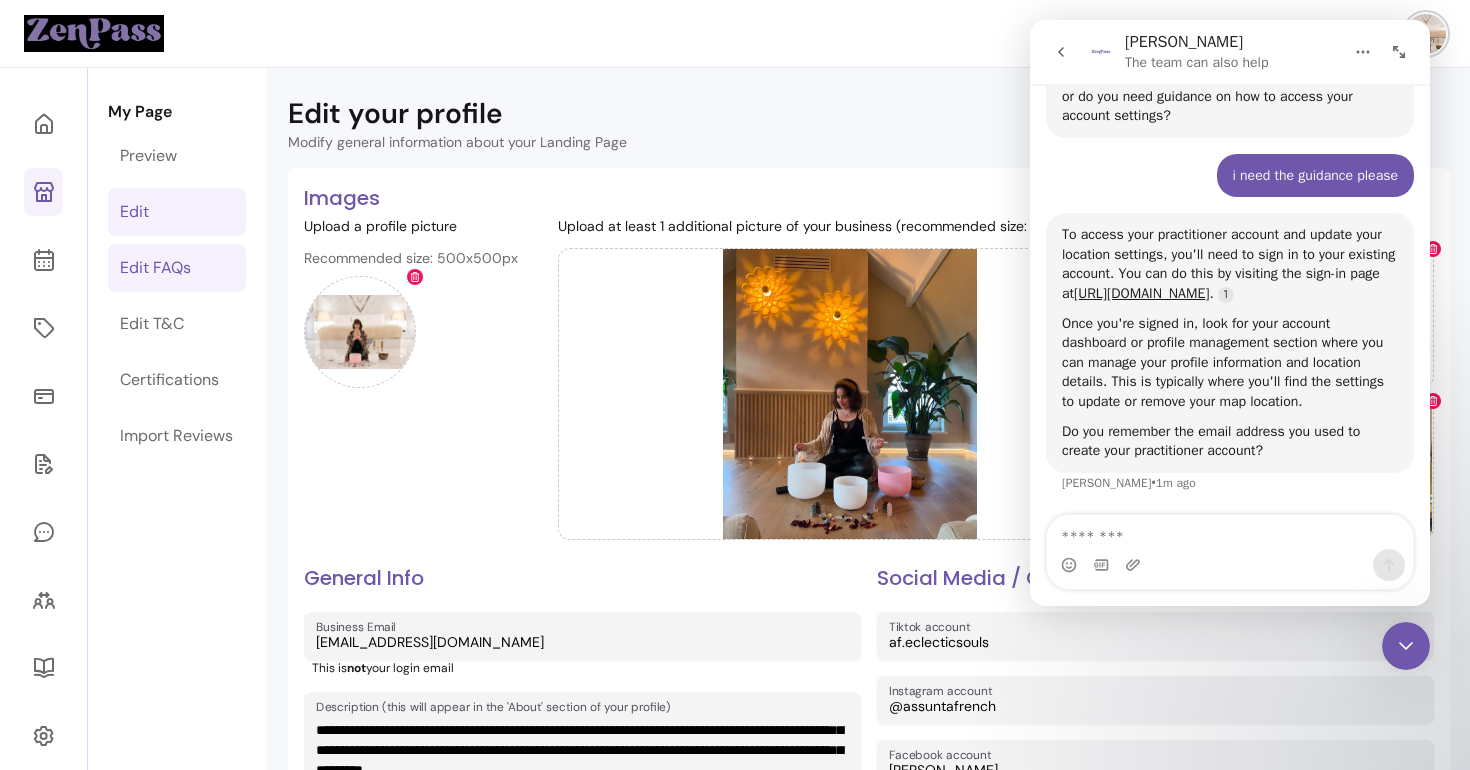 click on "Edit FAQs" at bounding box center (155, 268) 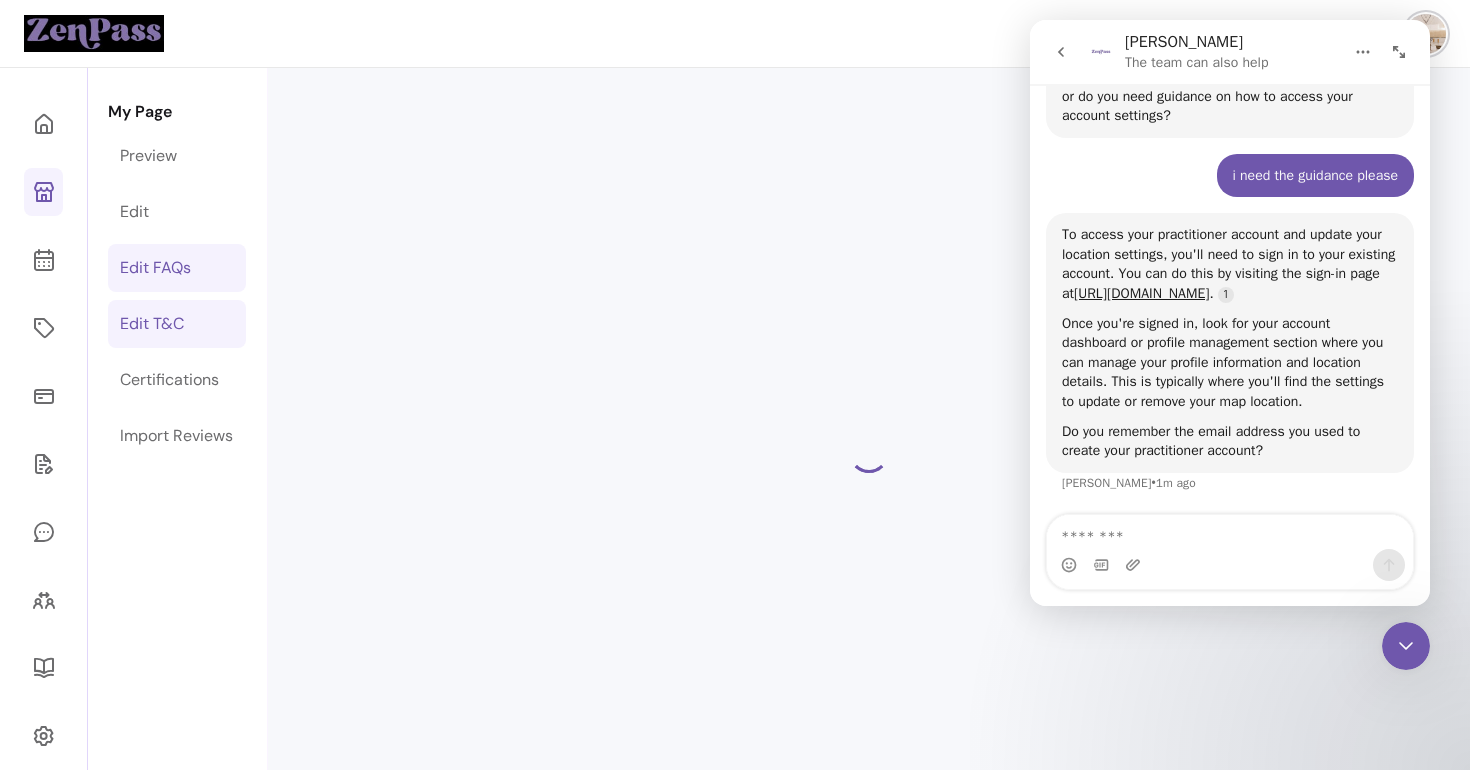 select on "*" 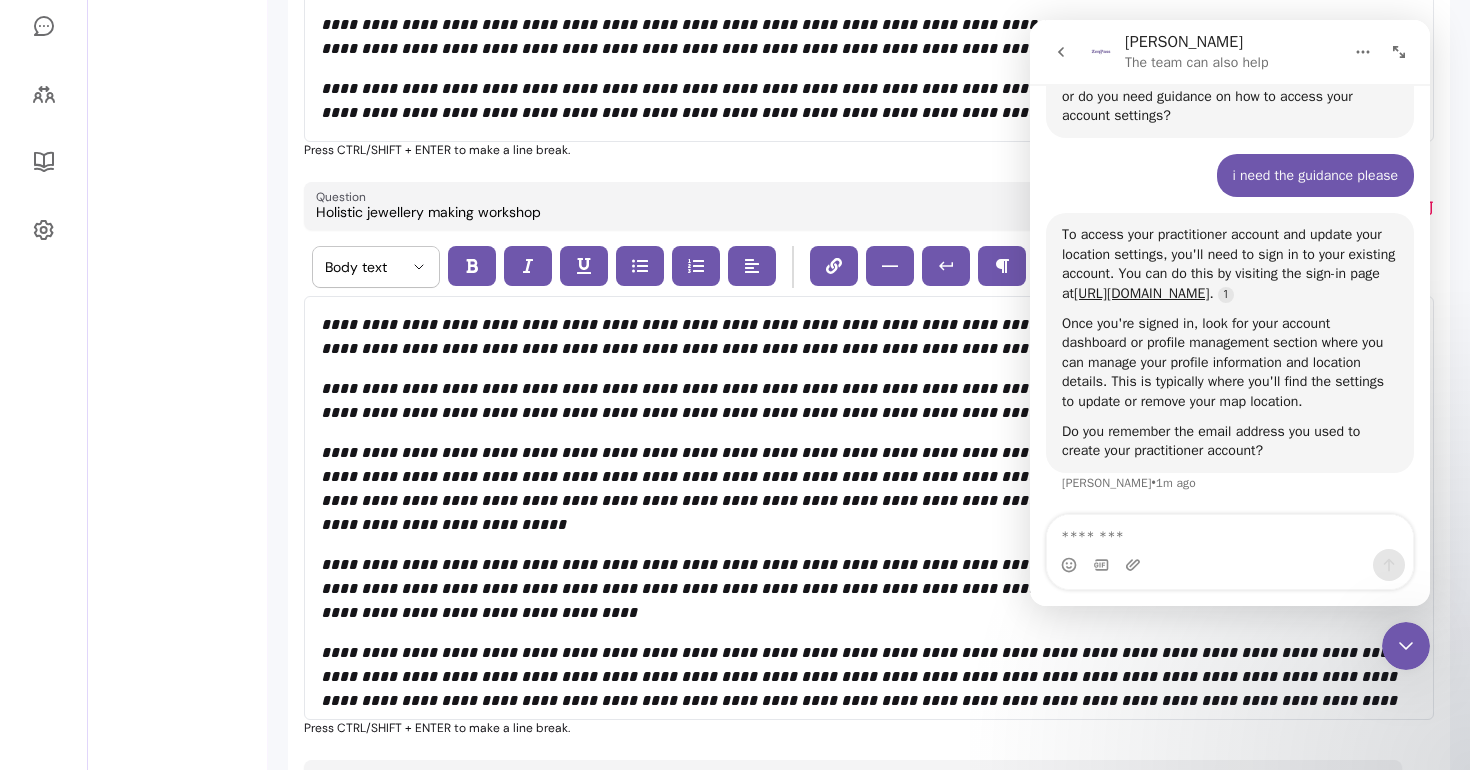 scroll, scrollTop: 528, scrollLeft: 0, axis: vertical 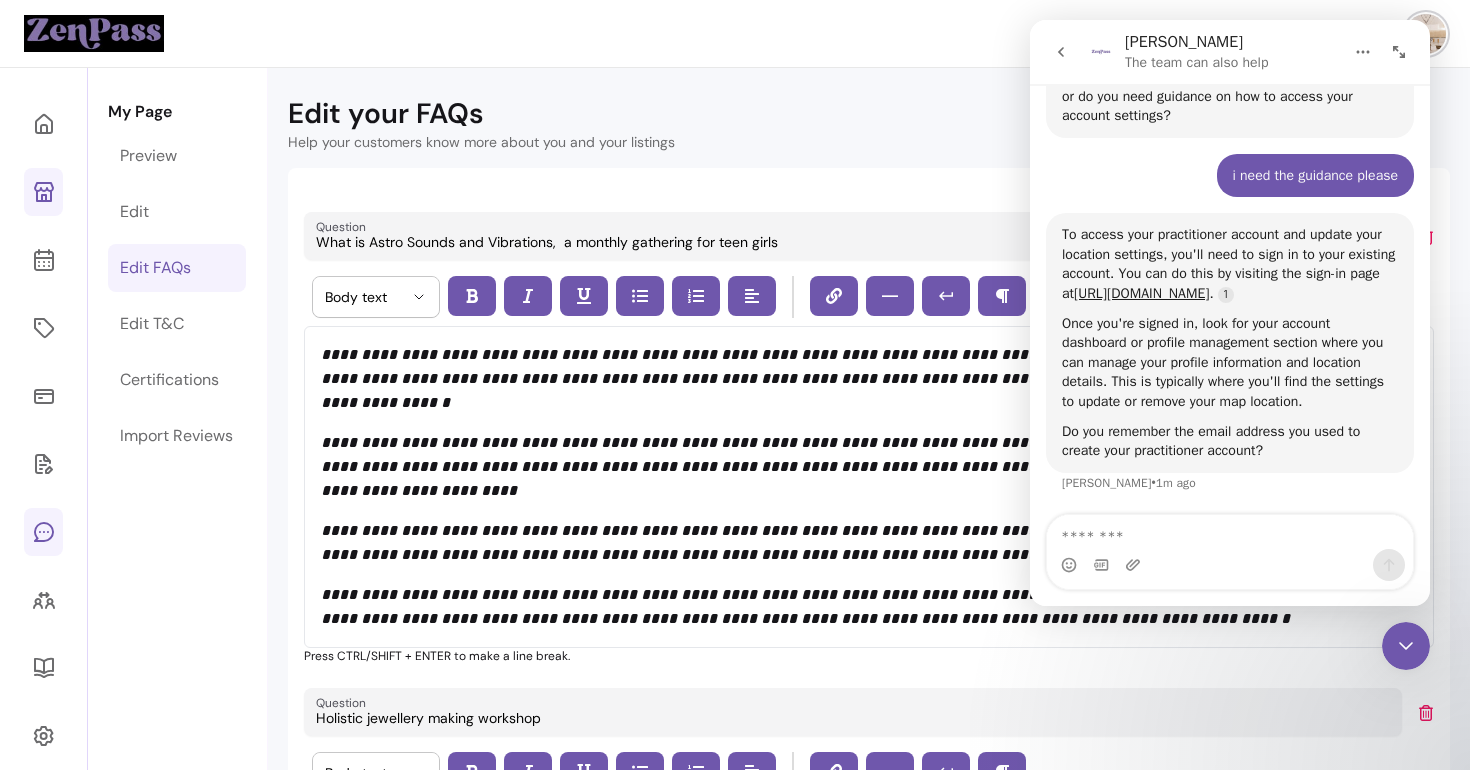 click 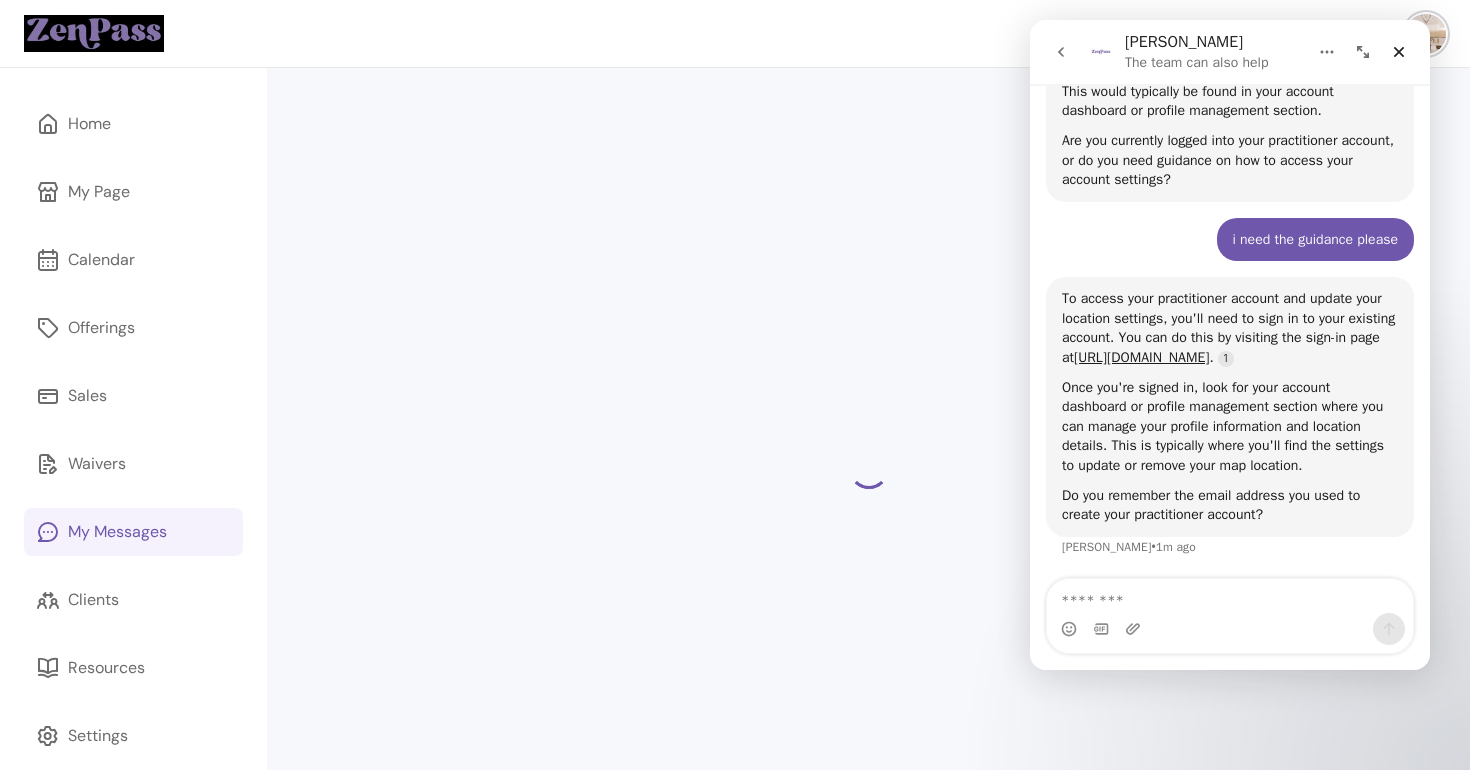 scroll, scrollTop: 571, scrollLeft: 0, axis: vertical 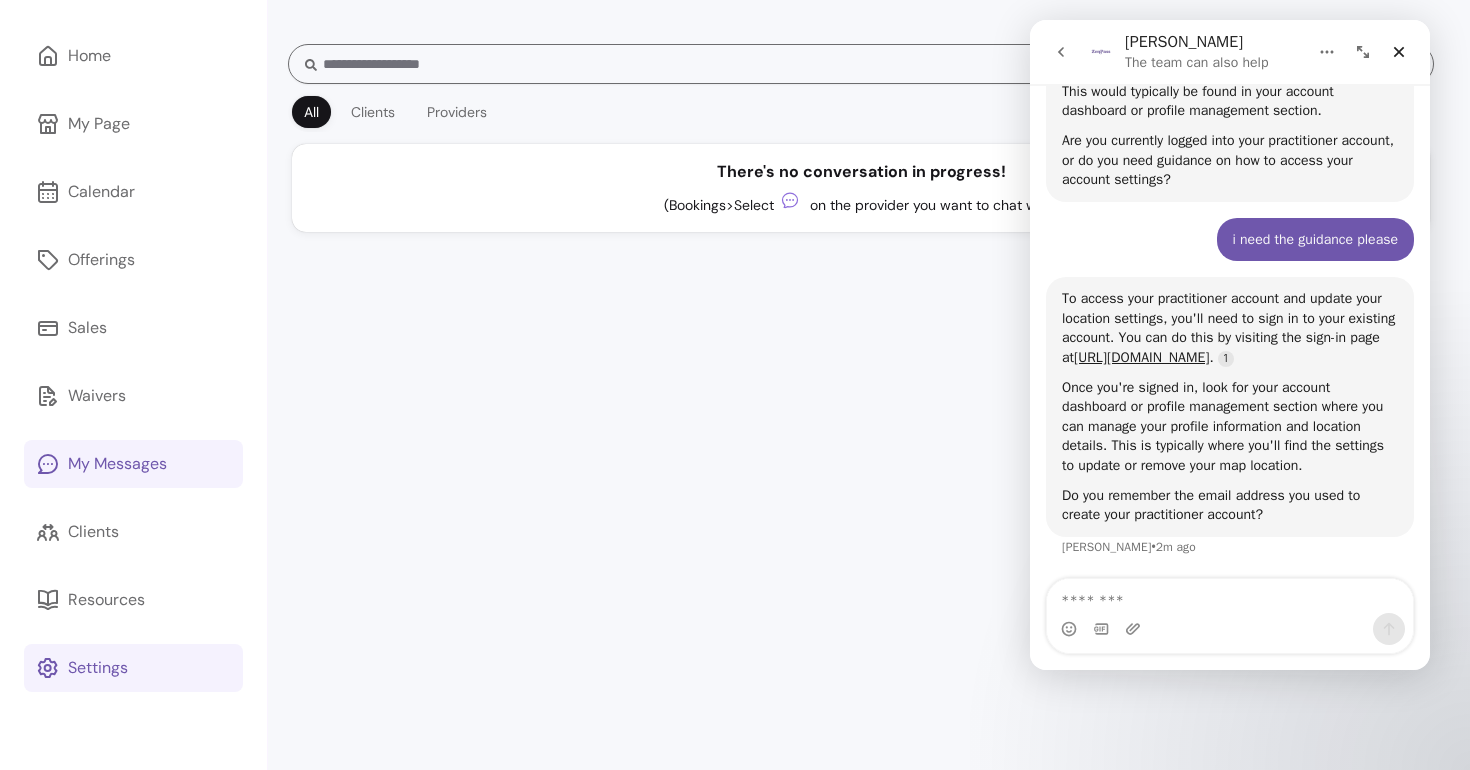 click on "Settings" at bounding box center [133, 668] 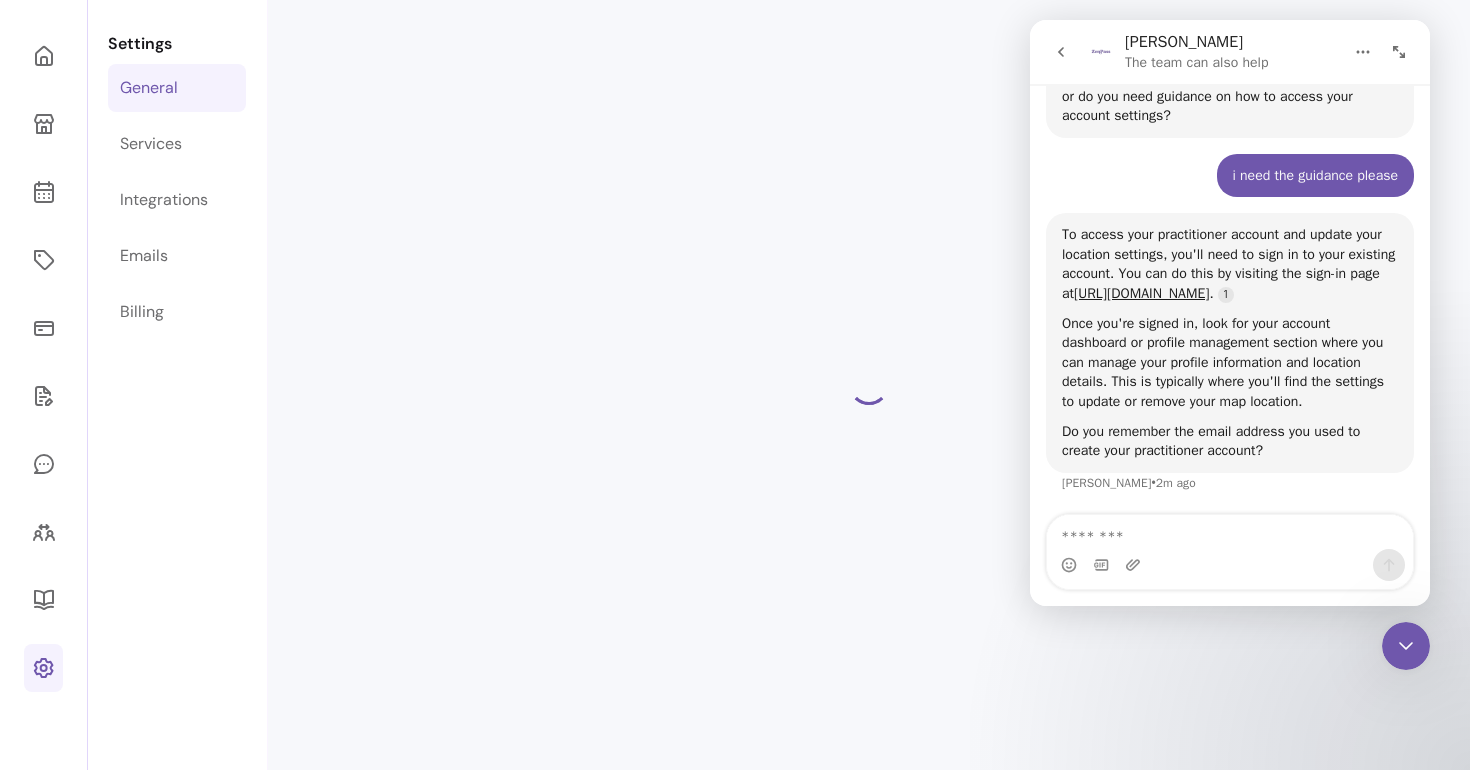 scroll, scrollTop: 0, scrollLeft: 0, axis: both 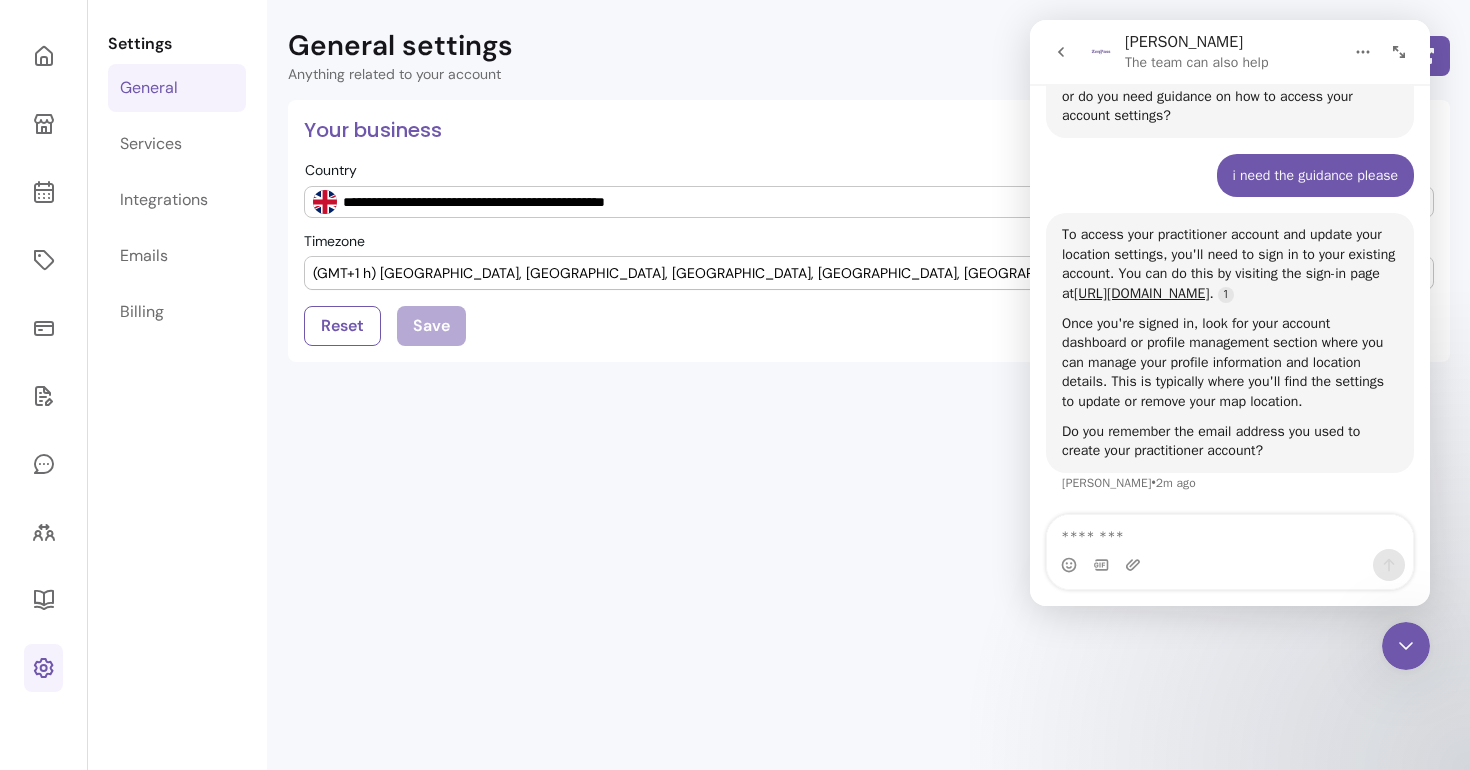 click at bounding box center (1230, 565) 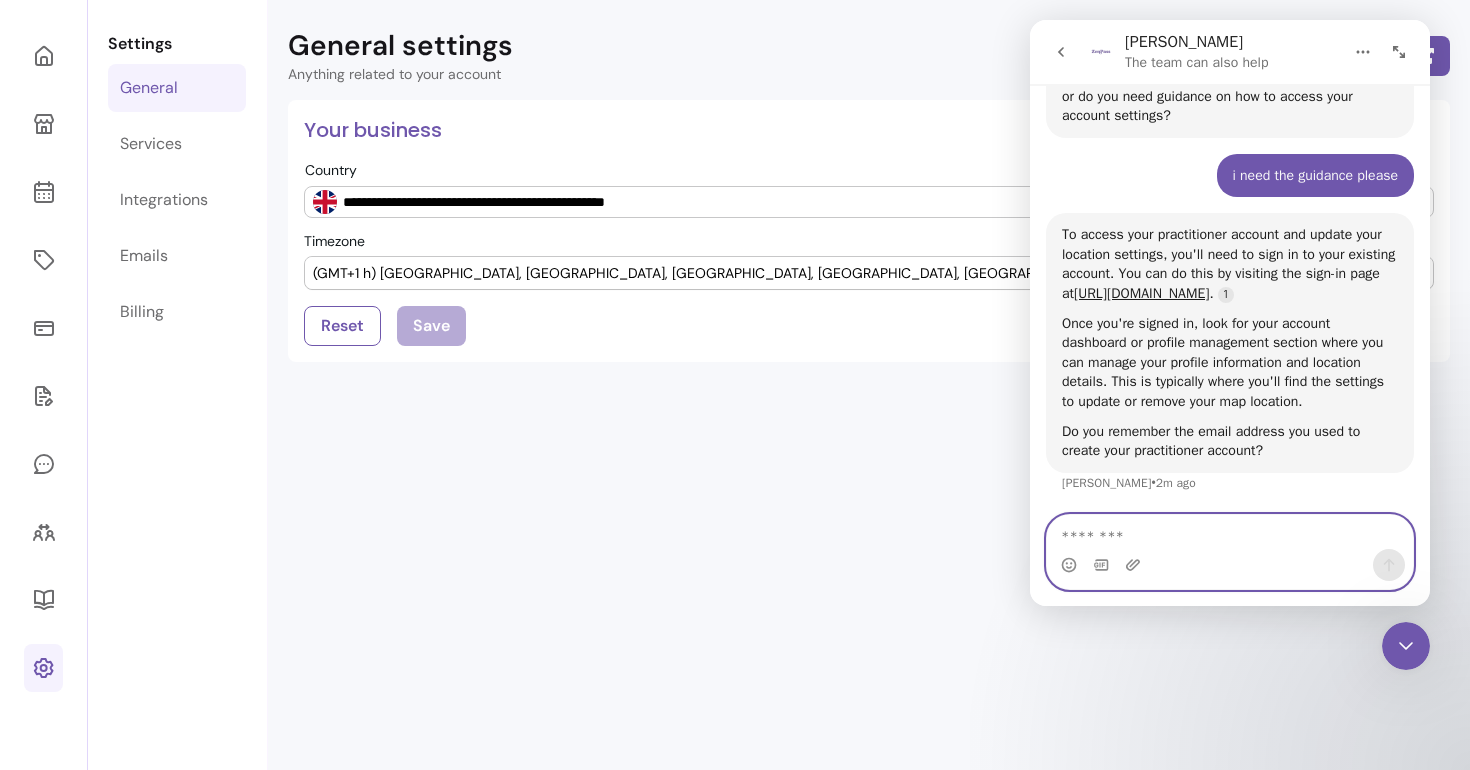 click at bounding box center [1230, 532] 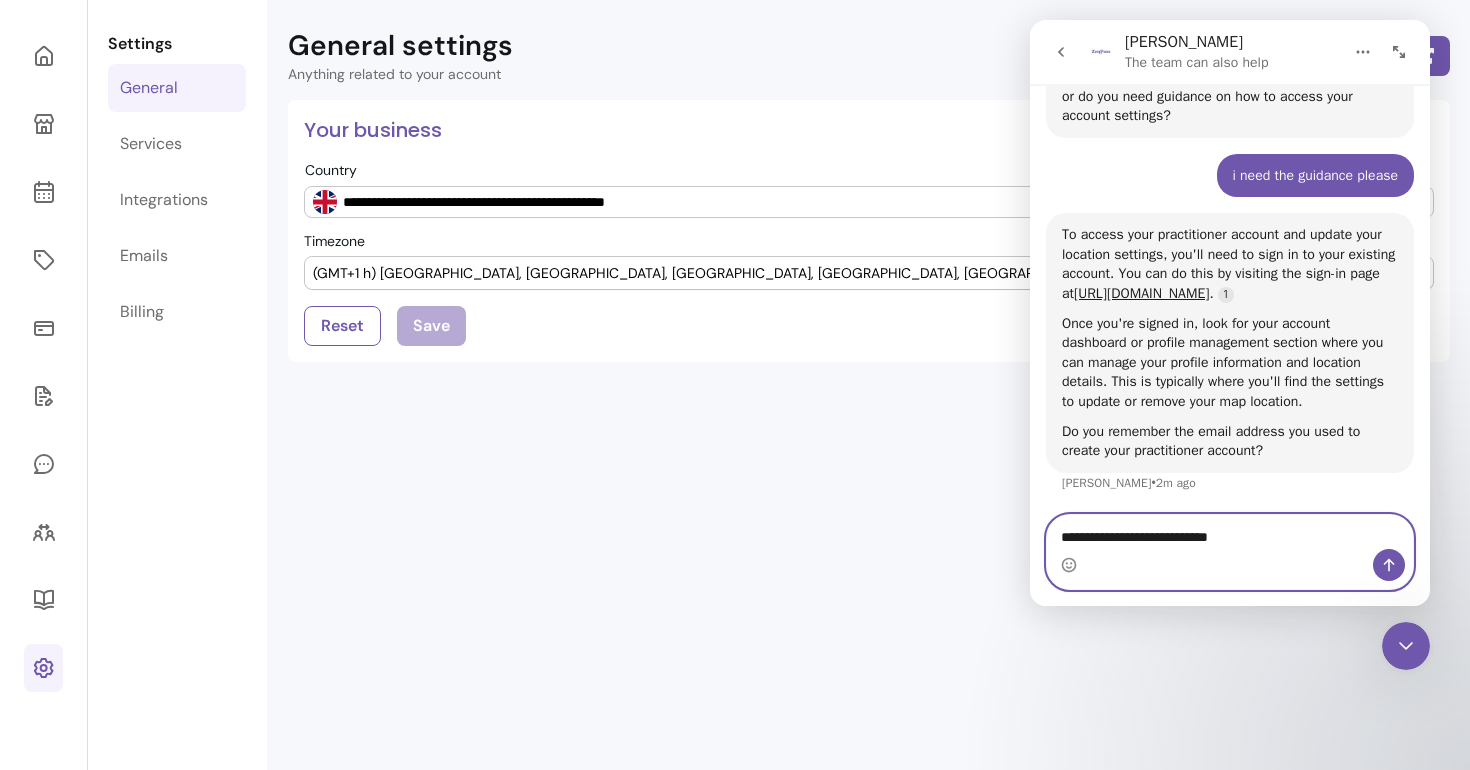 type on "**********" 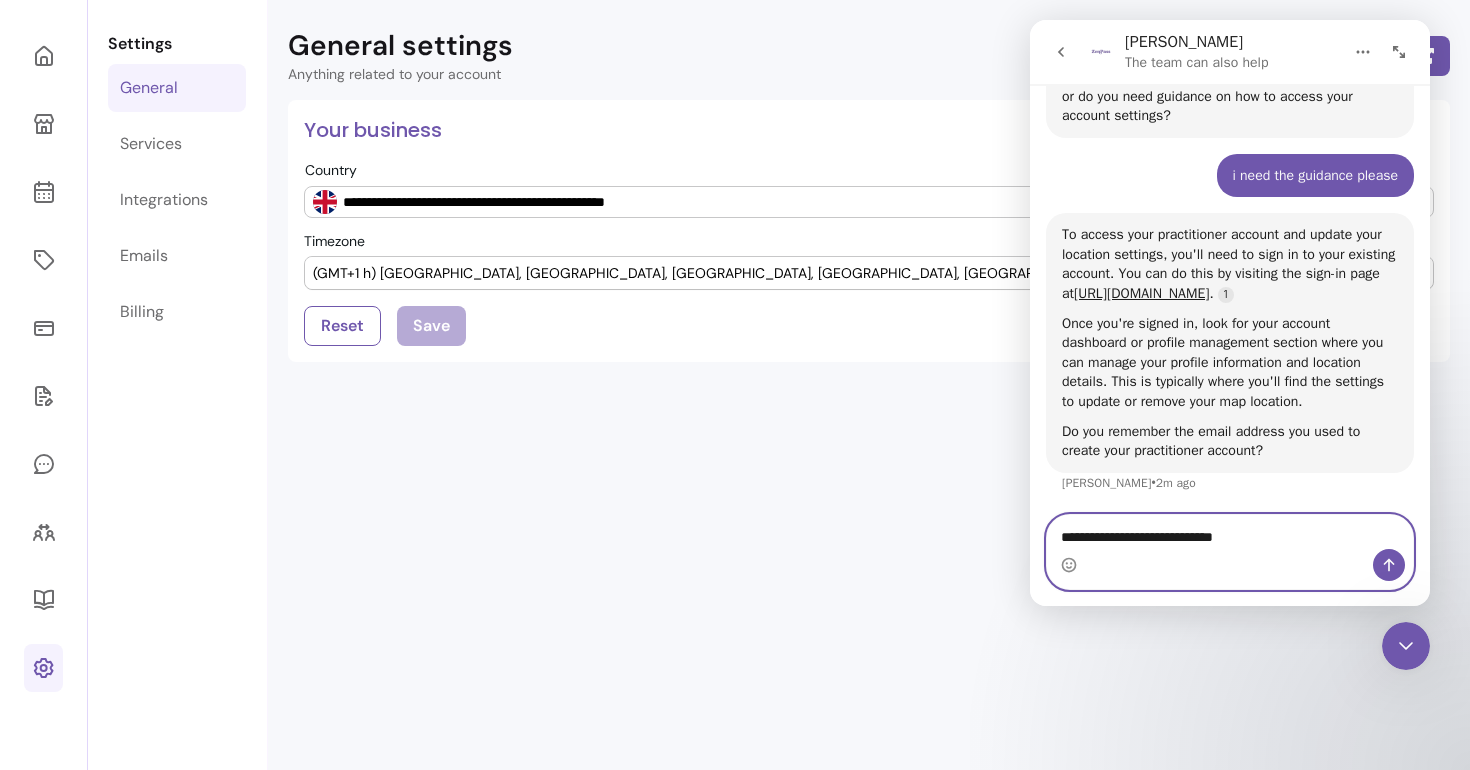 type 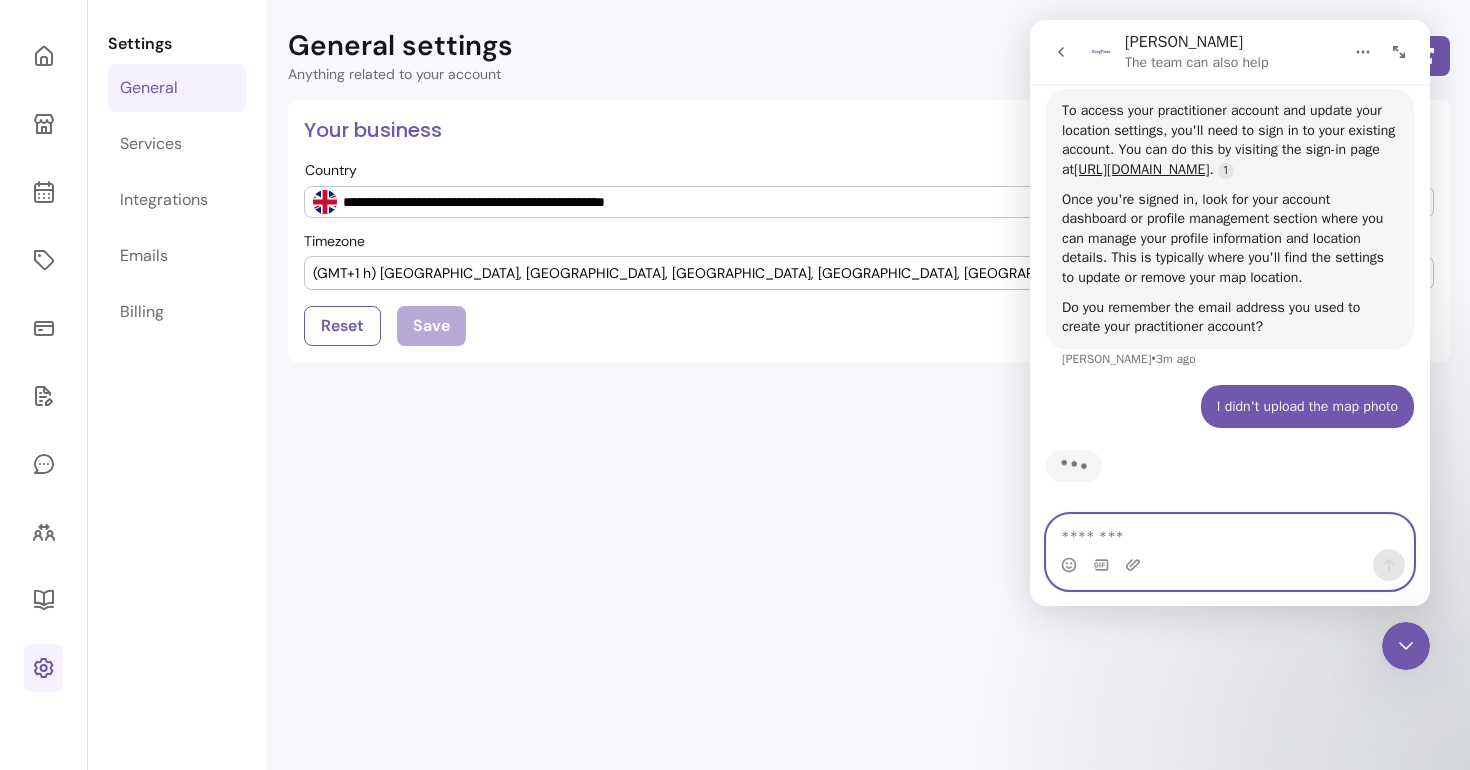 scroll, scrollTop: 760, scrollLeft: 0, axis: vertical 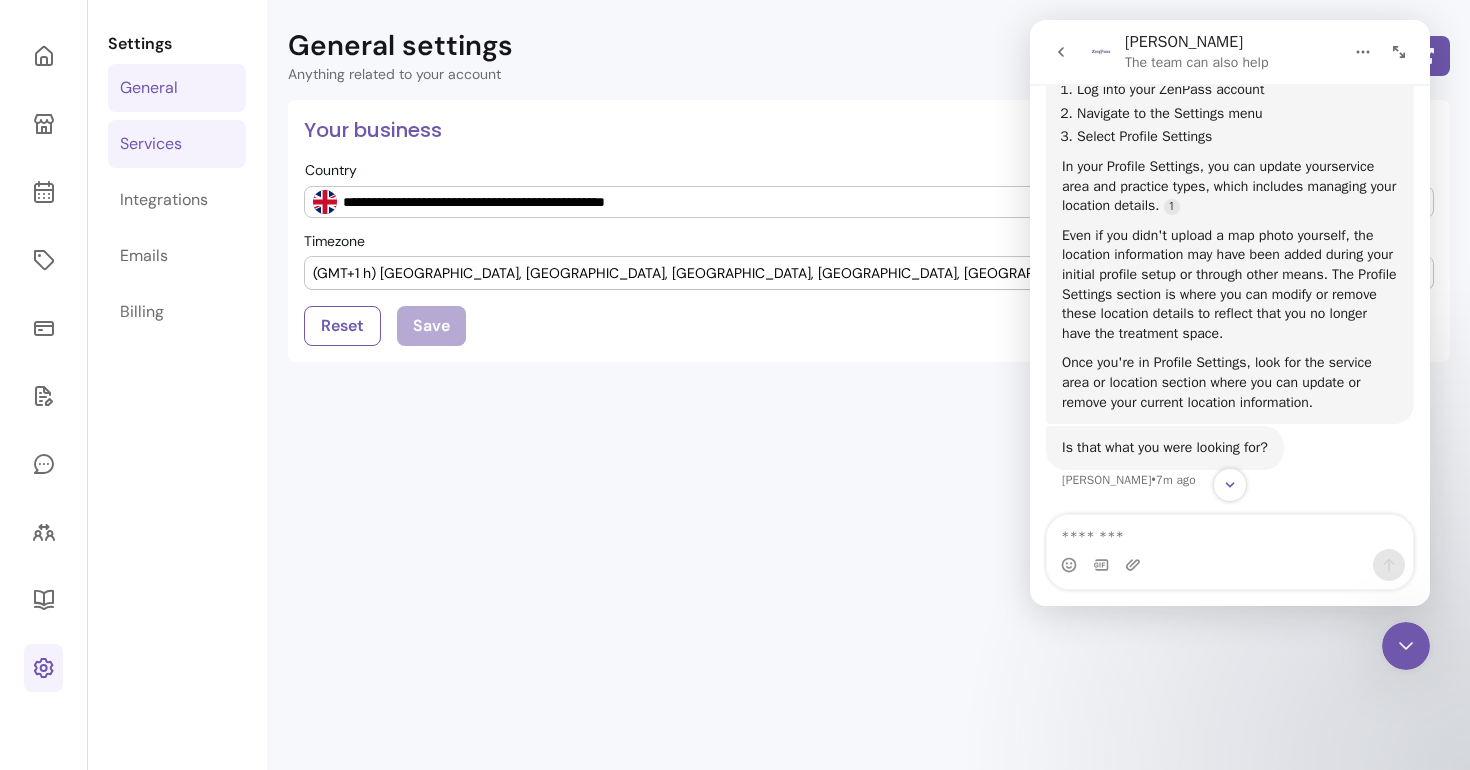 click on "Services" at bounding box center (177, 144) 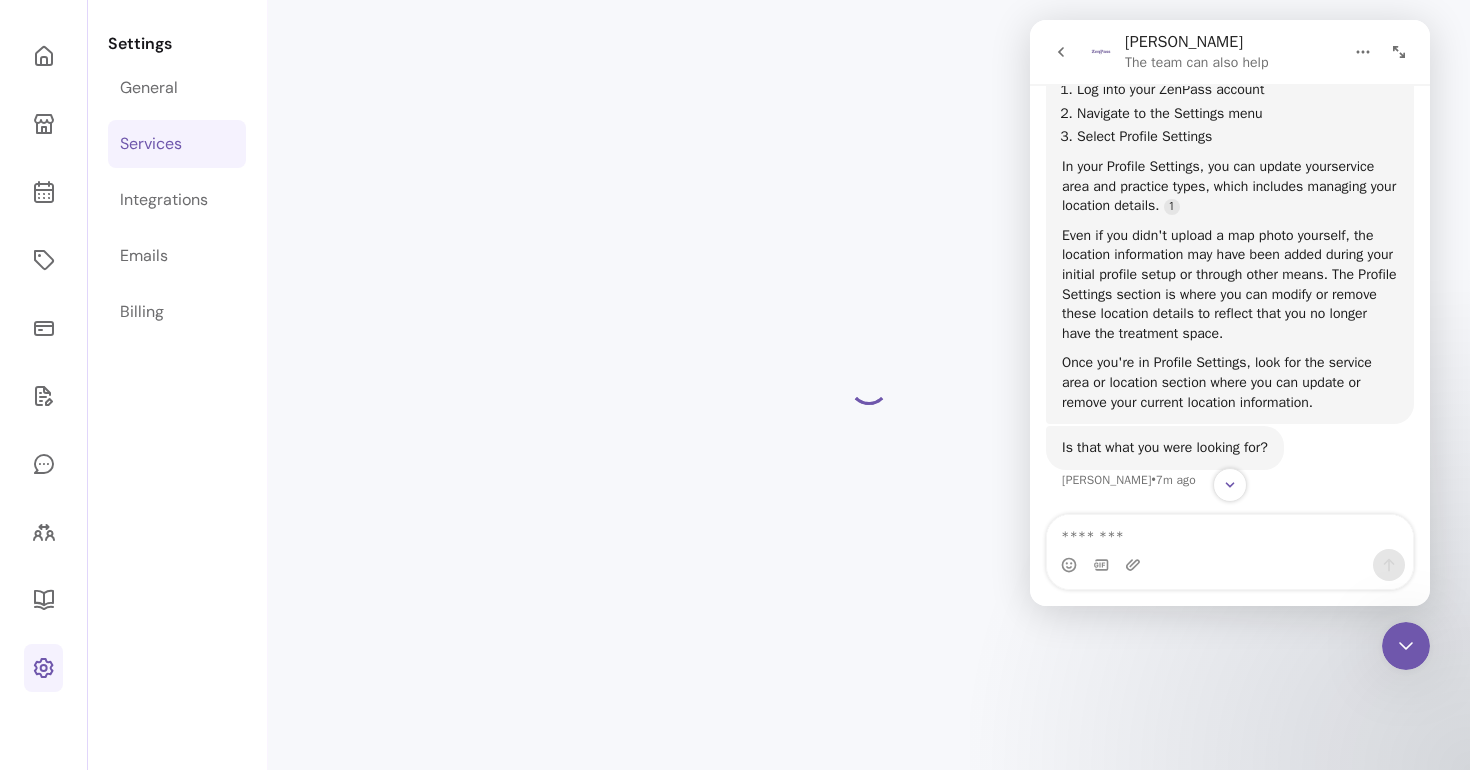 click on "Services" at bounding box center [151, 144] 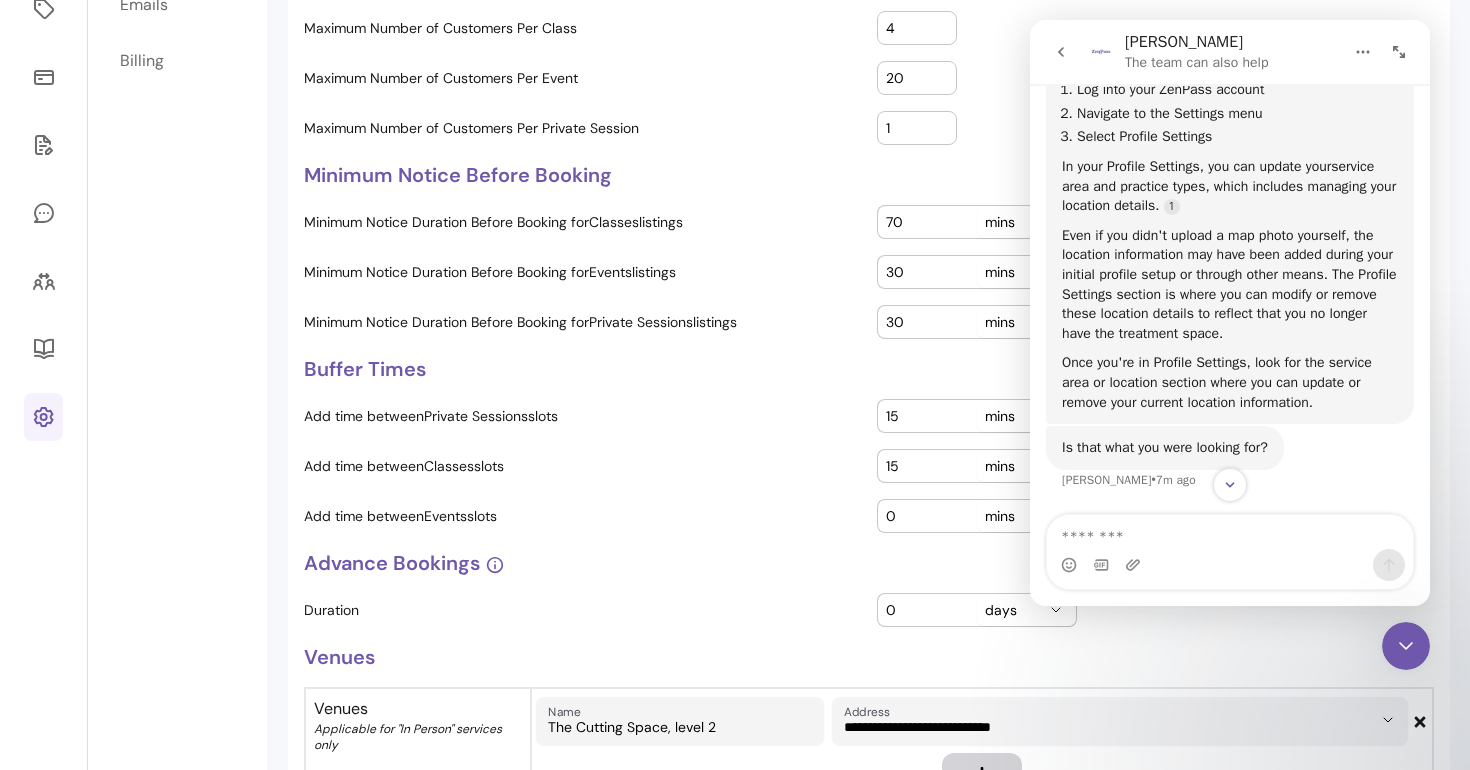 scroll, scrollTop: 444, scrollLeft: 0, axis: vertical 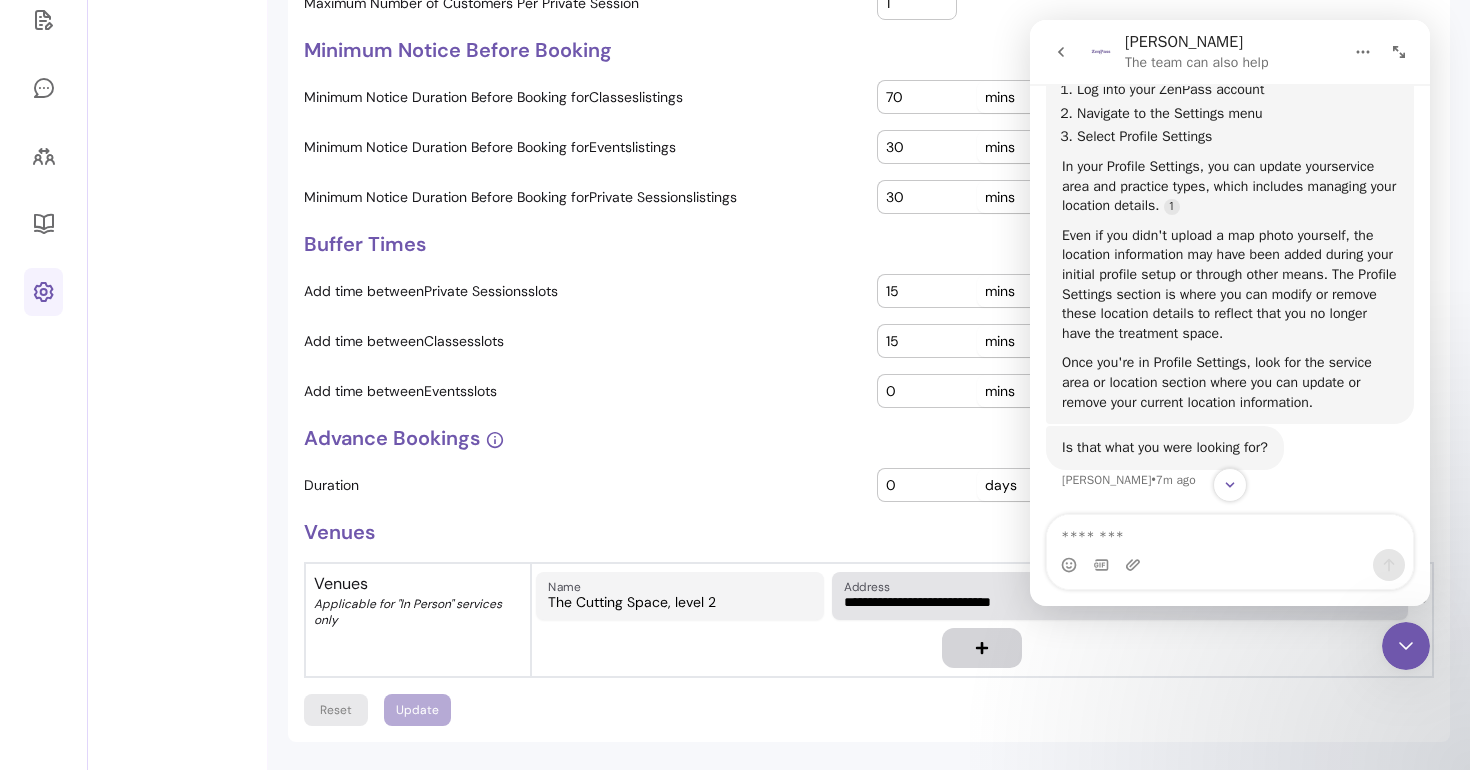 click on "**********" at bounding box center (1108, 602) 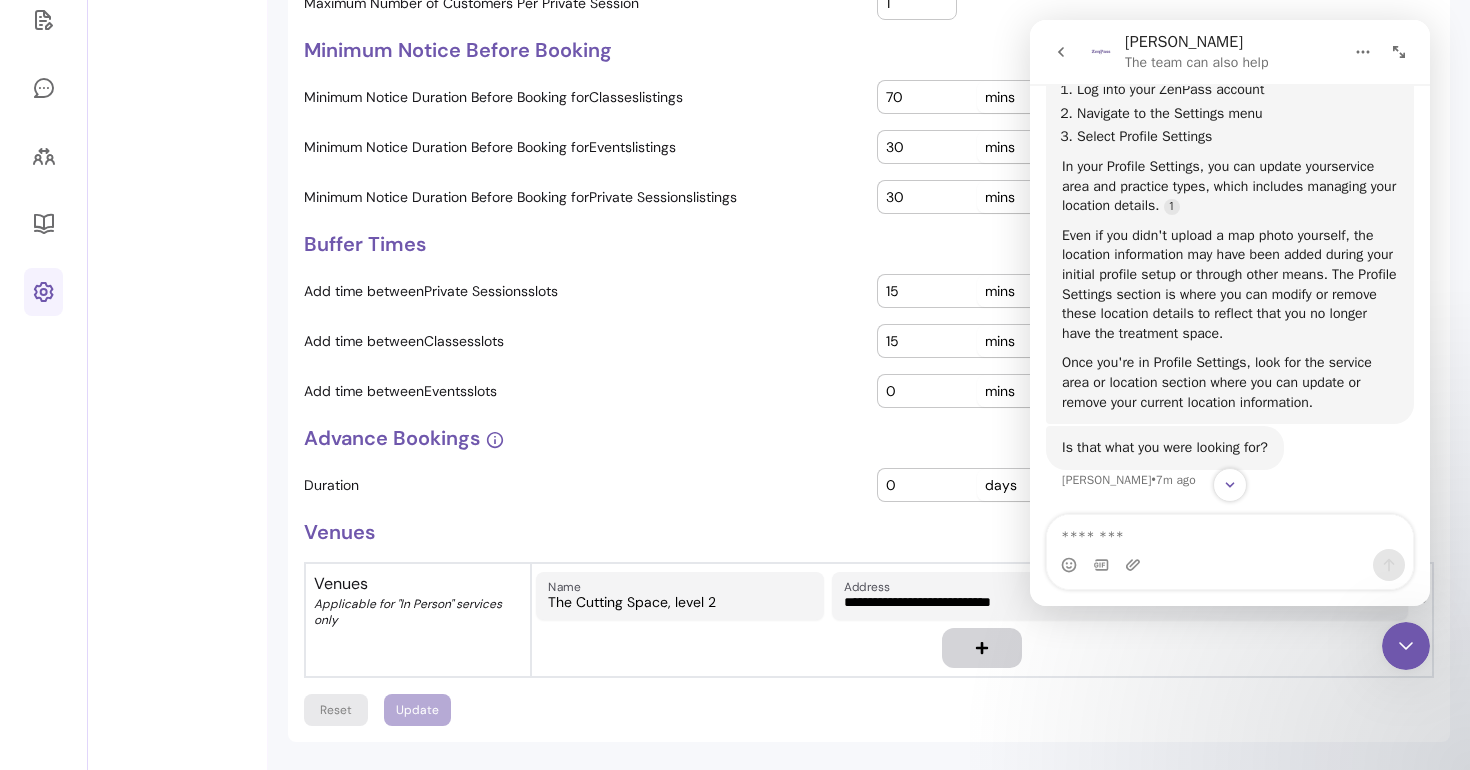 click on "**********" at bounding box center [982, 620] 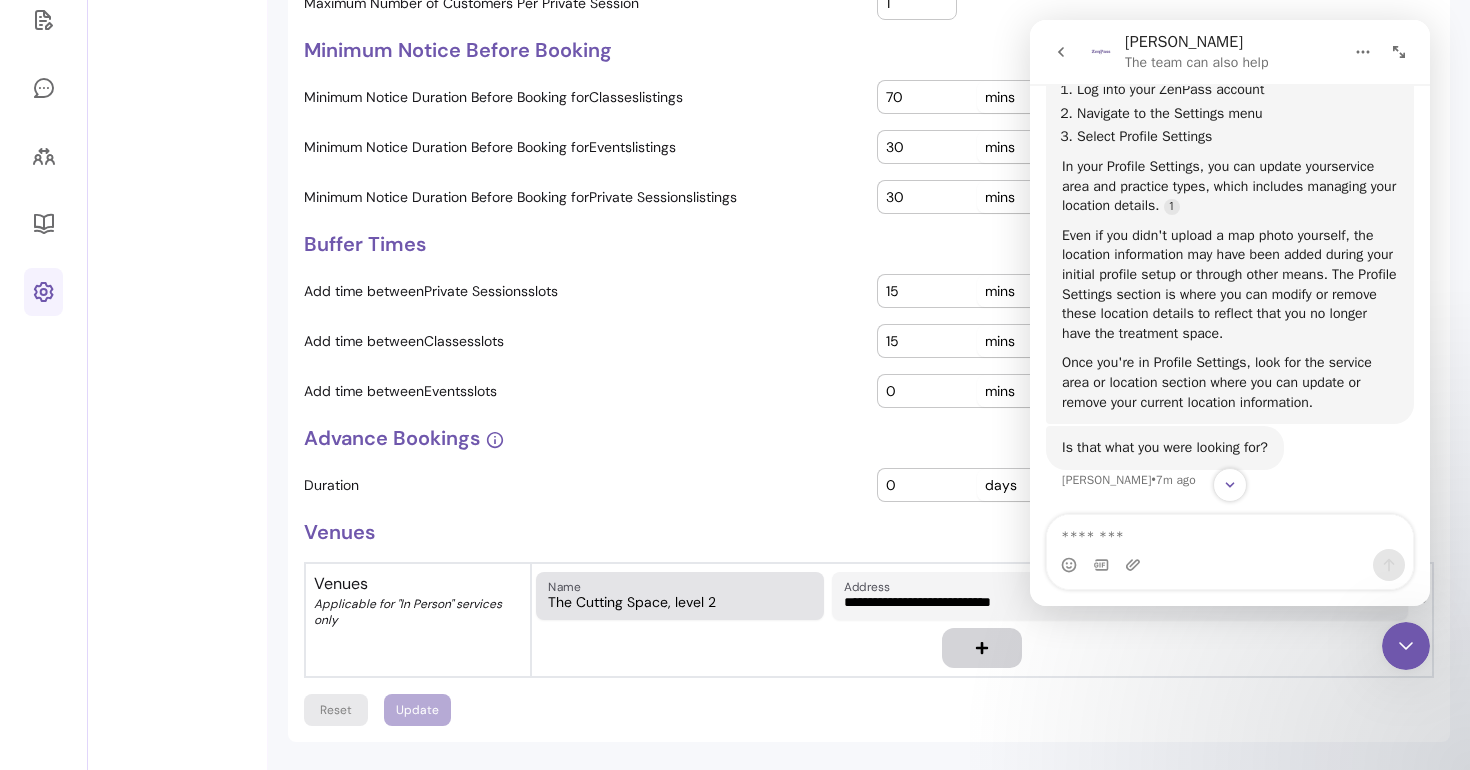 click on "Name The Cutting Space, level 2" at bounding box center (680, 596) 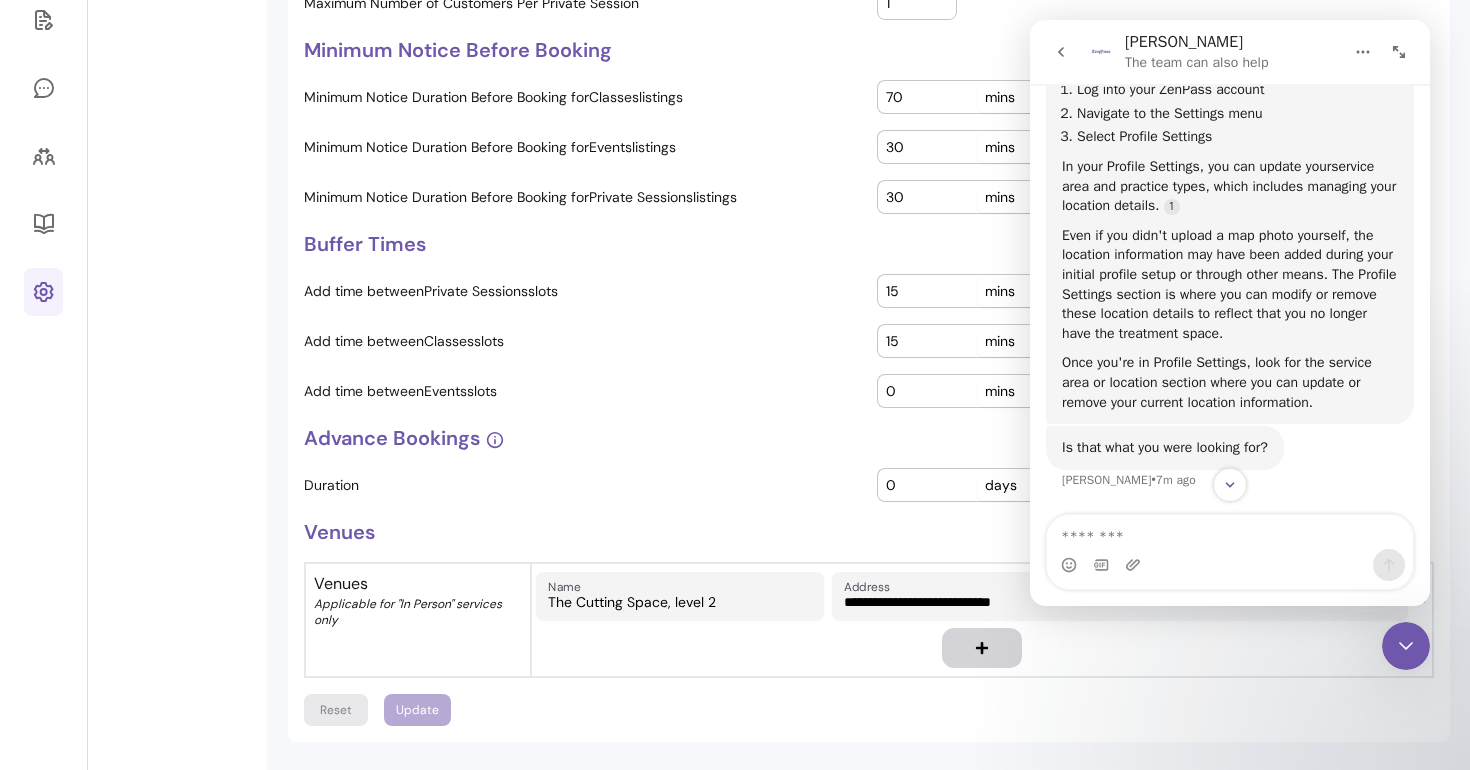 click on "Reset Update" at bounding box center [869, 710] 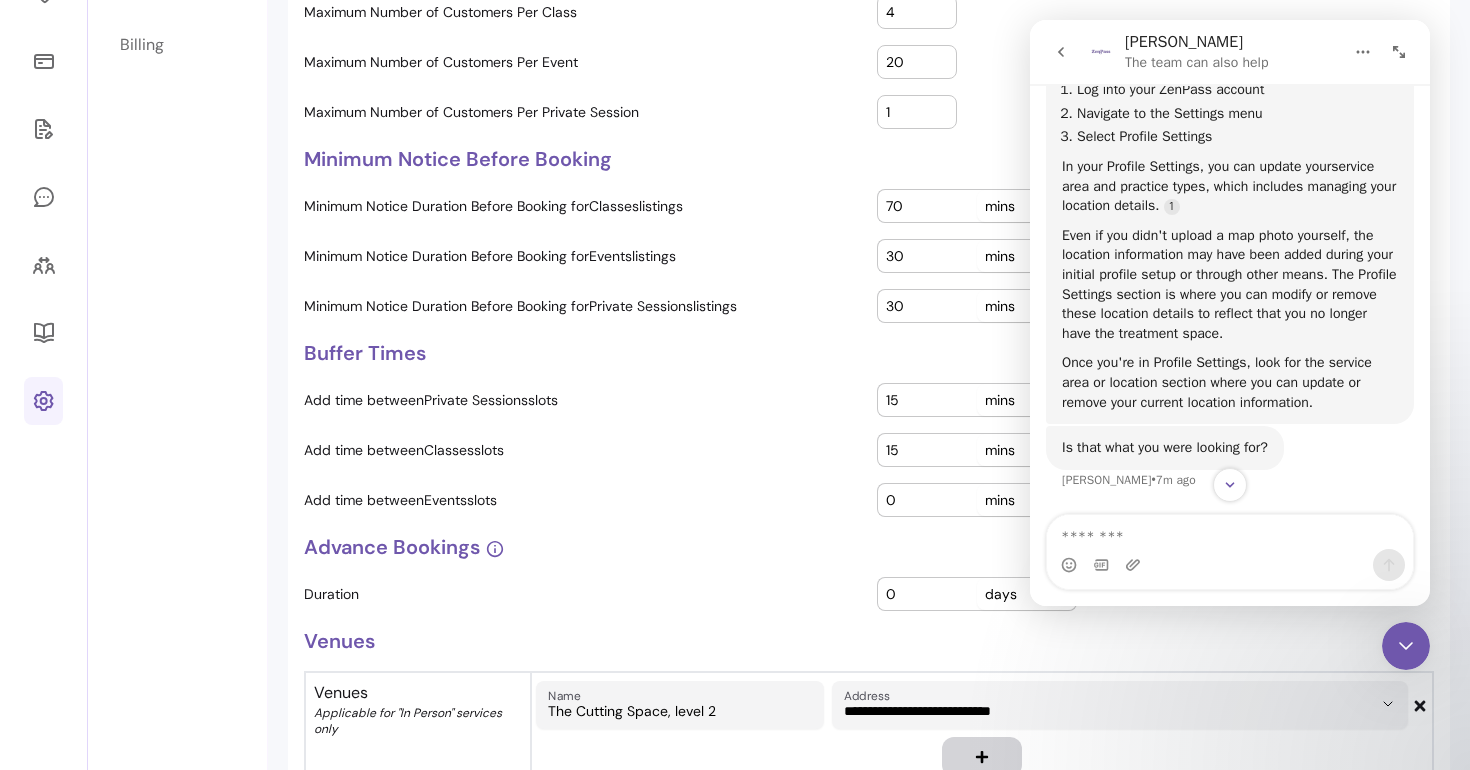scroll, scrollTop: 444, scrollLeft: 0, axis: vertical 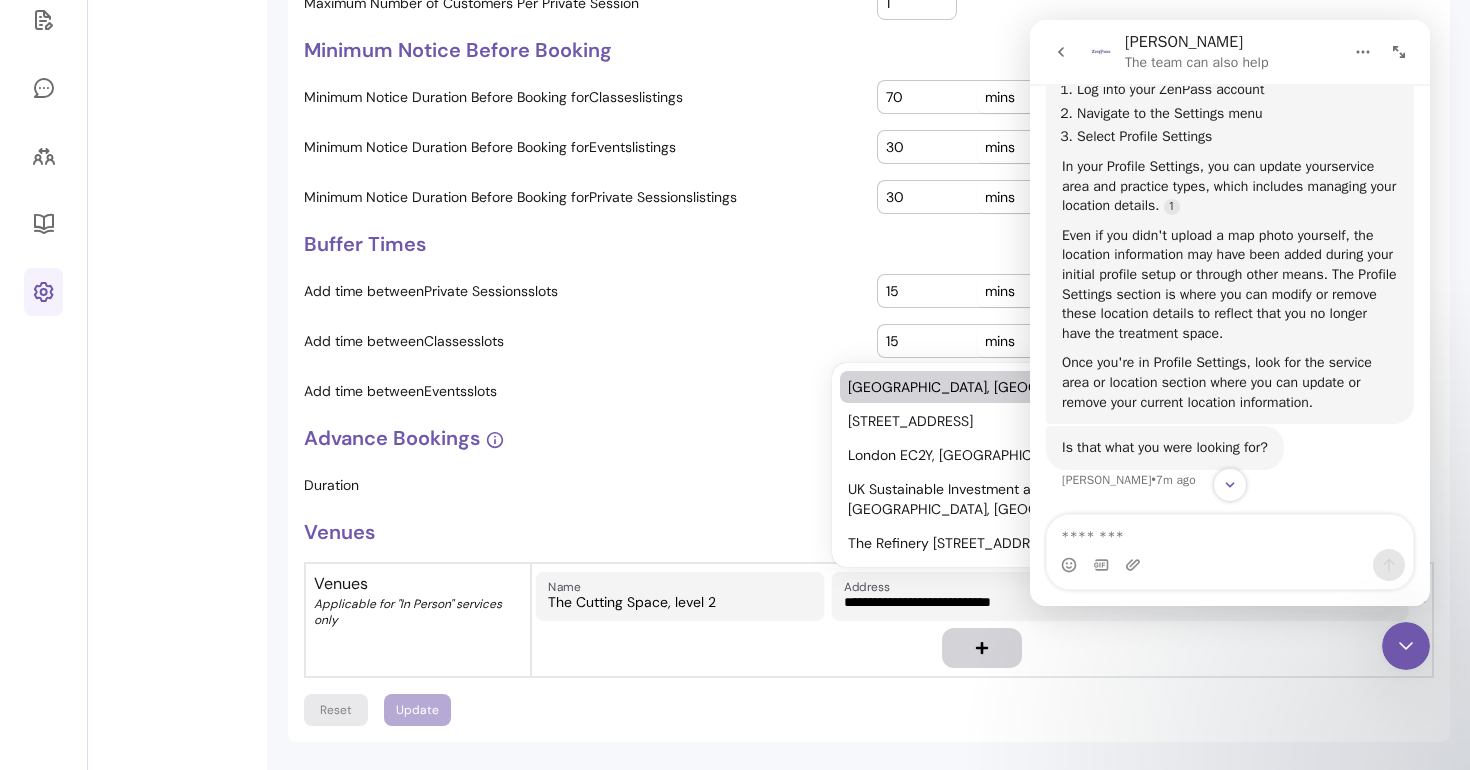 click on "**********" at bounding box center [1108, 602] 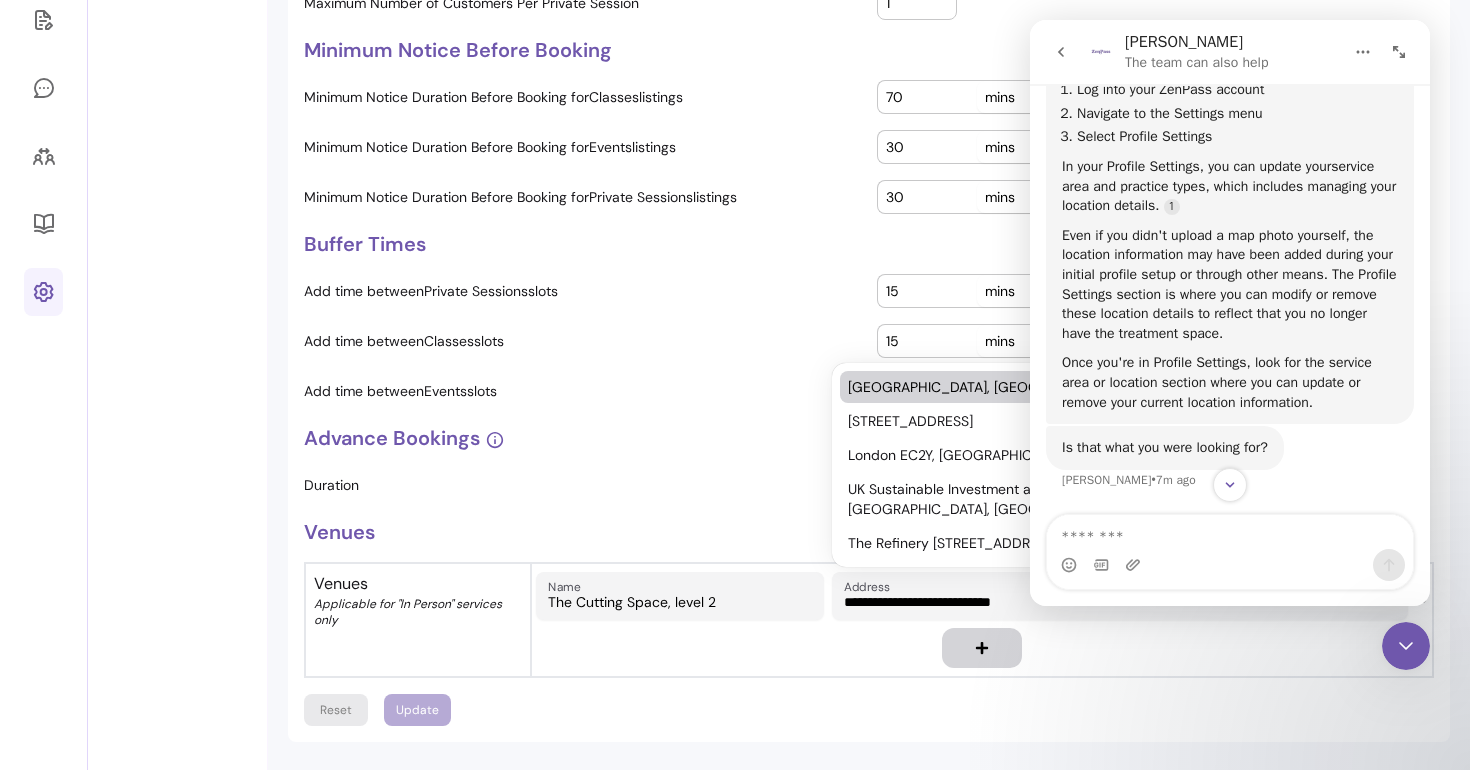 click on "**********" at bounding box center (1108, 602) 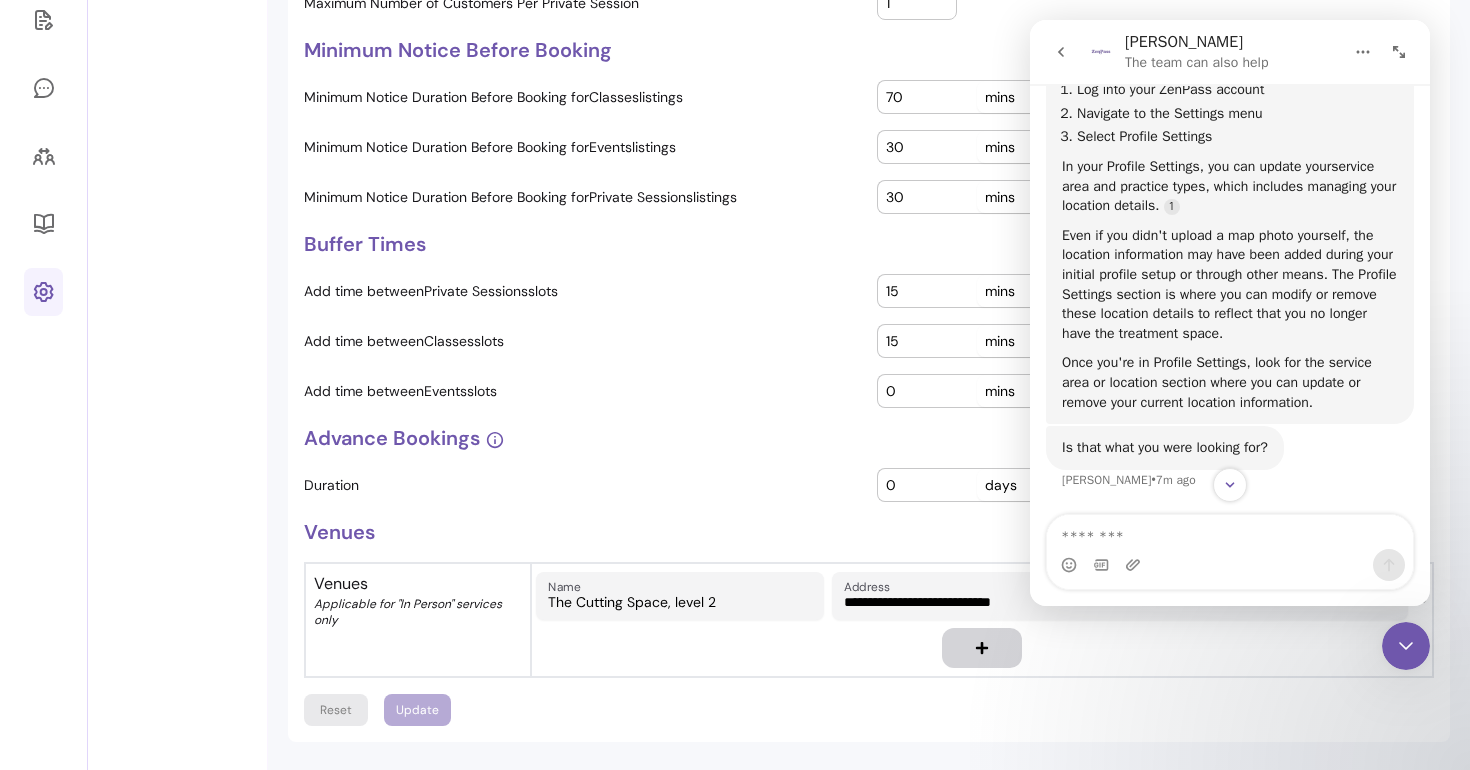 click 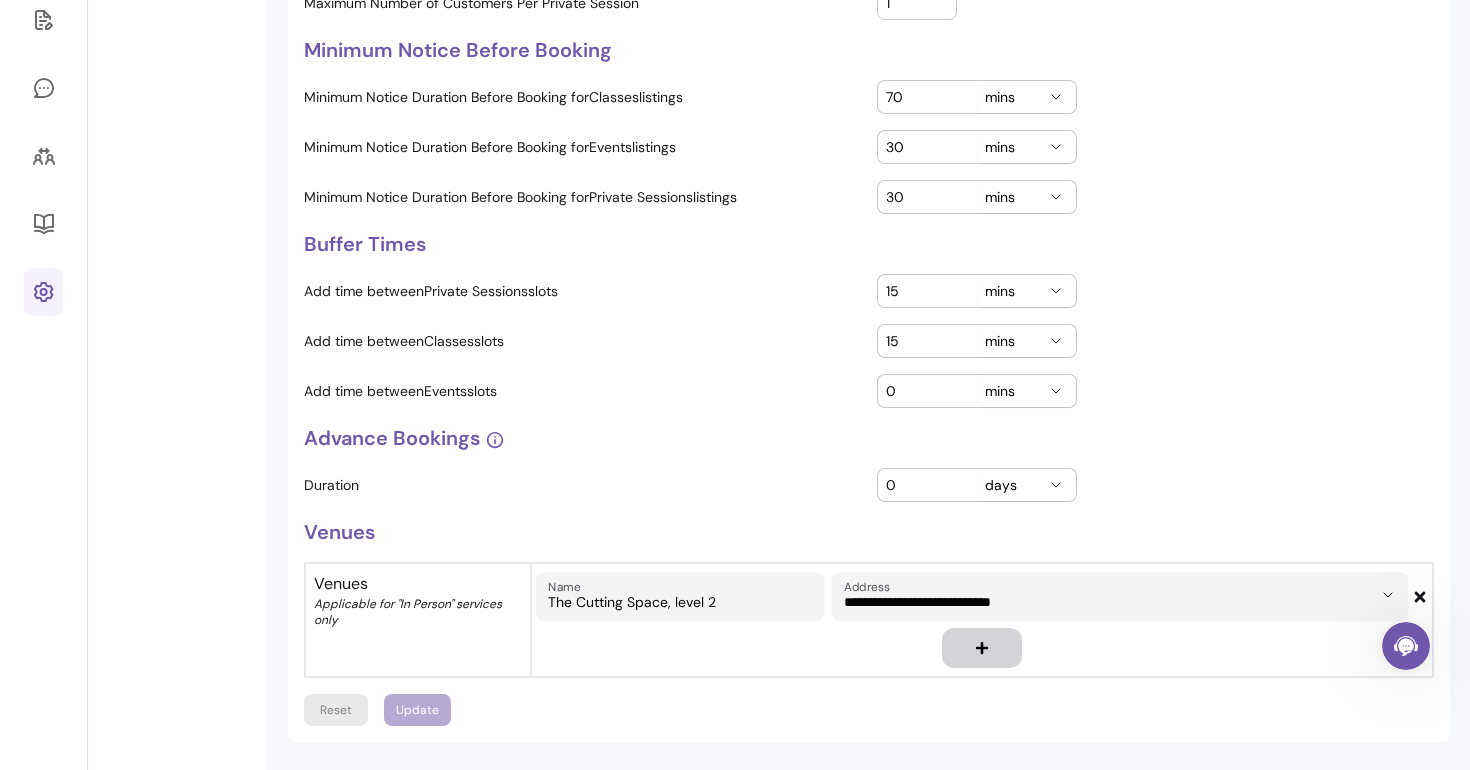 click 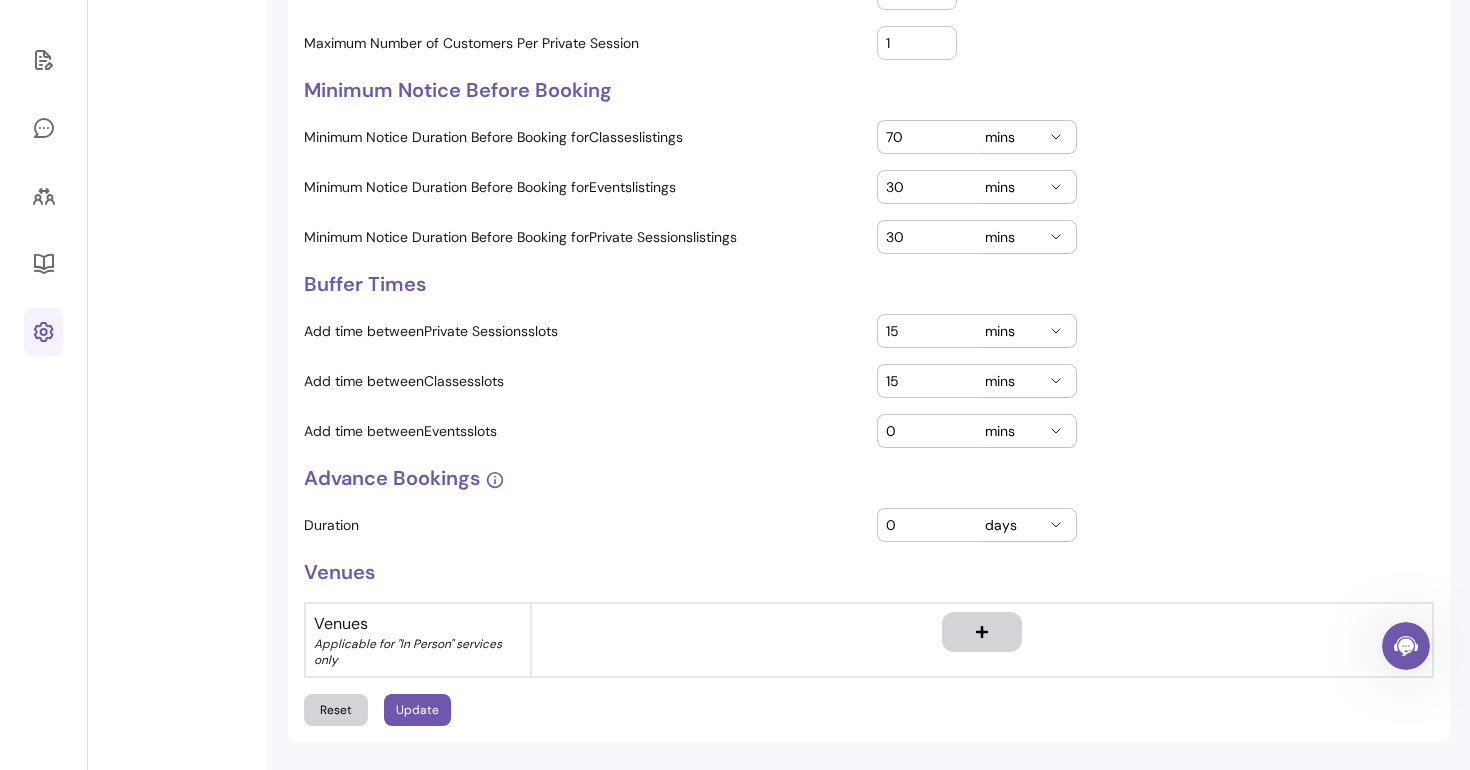 scroll, scrollTop: 404, scrollLeft: 0, axis: vertical 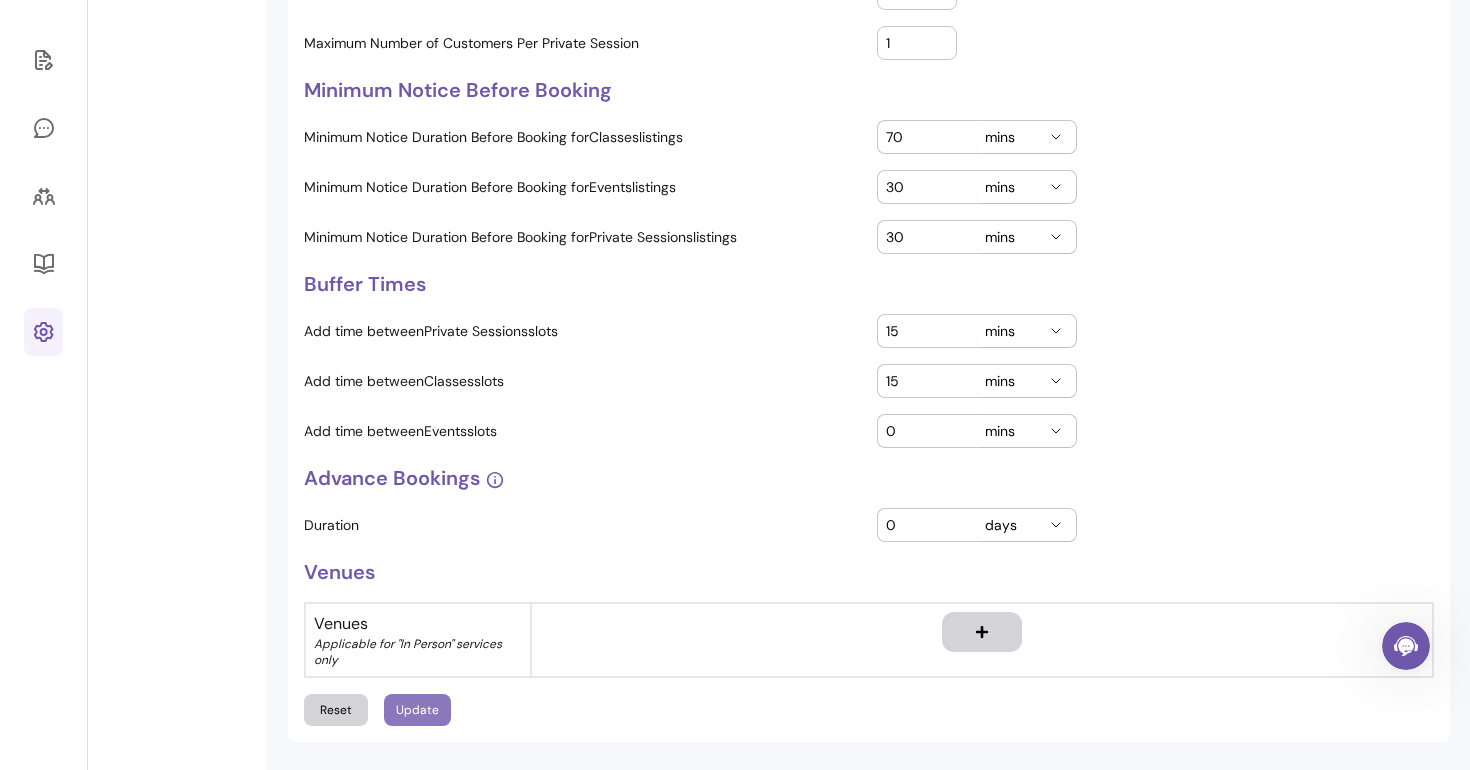 click on "Update" at bounding box center (417, 710) 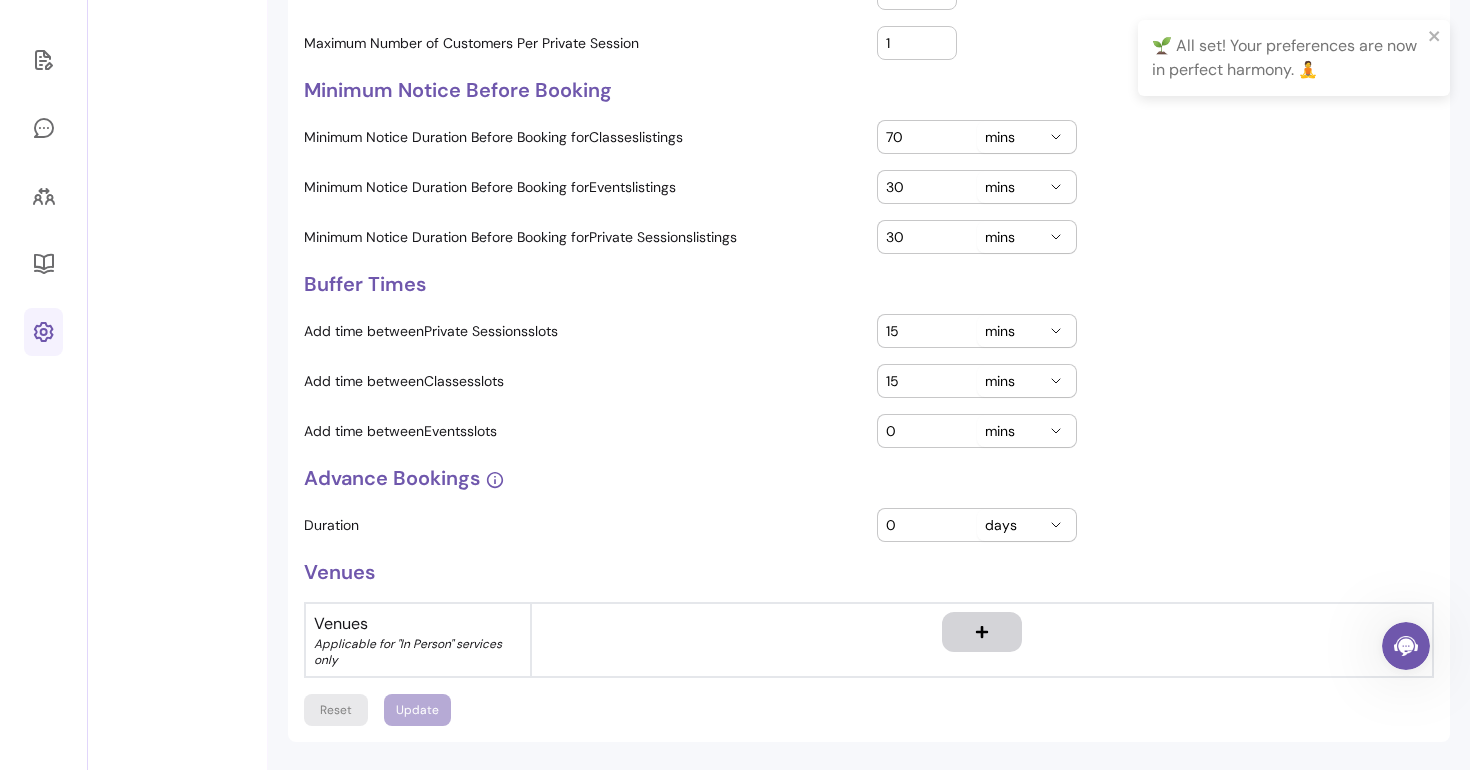 scroll, scrollTop: 0, scrollLeft: 0, axis: both 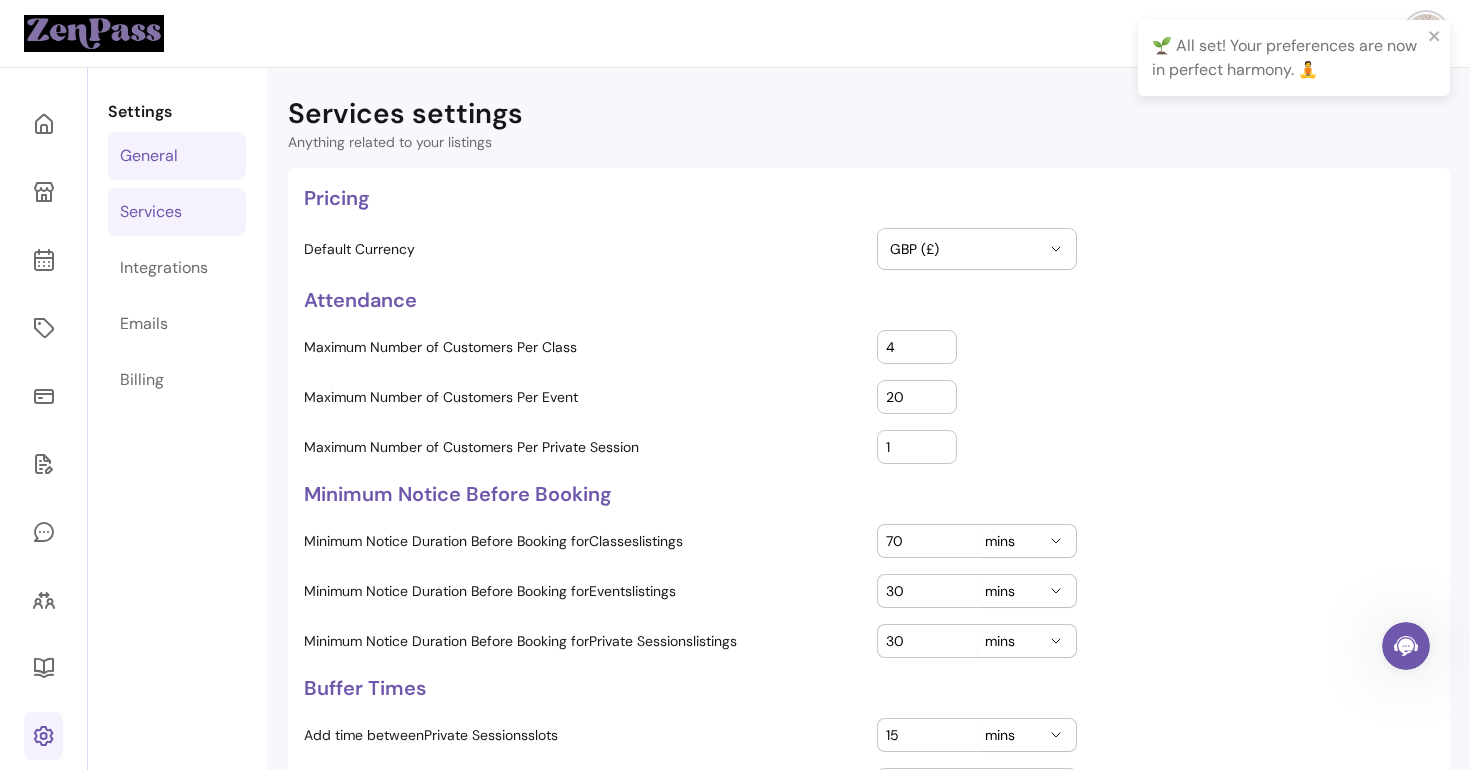 click on "General" at bounding box center (149, 156) 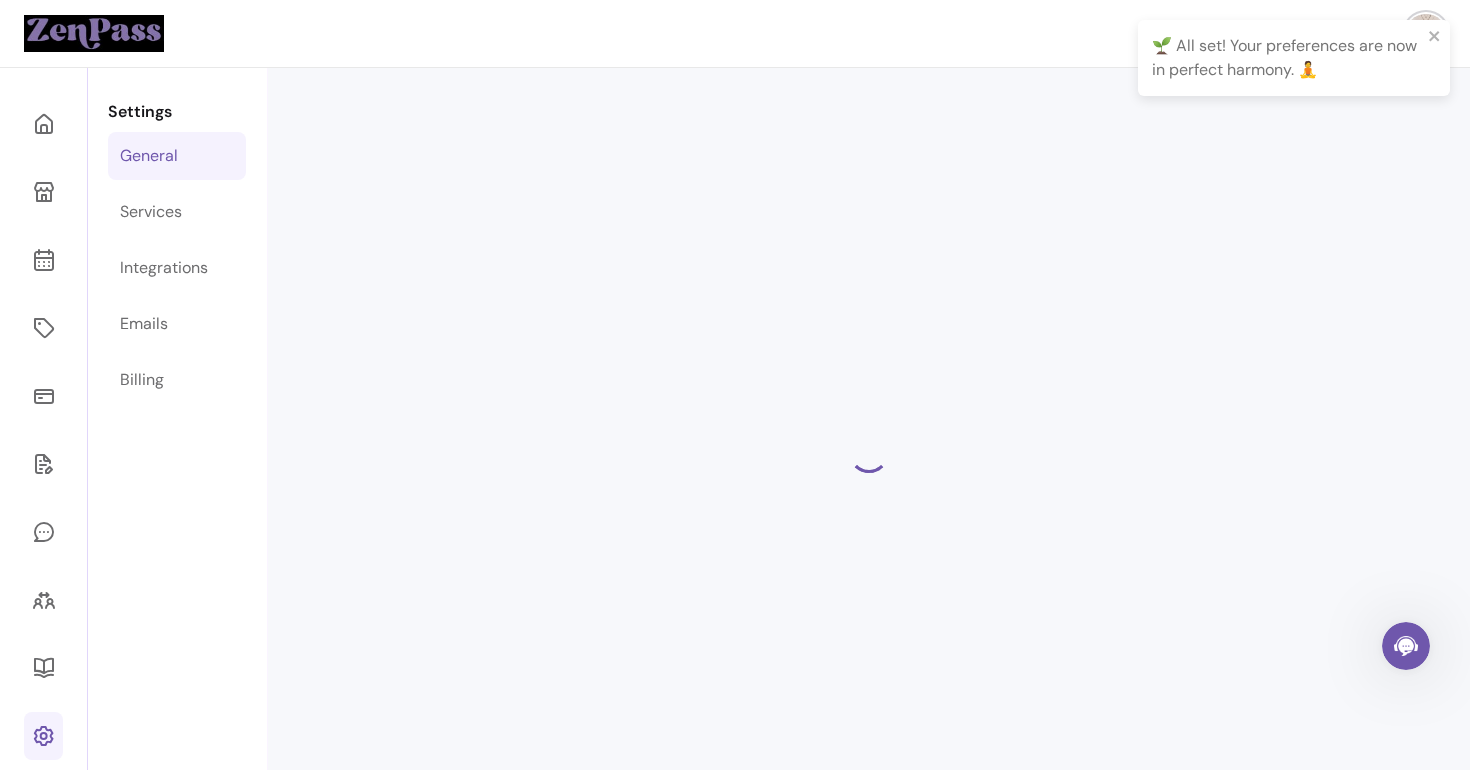 select on "**********" 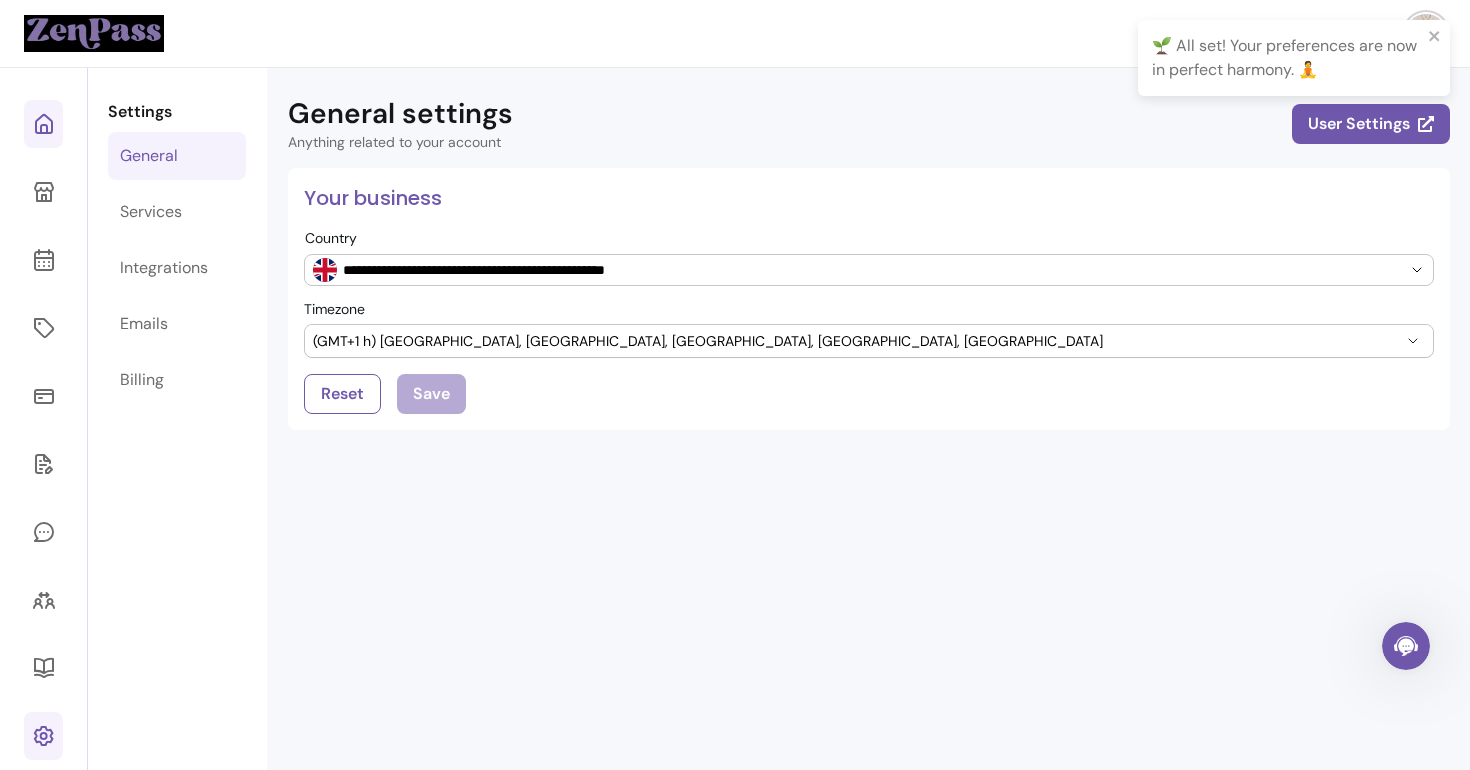 click 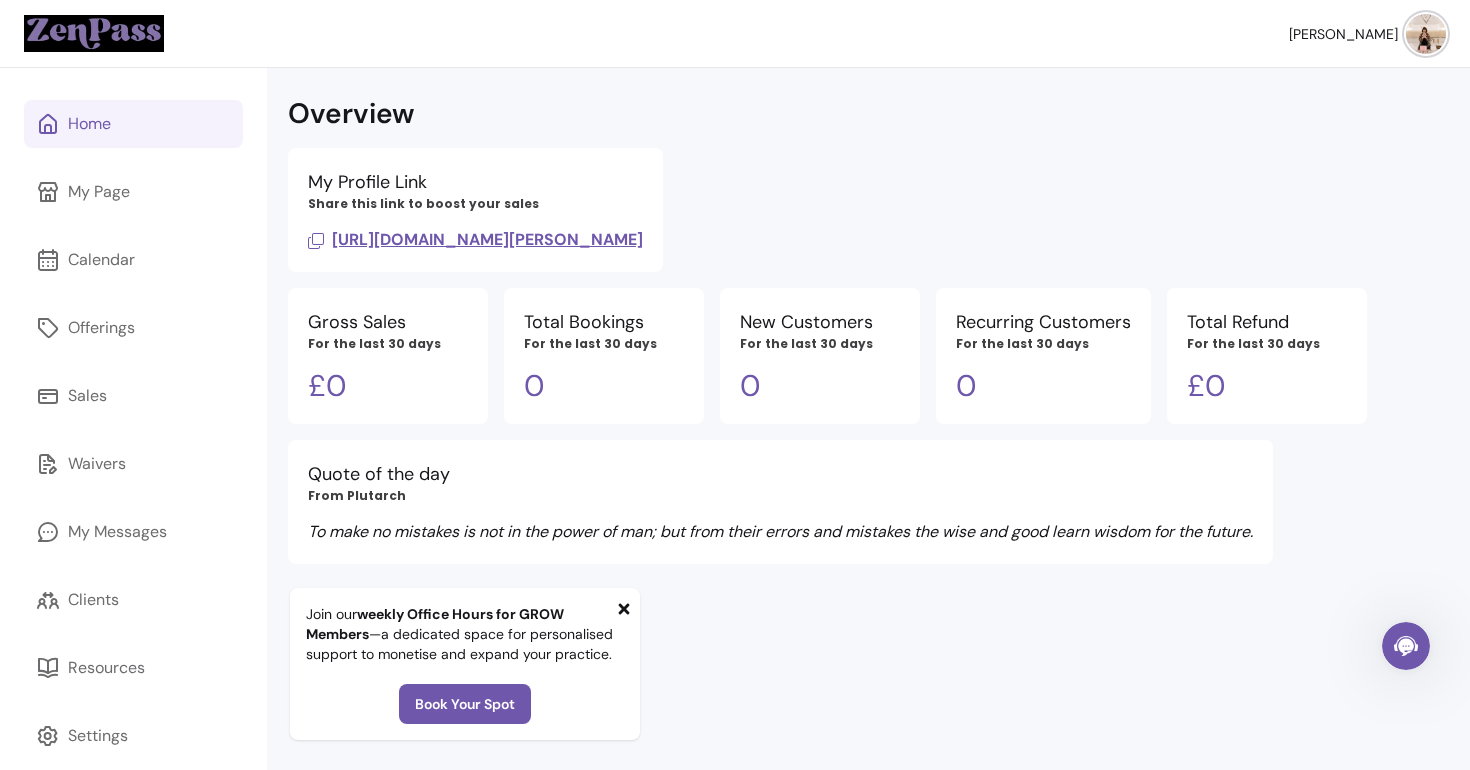 scroll, scrollTop: 68, scrollLeft: 0, axis: vertical 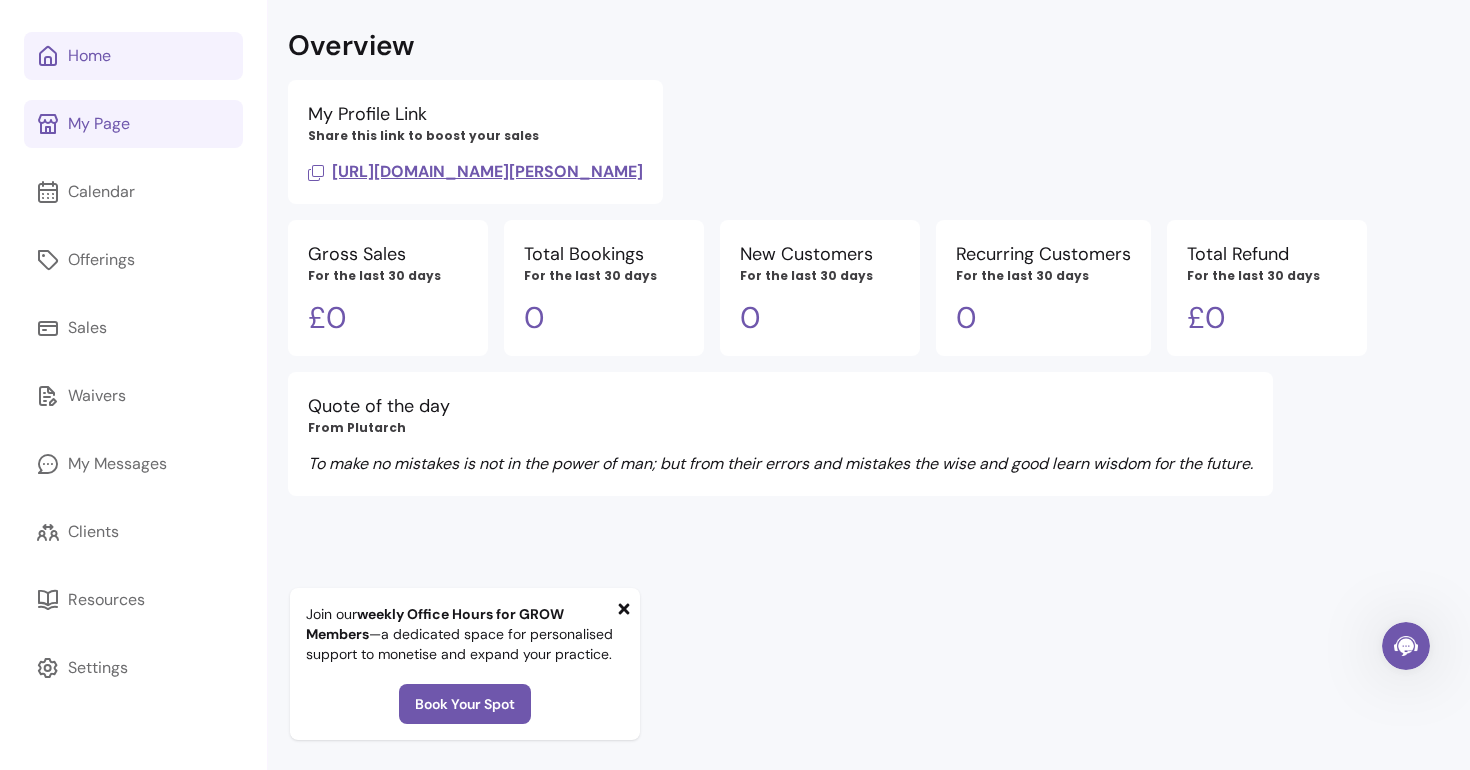 click on "My Page" at bounding box center [99, 124] 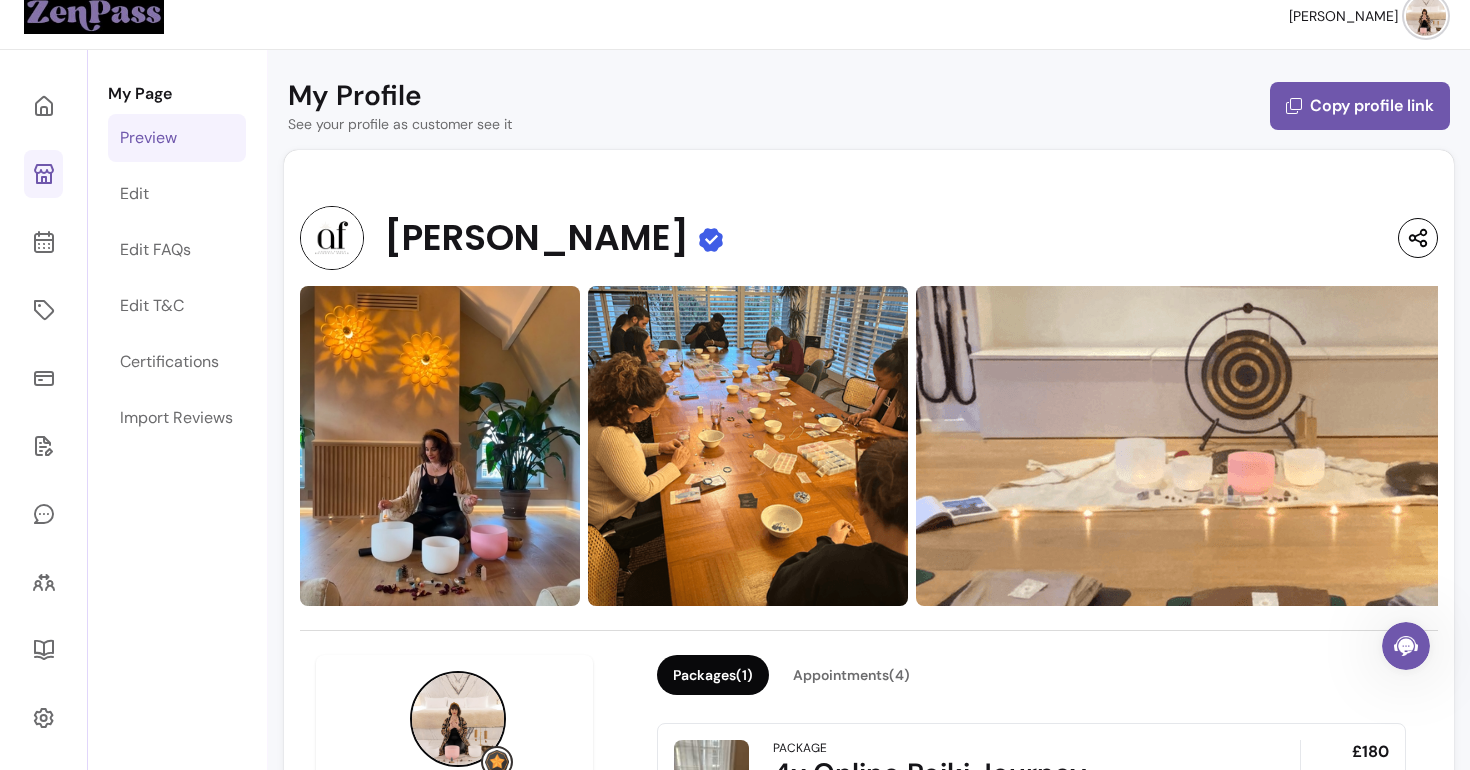 scroll, scrollTop: 0, scrollLeft: 0, axis: both 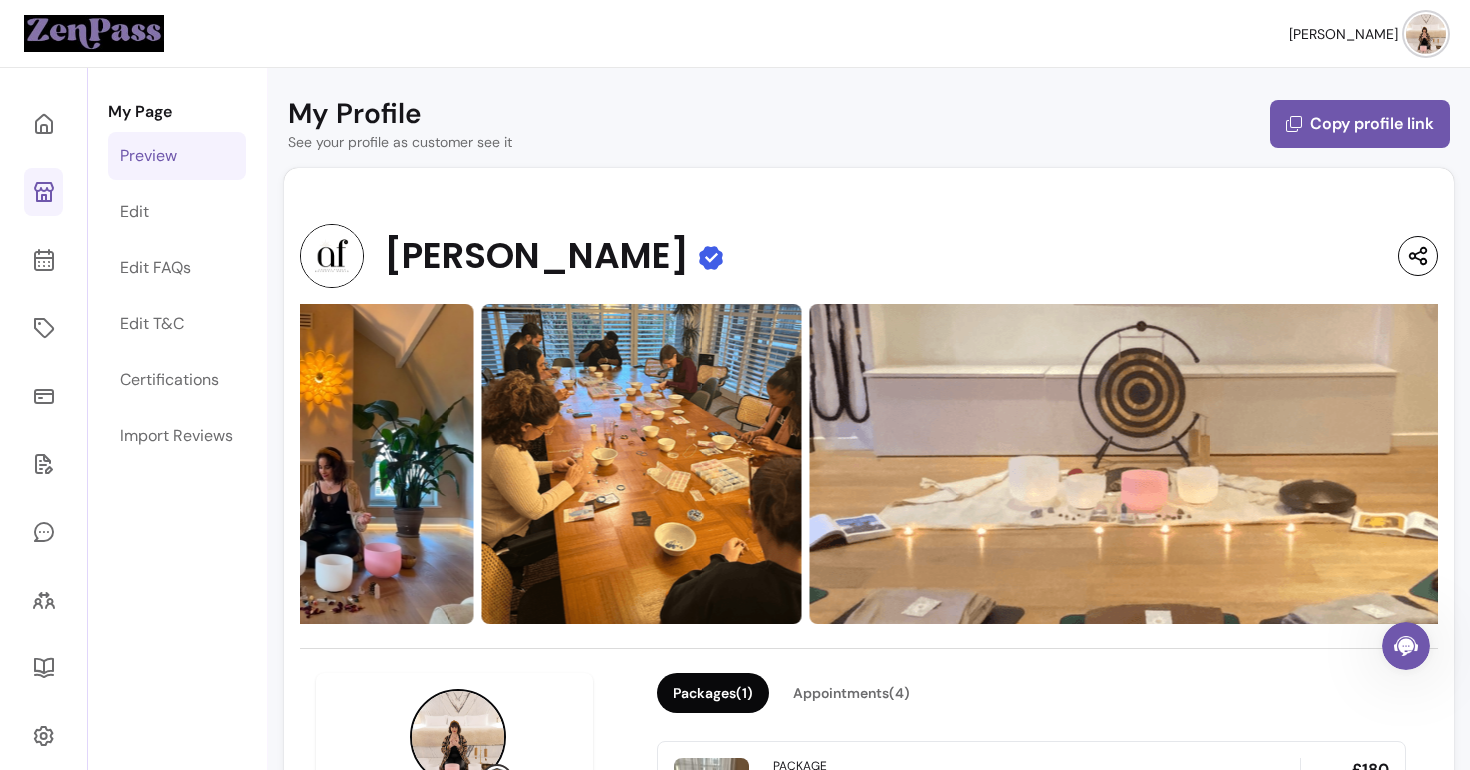 click 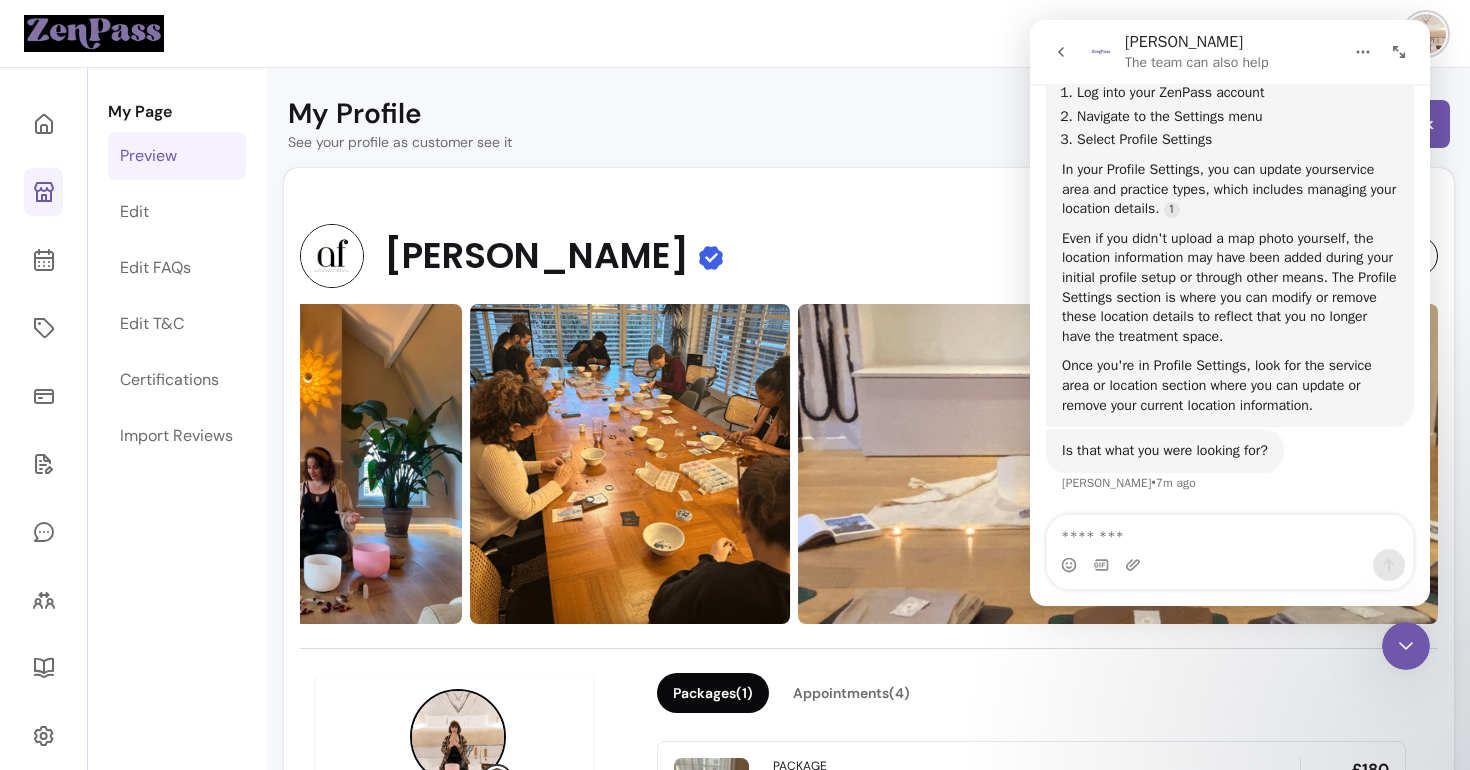 scroll, scrollTop: 1180, scrollLeft: 0, axis: vertical 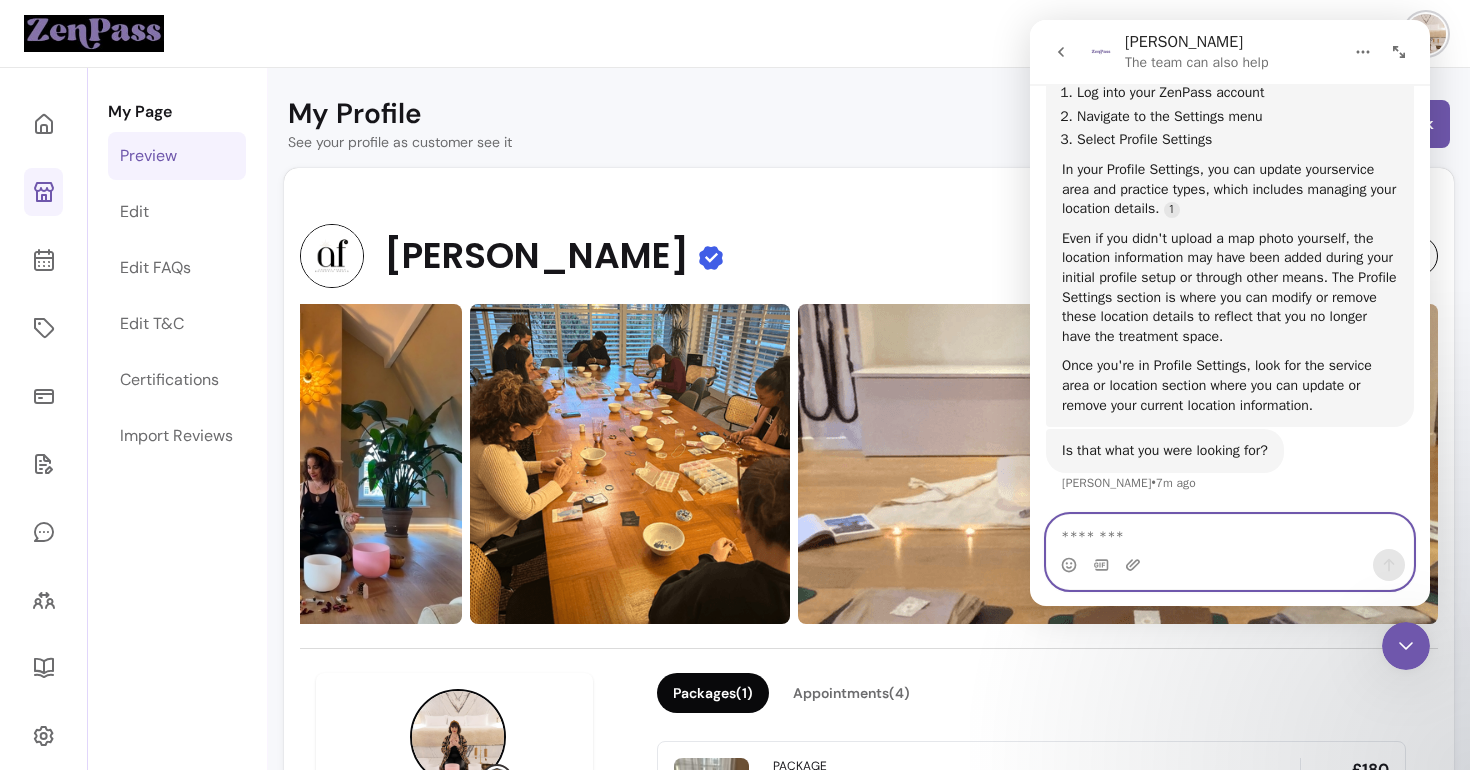 click at bounding box center [1230, 532] 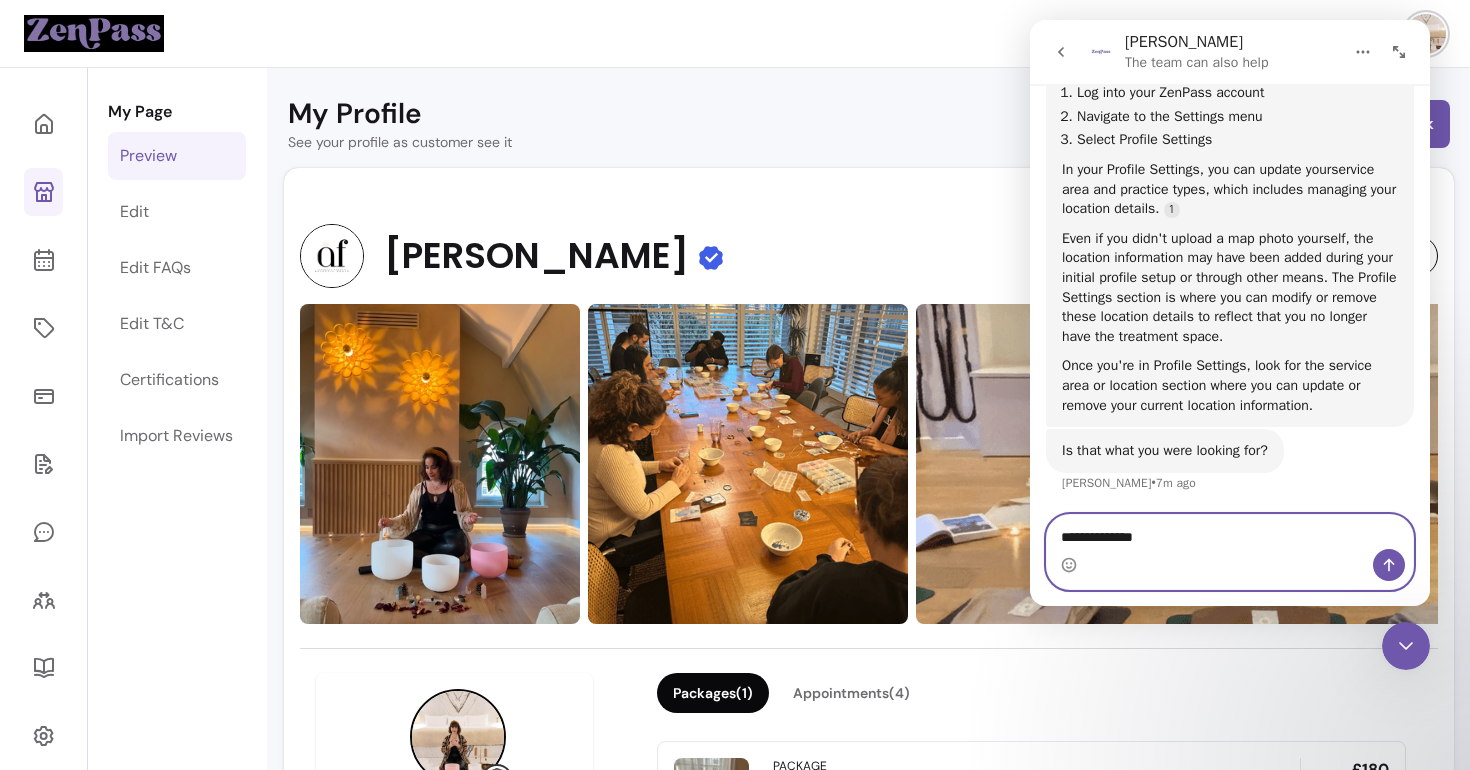 type on "**********" 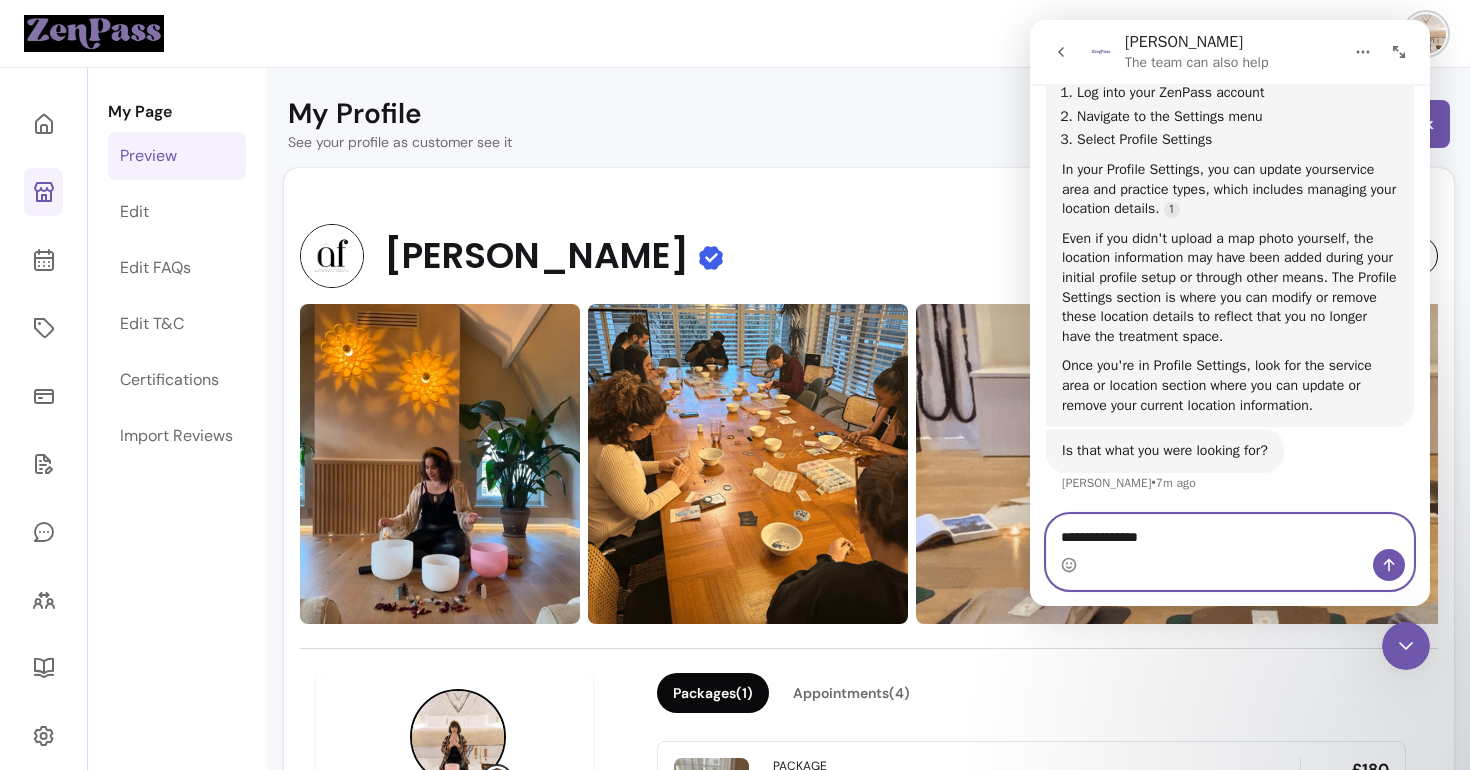 type 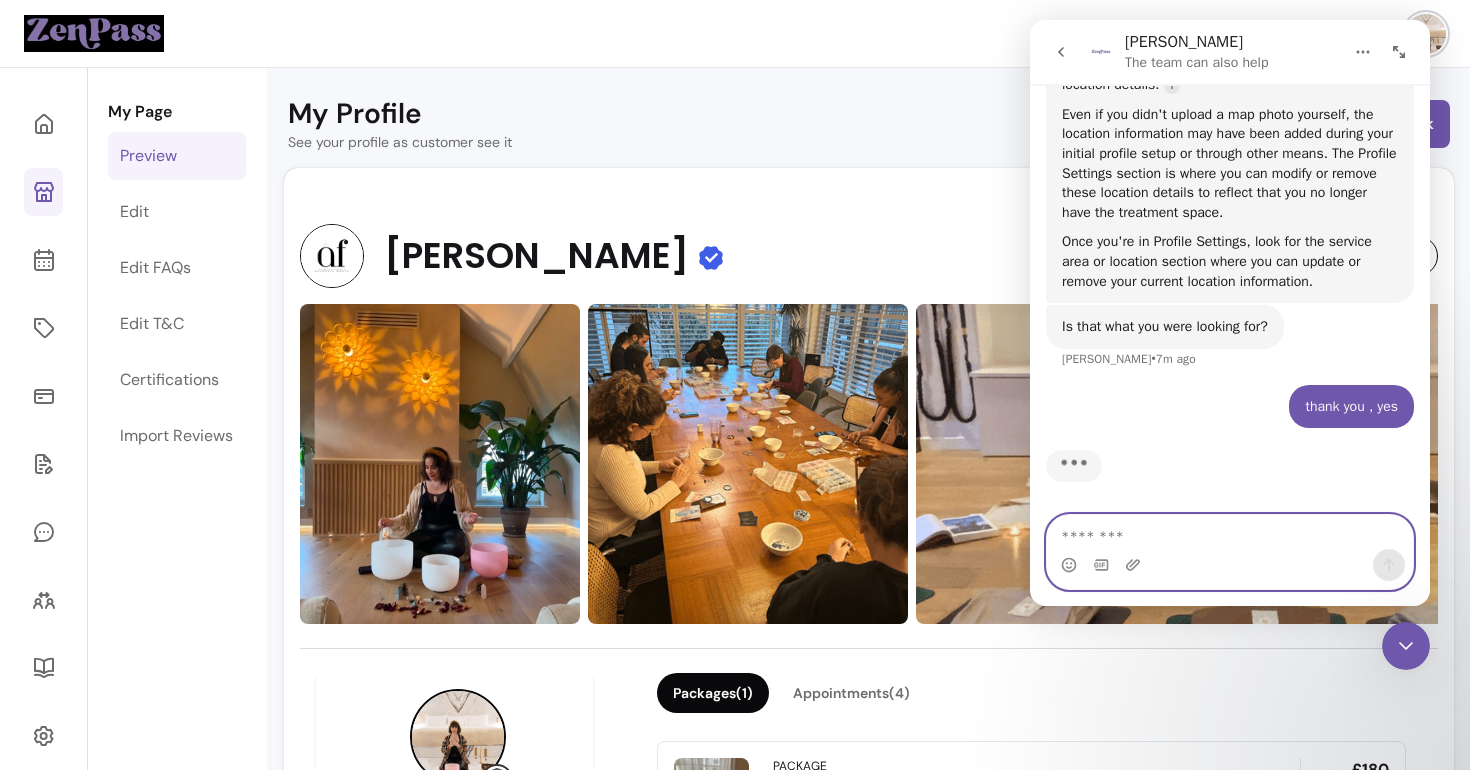 scroll, scrollTop: 1305, scrollLeft: 0, axis: vertical 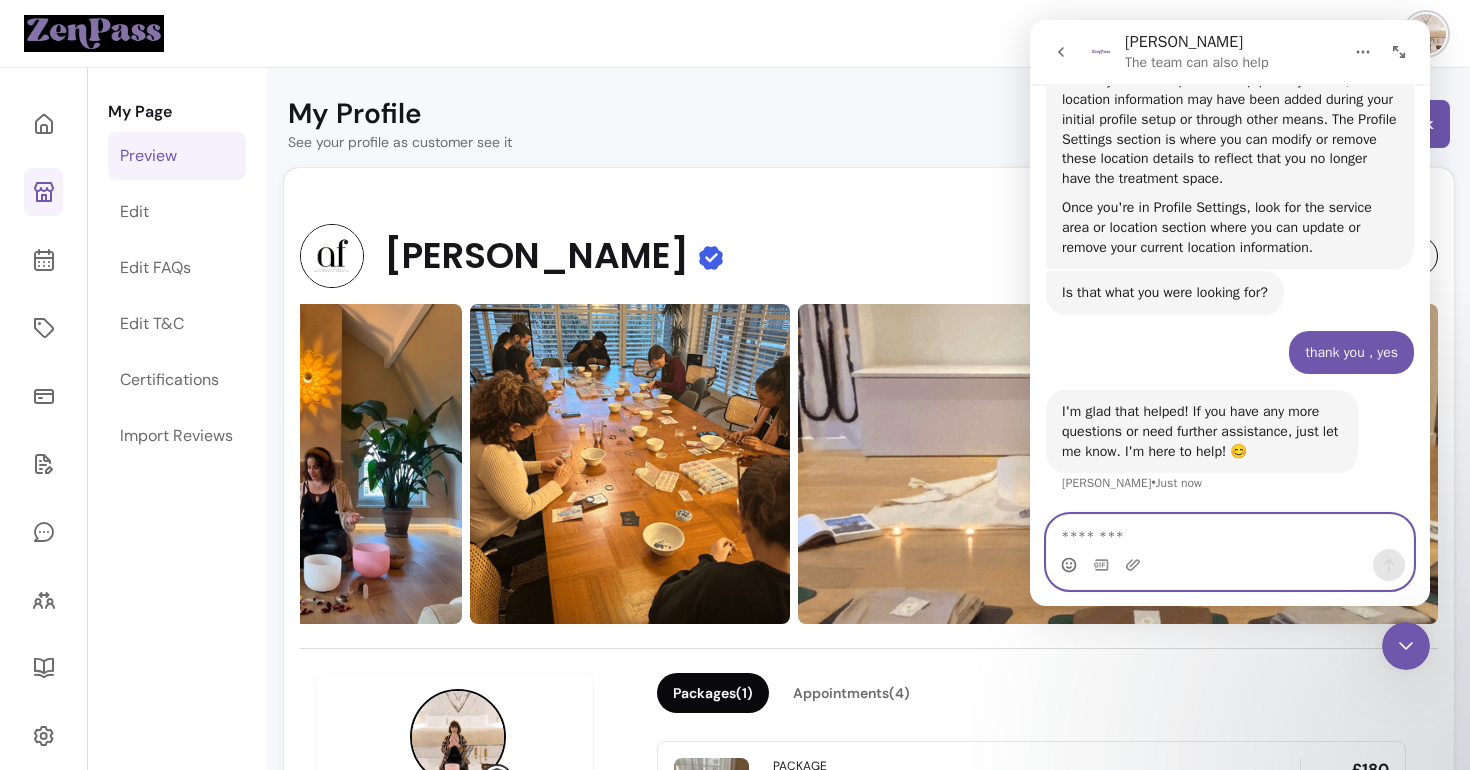 click 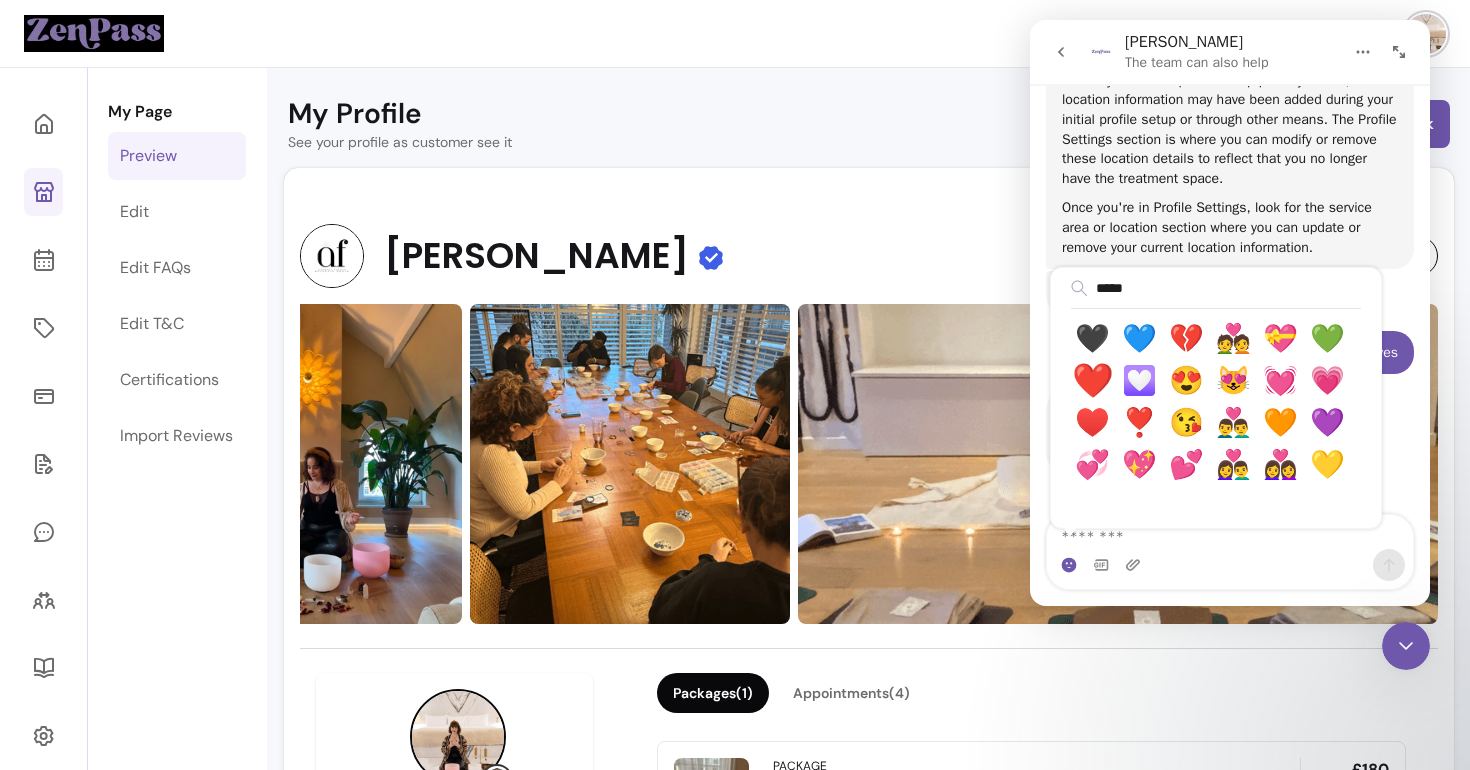 type on "*****" 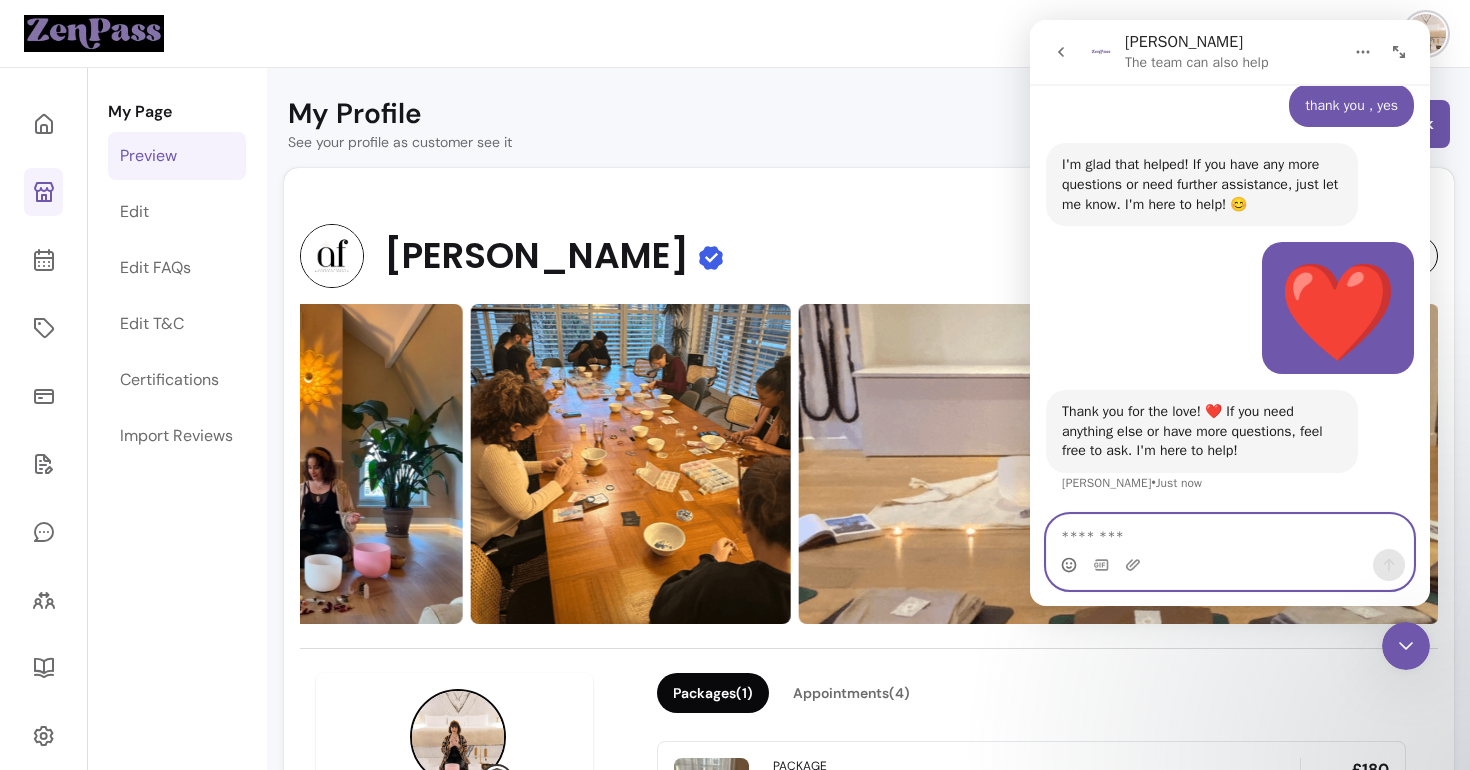 scroll, scrollTop: 1585, scrollLeft: 0, axis: vertical 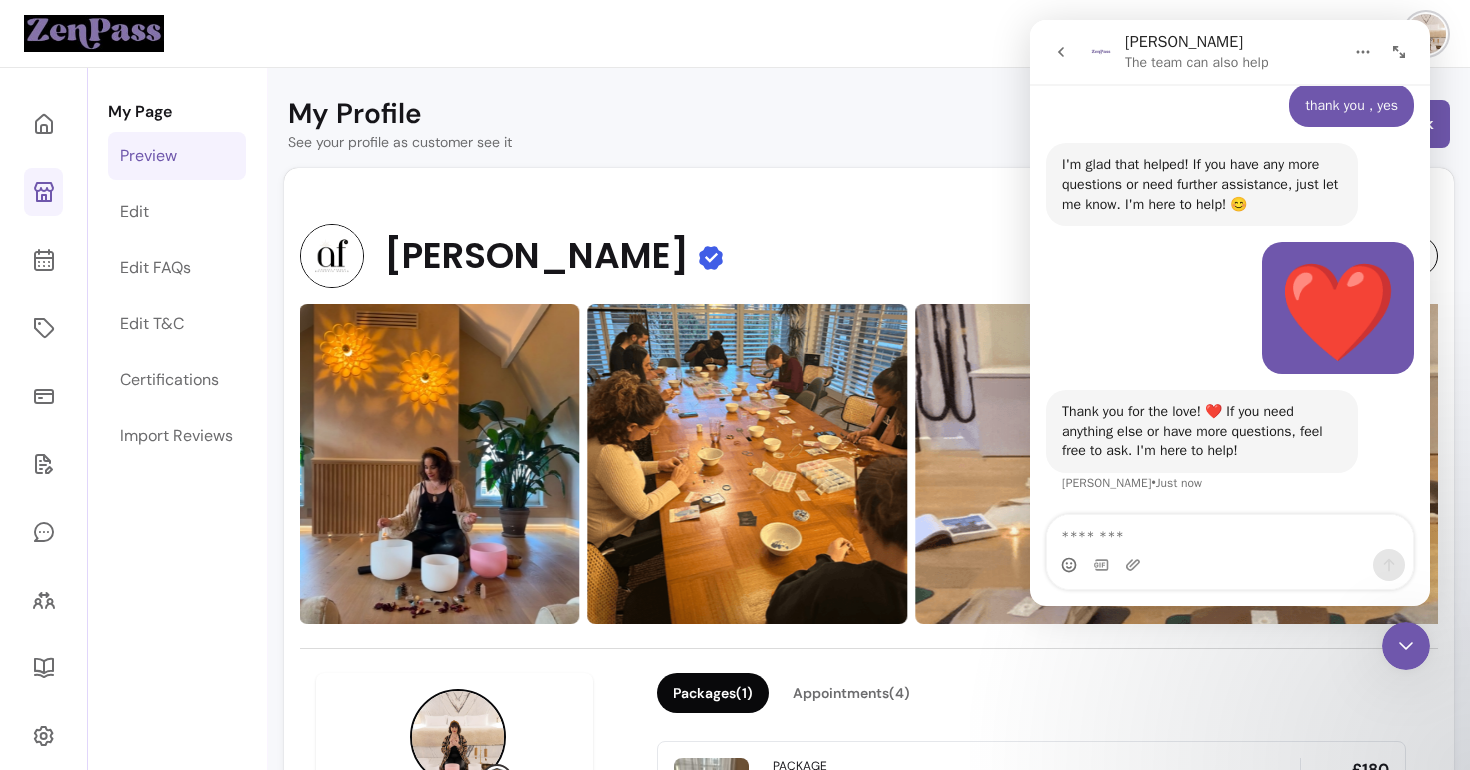 click 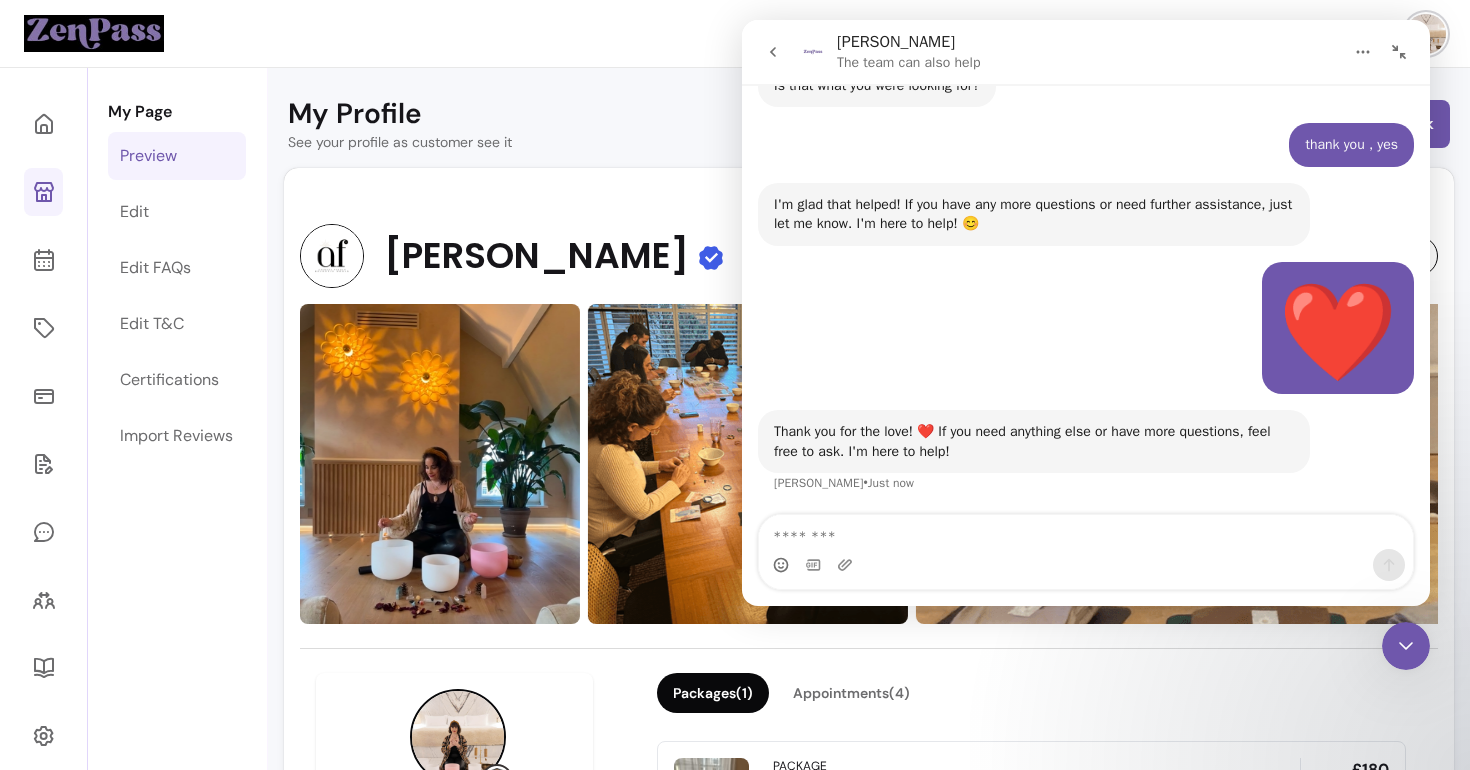 scroll, scrollTop: 1280, scrollLeft: 0, axis: vertical 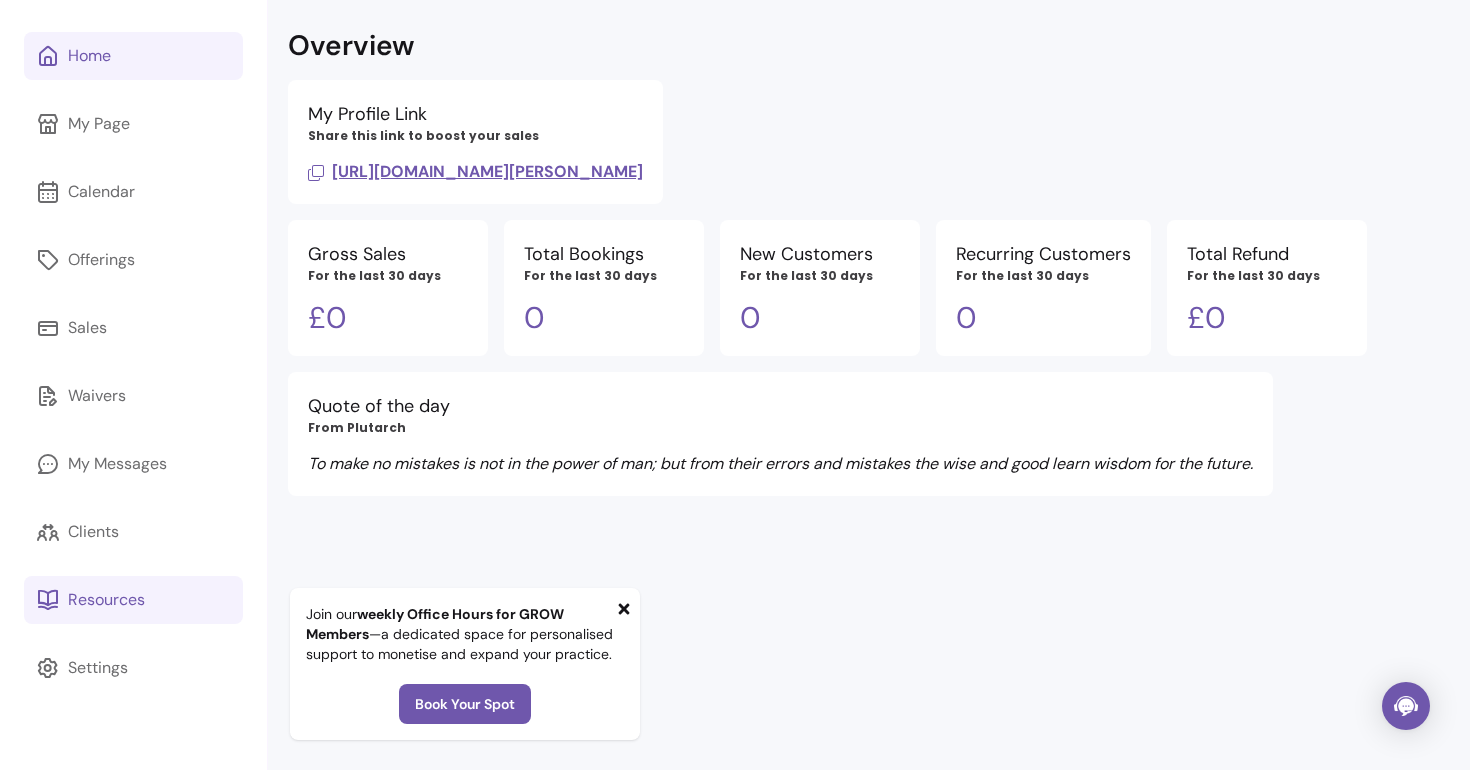 click on "Resources" at bounding box center [133, 600] 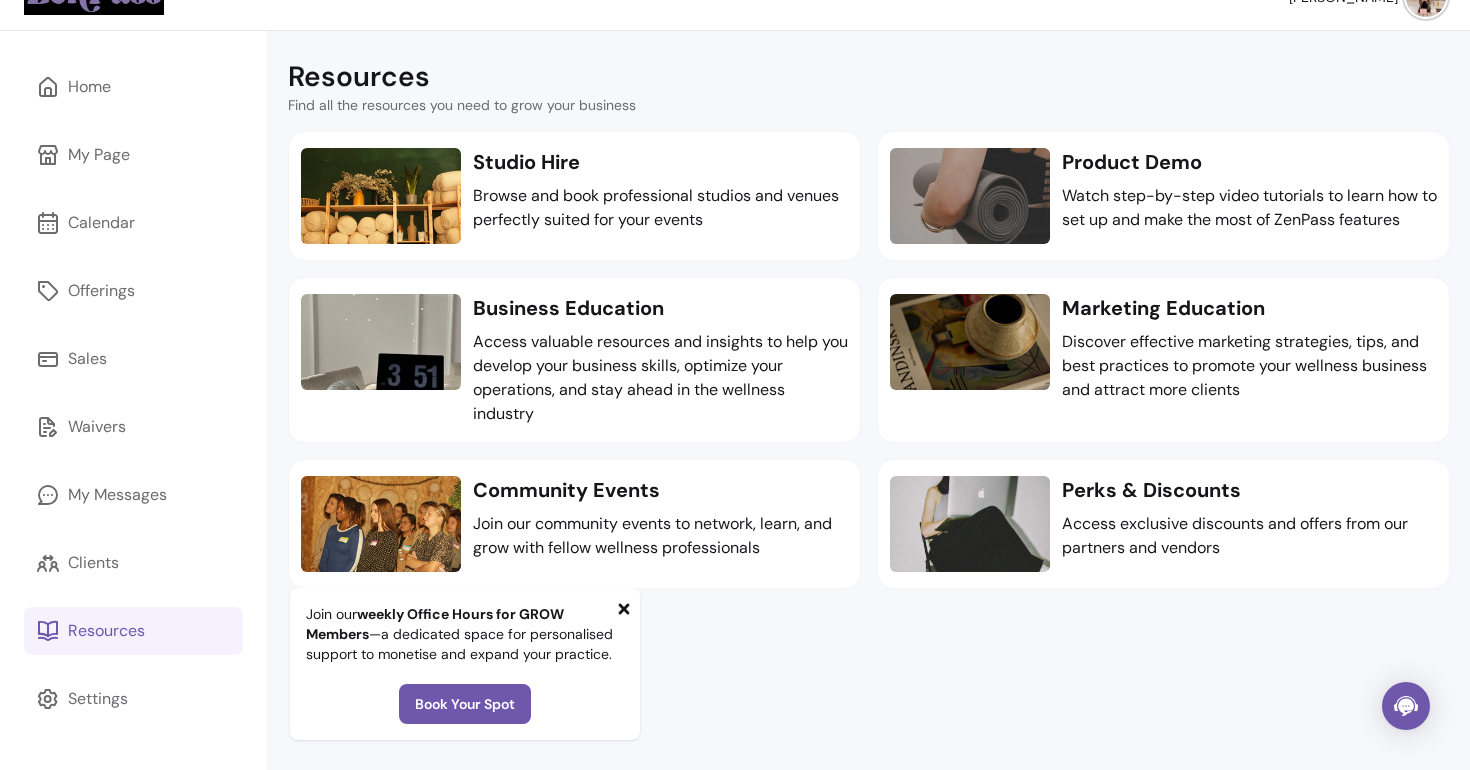 scroll, scrollTop: 68, scrollLeft: 0, axis: vertical 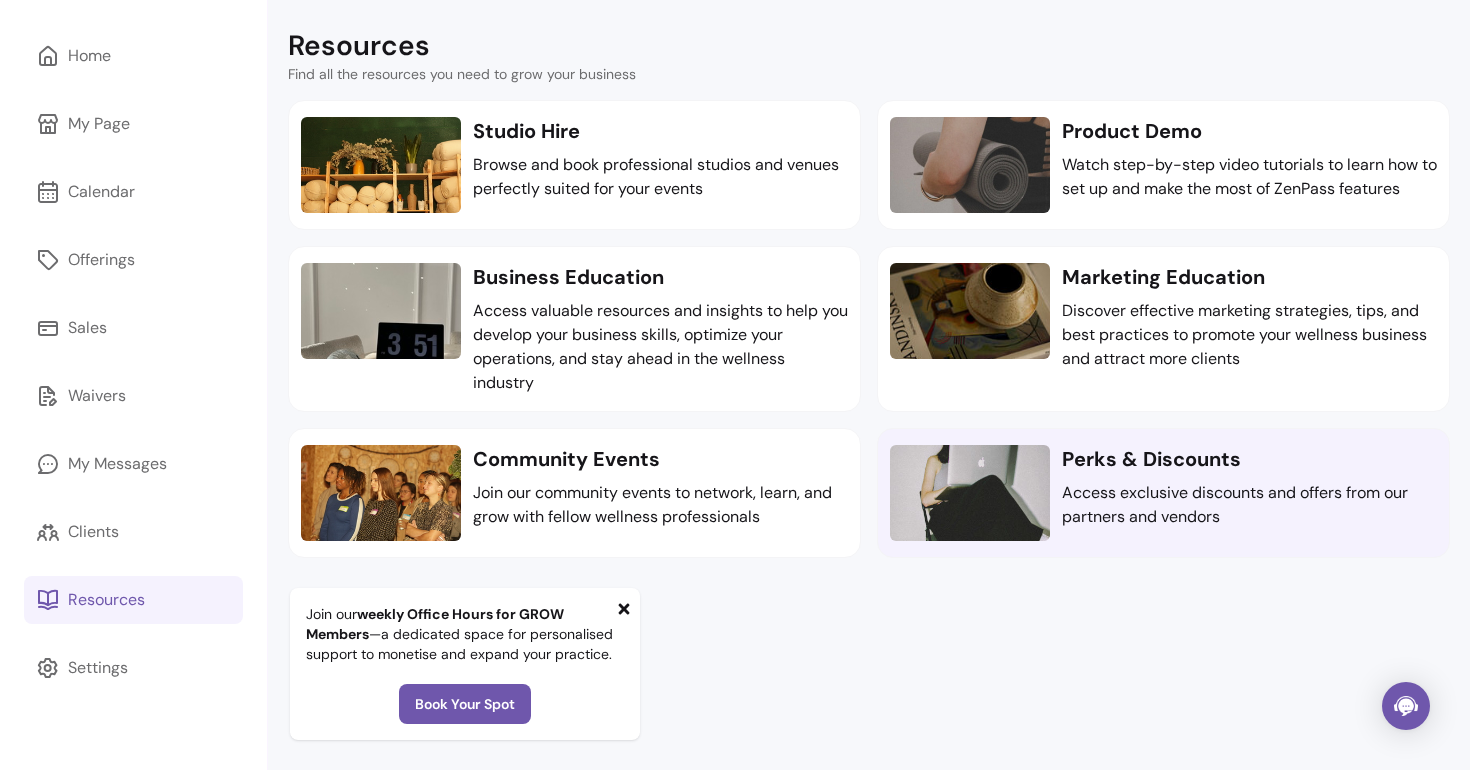 click on "Access exclusive discounts and offers from our partners and vendors" at bounding box center (1249, 505) 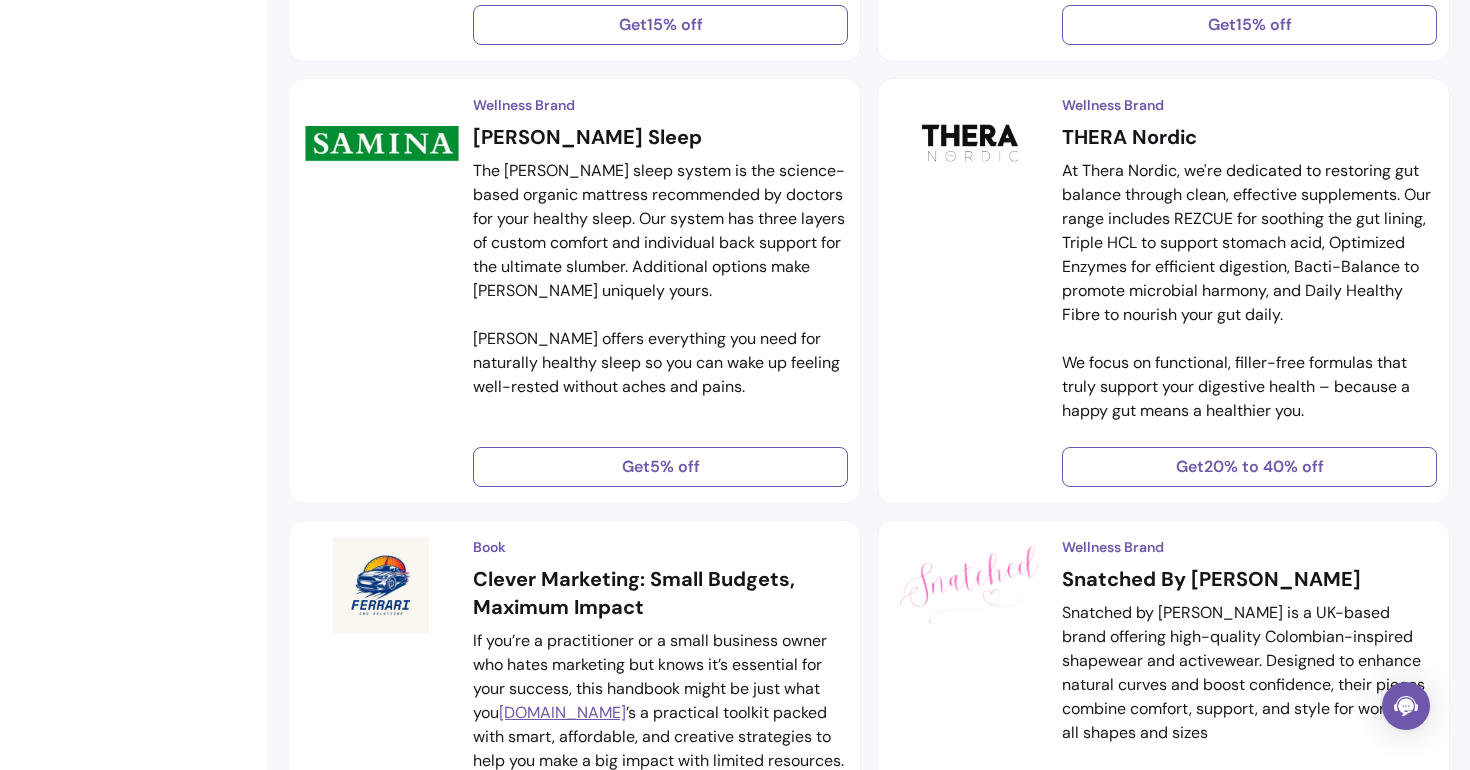 scroll, scrollTop: 4599, scrollLeft: 0, axis: vertical 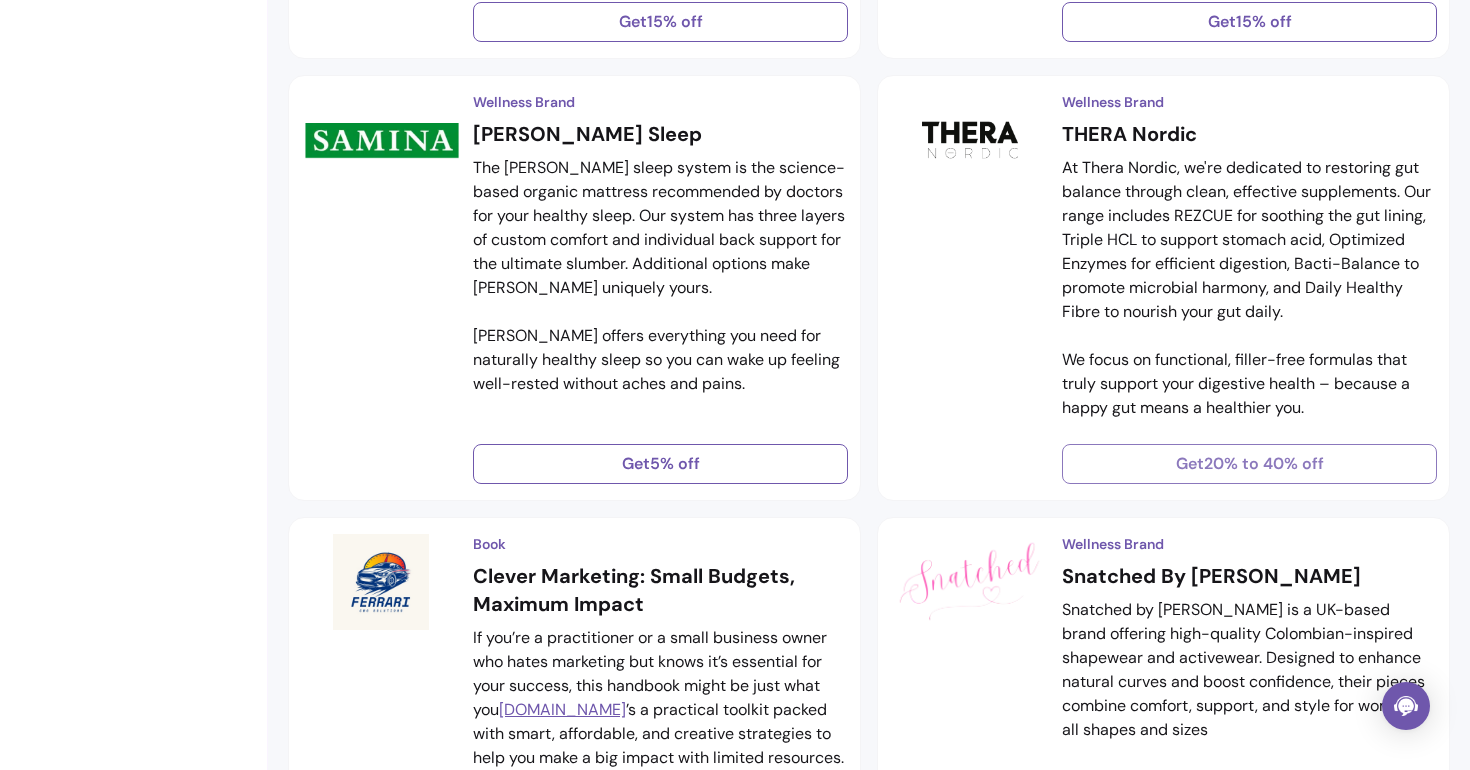 click on "Get  20% to 40% off" at bounding box center (1249, 464) 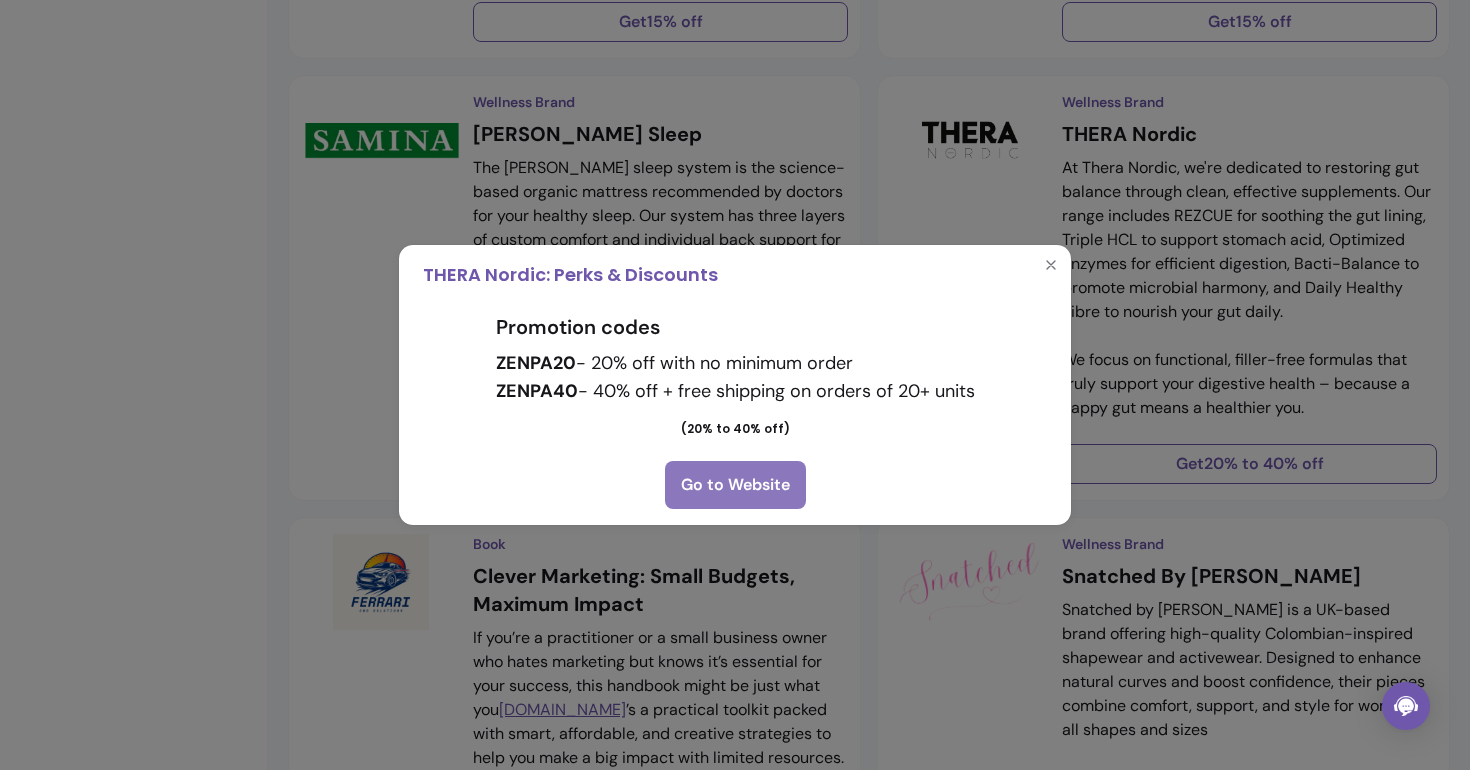 click on "Go to Website" at bounding box center (735, 485) 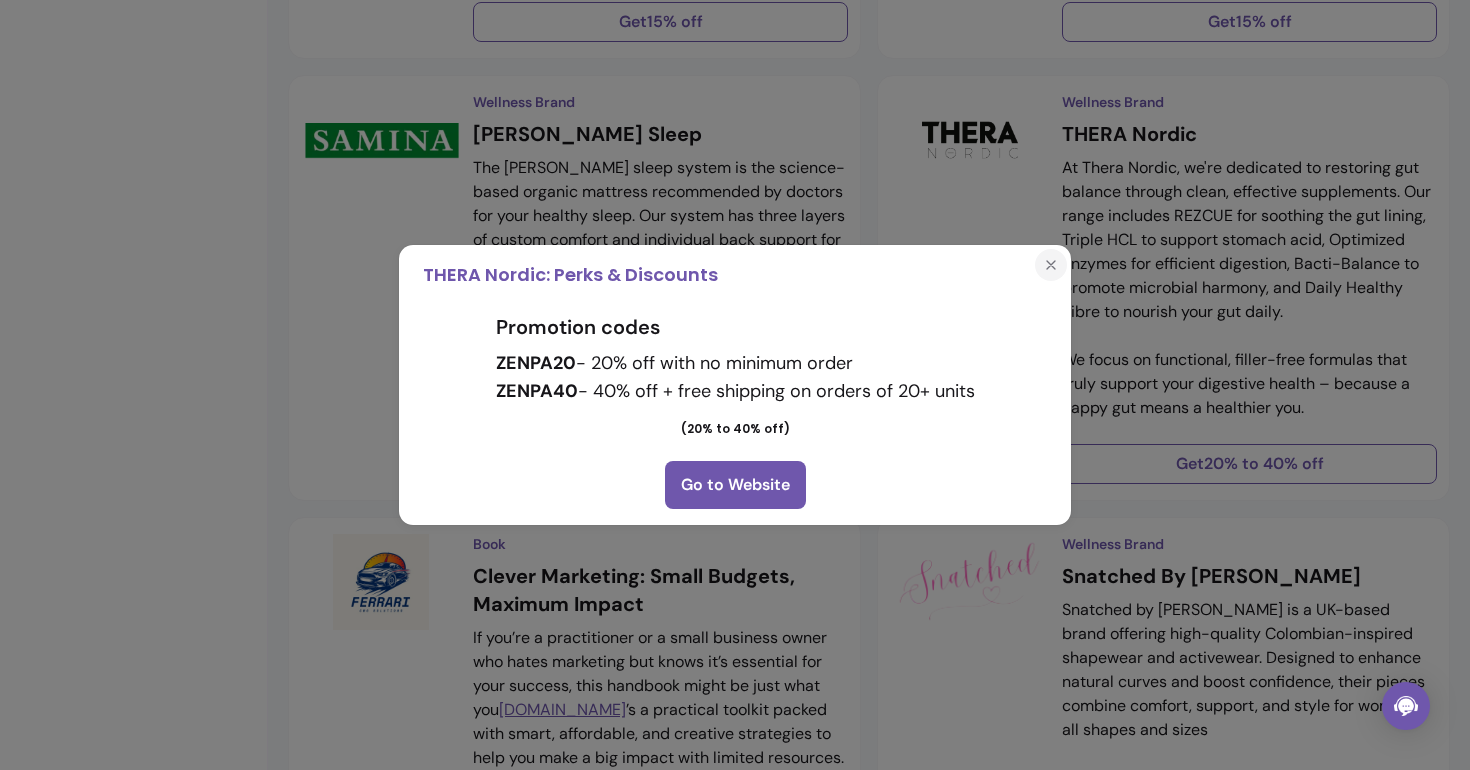 click 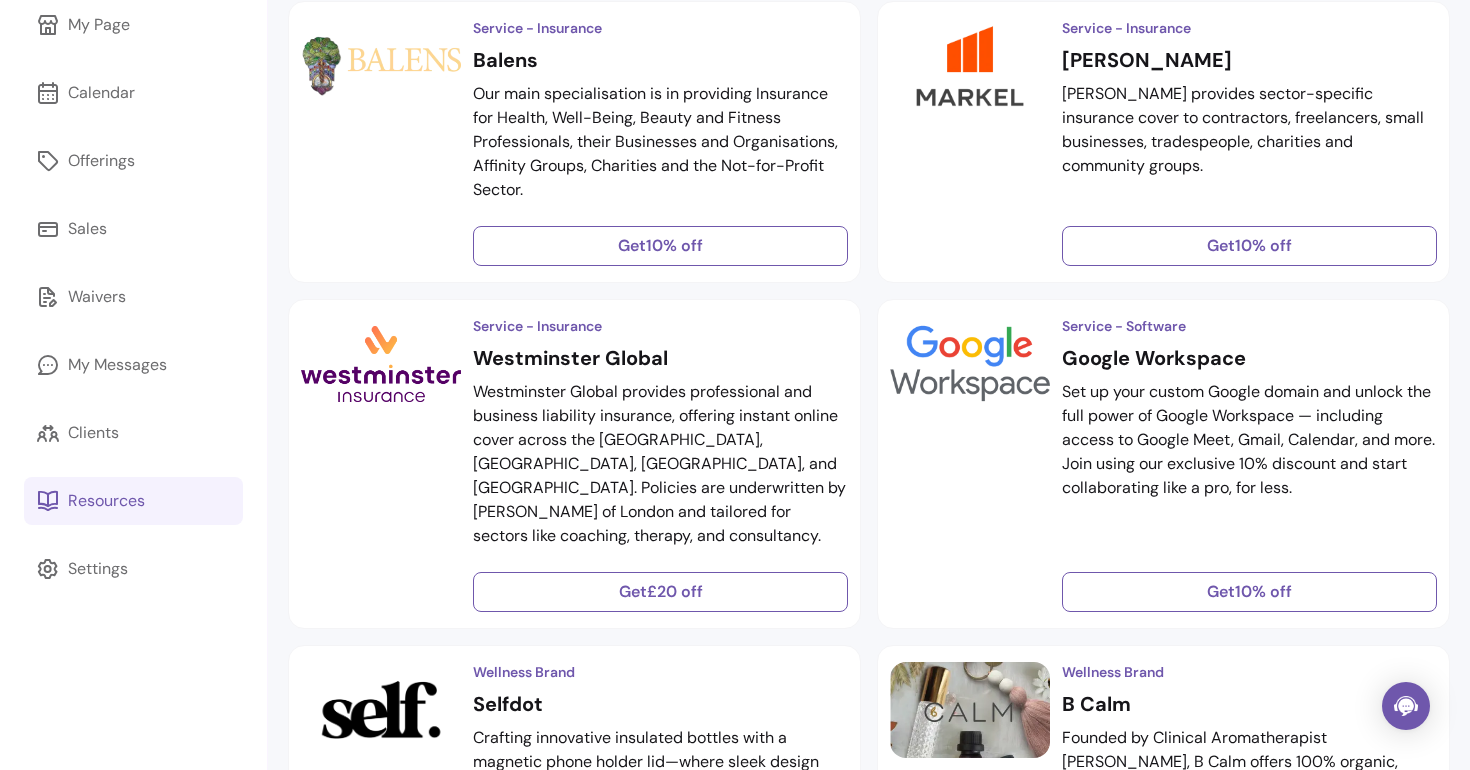 scroll, scrollTop: 160, scrollLeft: 0, axis: vertical 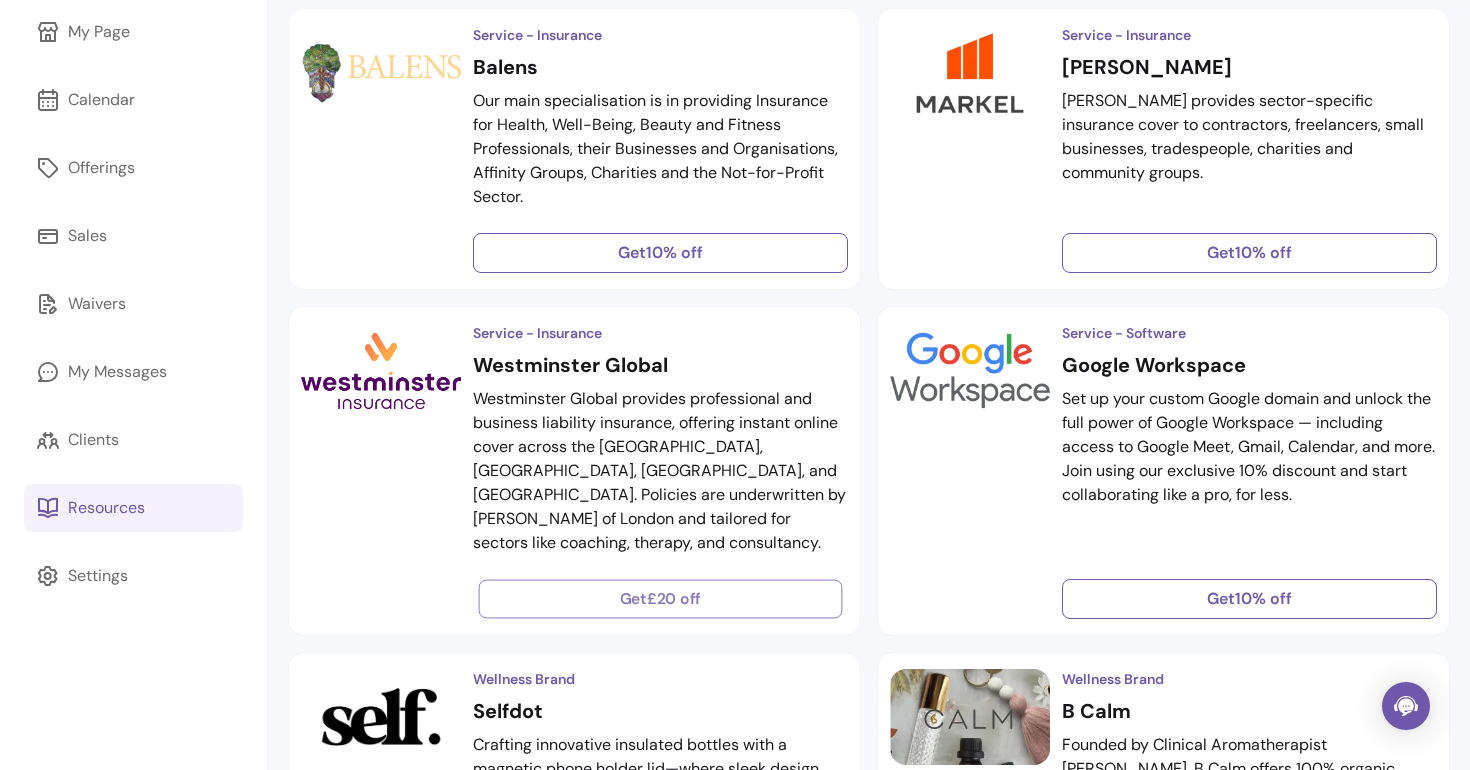 click on "Get  £20 off" at bounding box center (661, 599) 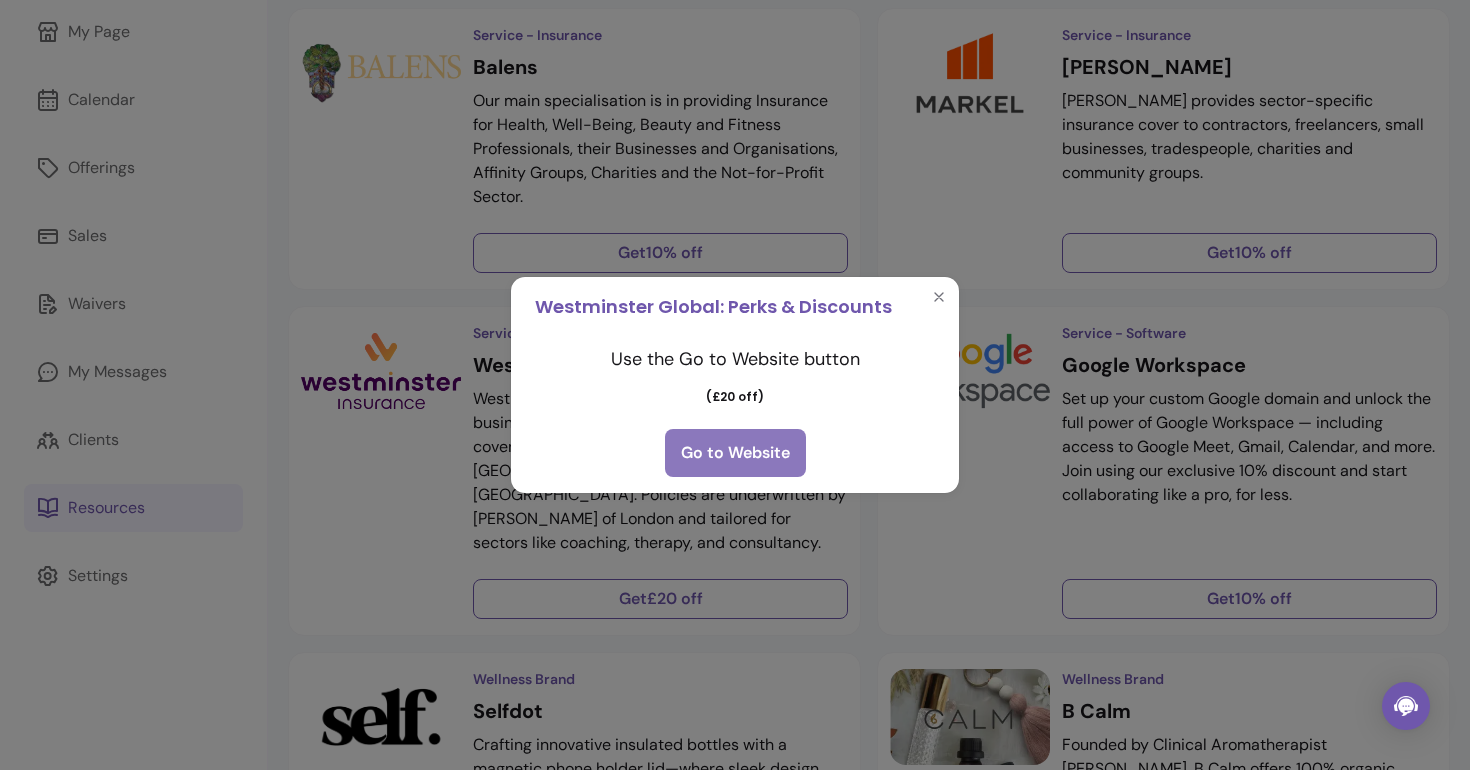click on "Go to Website" at bounding box center (735, 453) 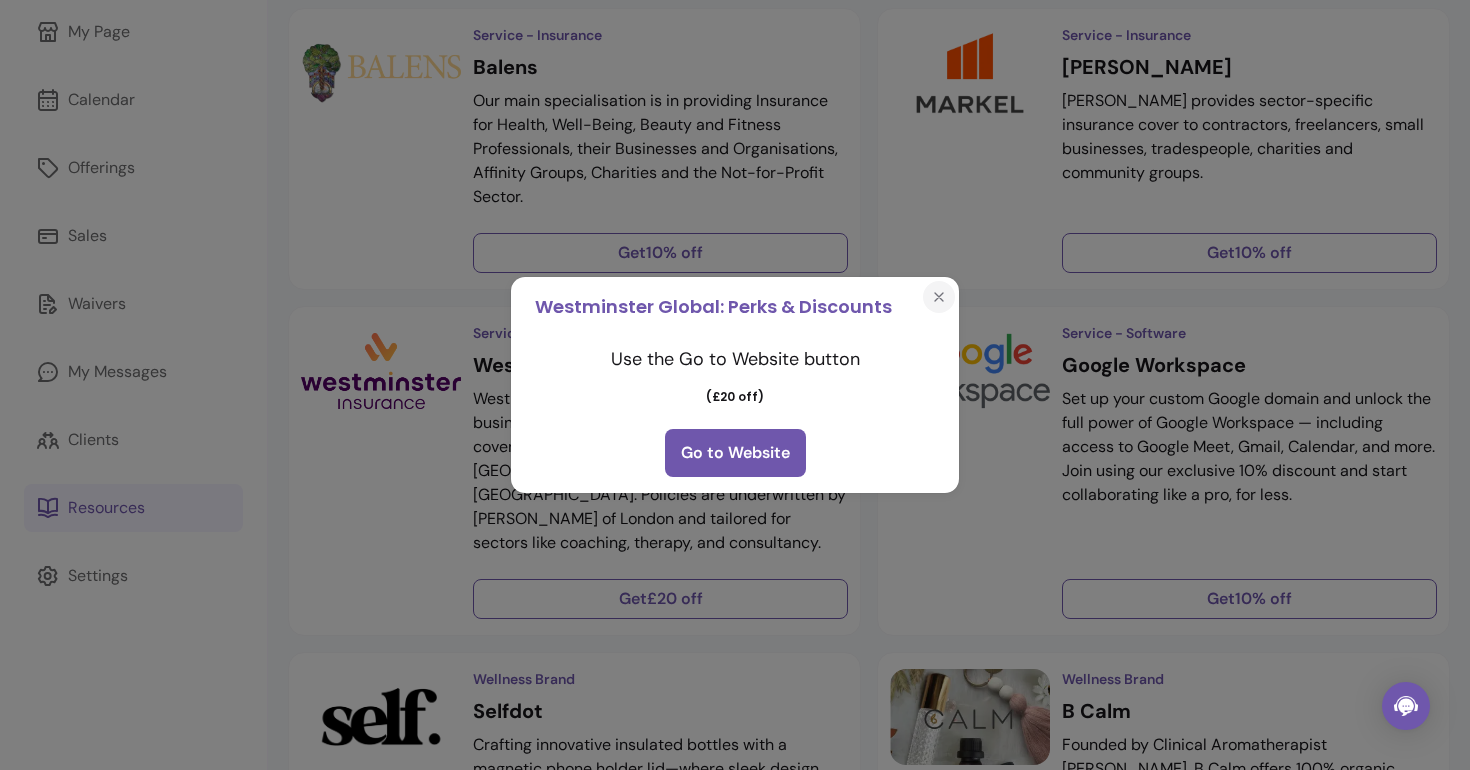 click 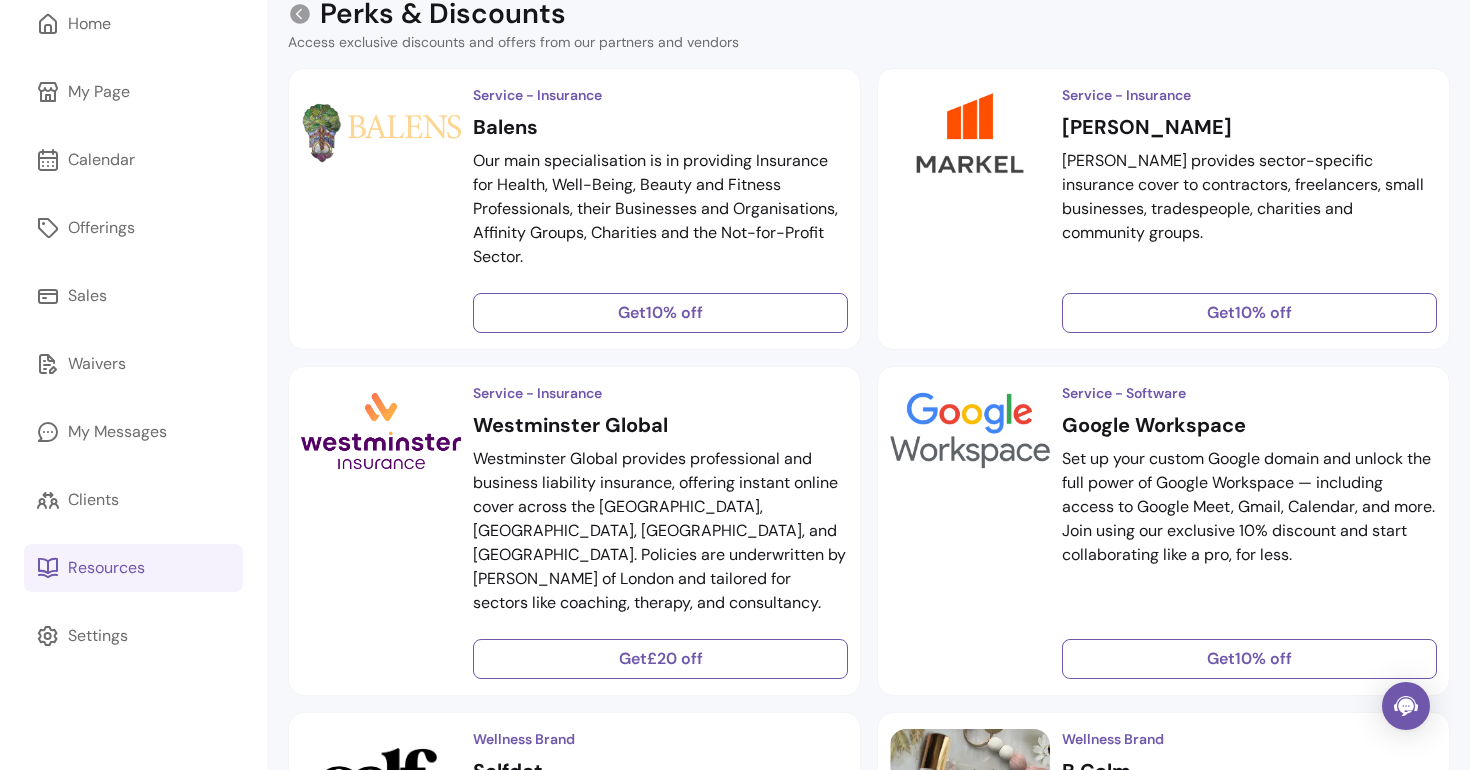 scroll, scrollTop: 60, scrollLeft: 0, axis: vertical 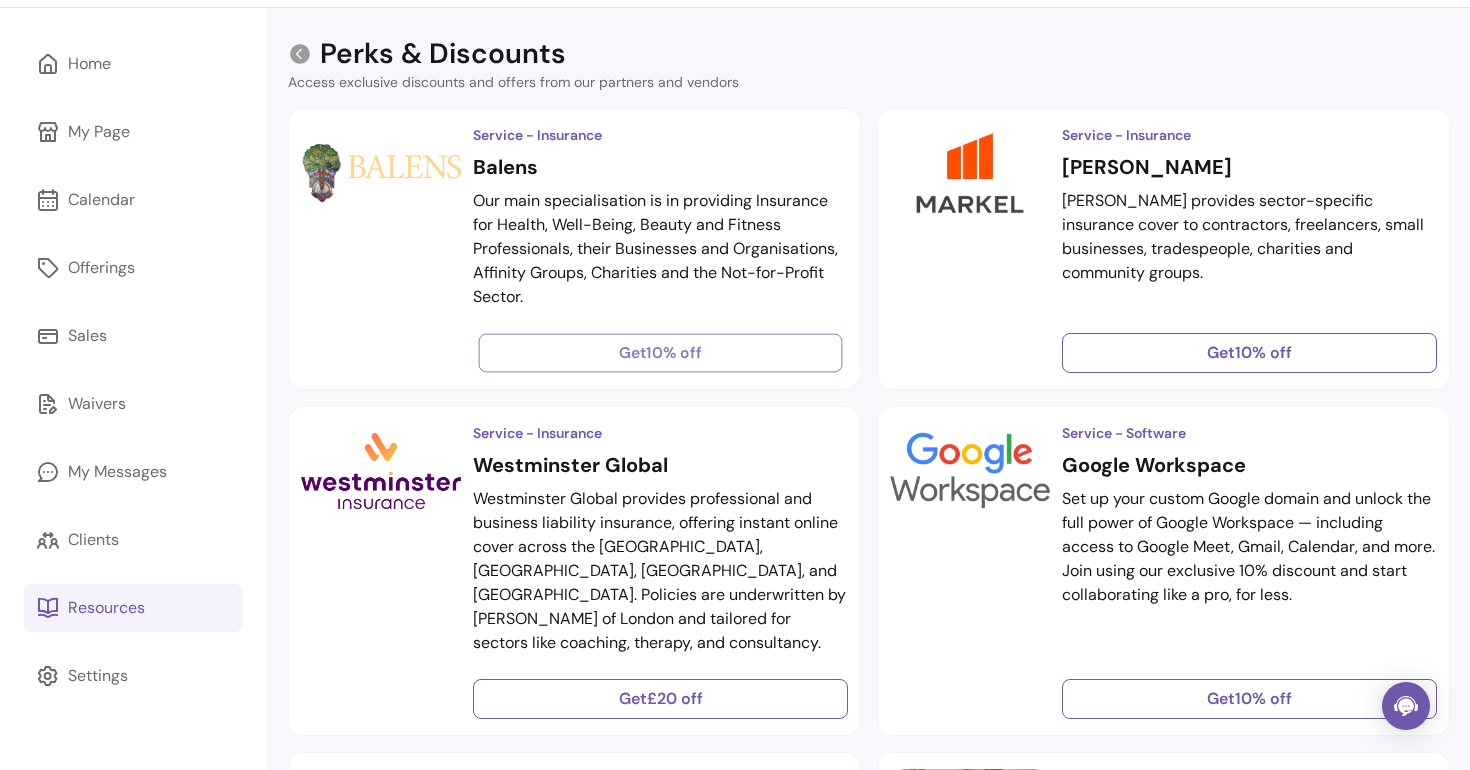 click on "Get  10% off" at bounding box center (661, 353) 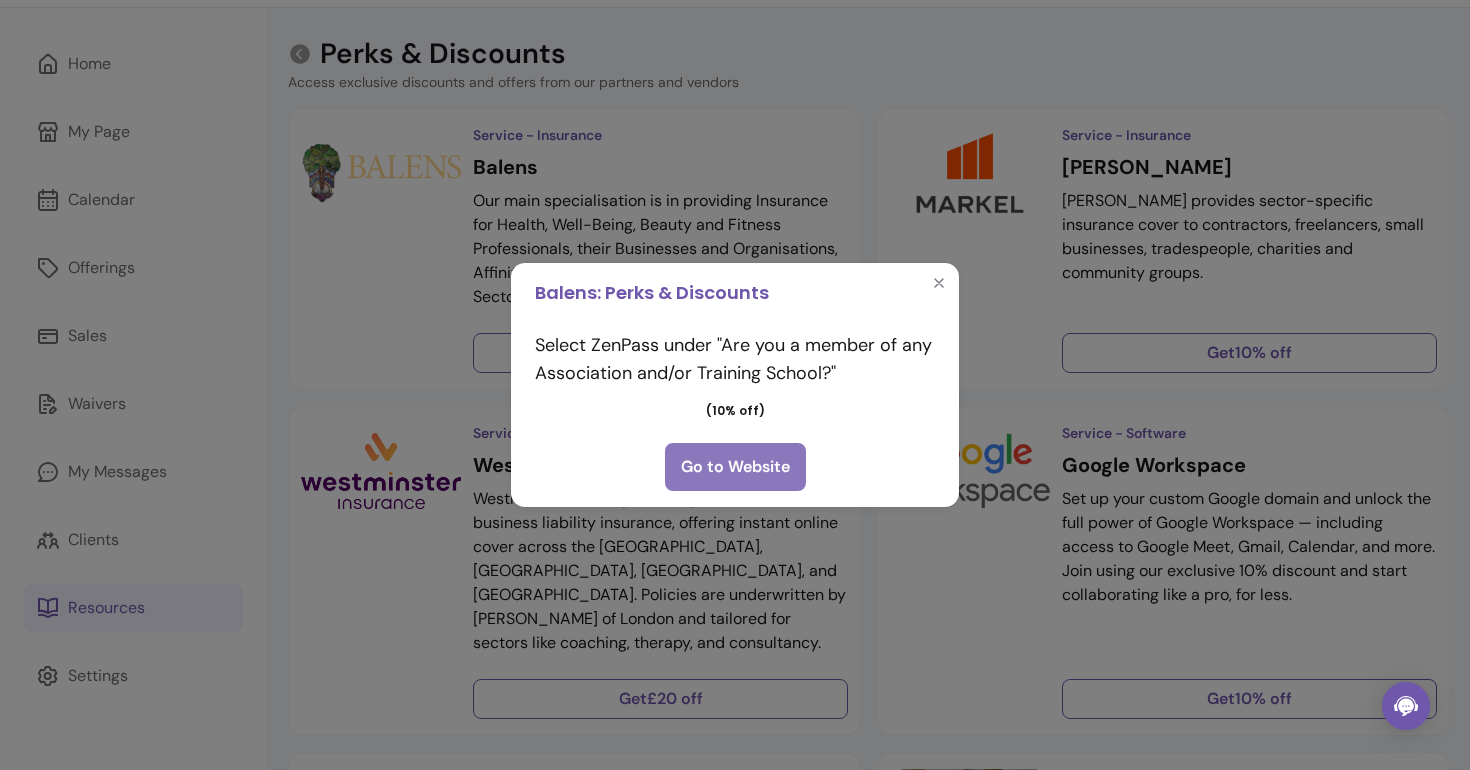 click on "Go to Website" at bounding box center (735, 467) 